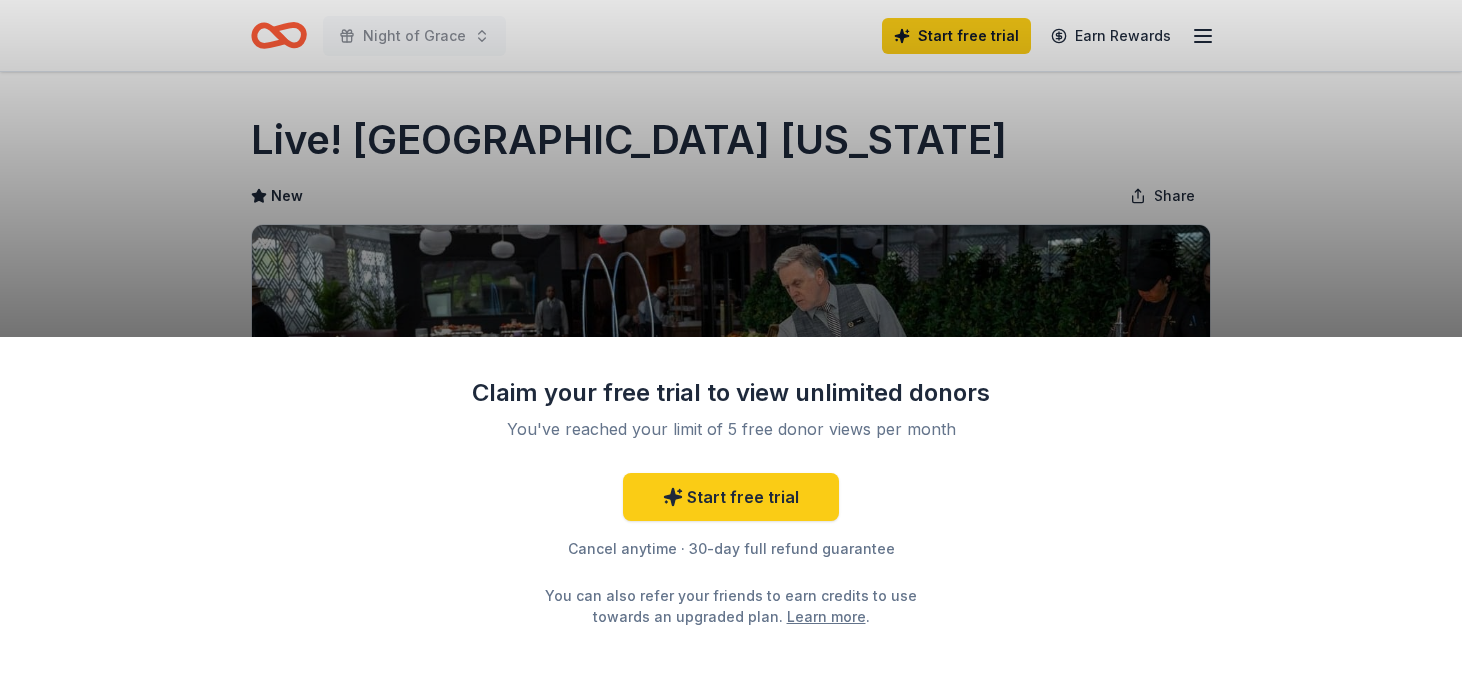 scroll, scrollTop: 0, scrollLeft: 0, axis: both 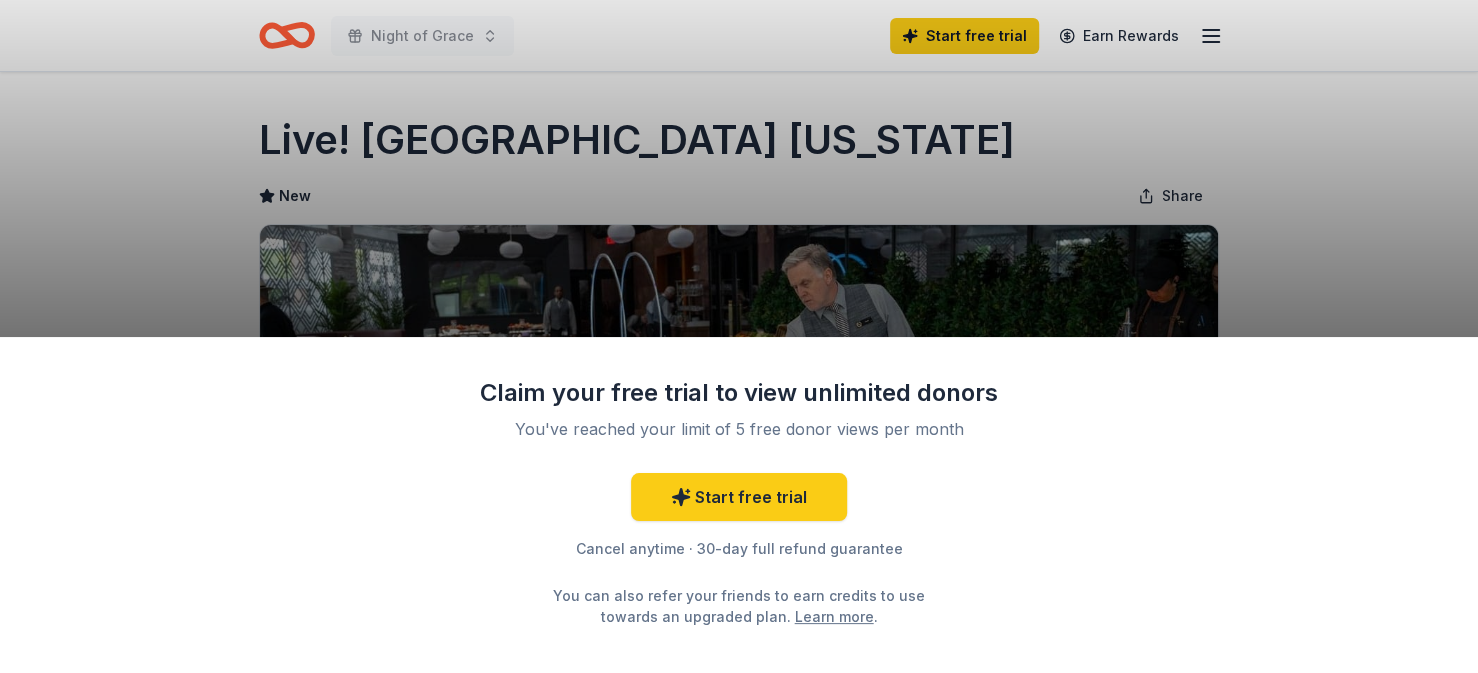 click on "Claim your free trial to view unlimited donors You've reached your limit of 5 free donor views per month Start free  trial Cancel anytime · 30-day full refund guarantee You can also refer your friends to earn credits to use towards an upgraded plan.   Learn more ." at bounding box center [739, 336] 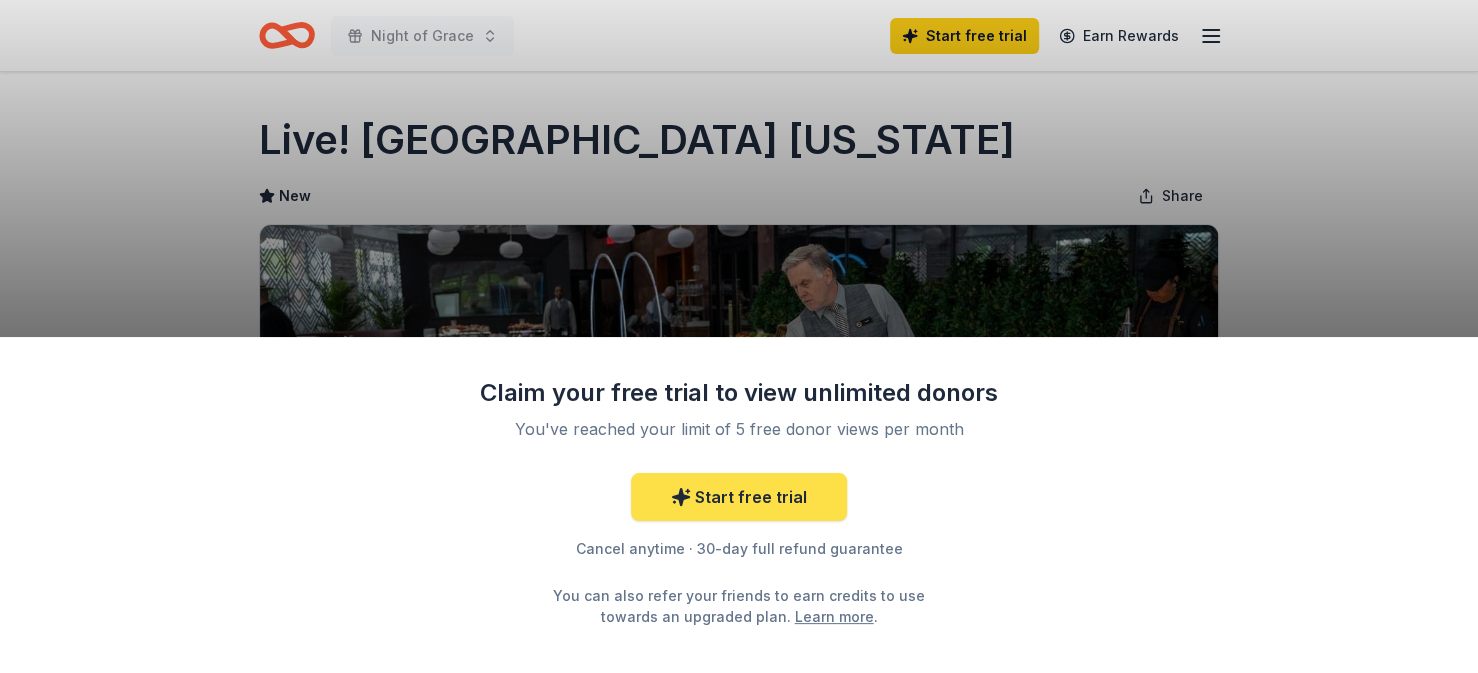 click on "Start free  trial" at bounding box center (739, 497) 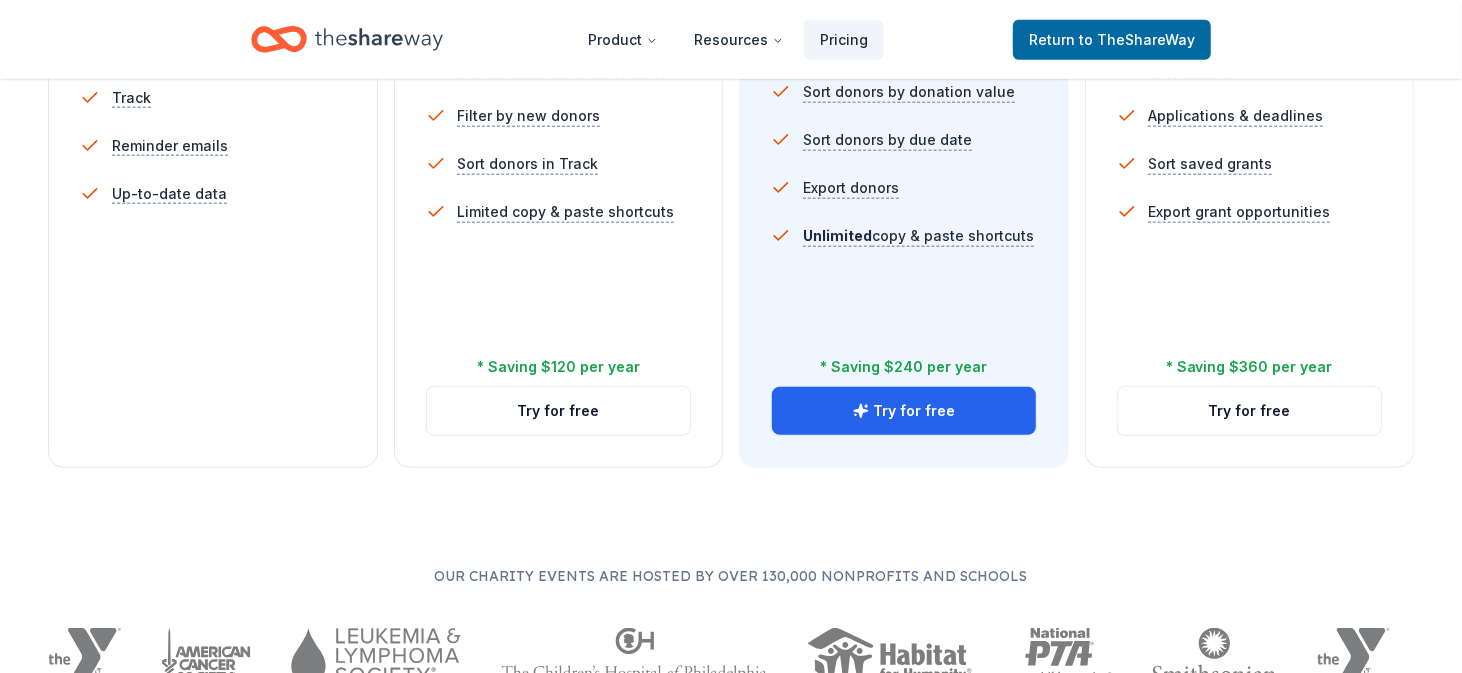 scroll, scrollTop: 787, scrollLeft: 0, axis: vertical 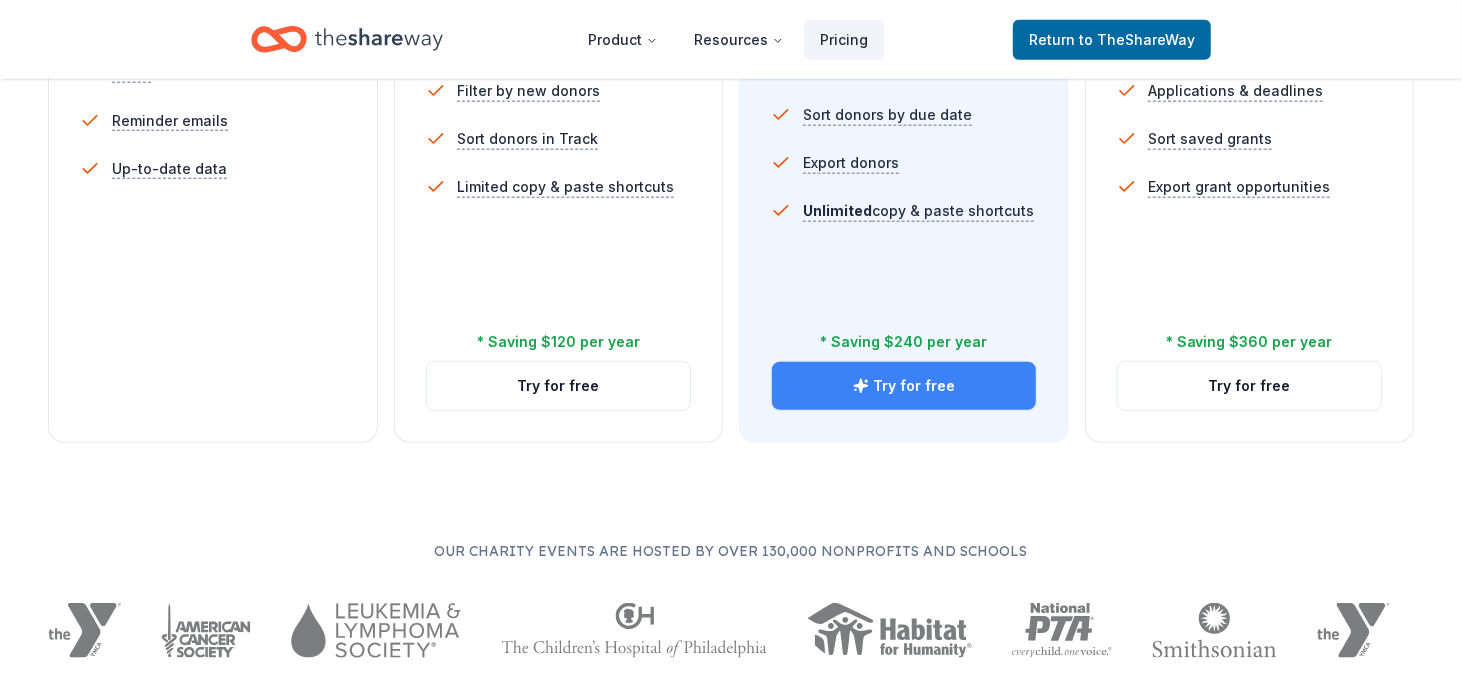 click on "Try for free" at bounding box center (904, 386) 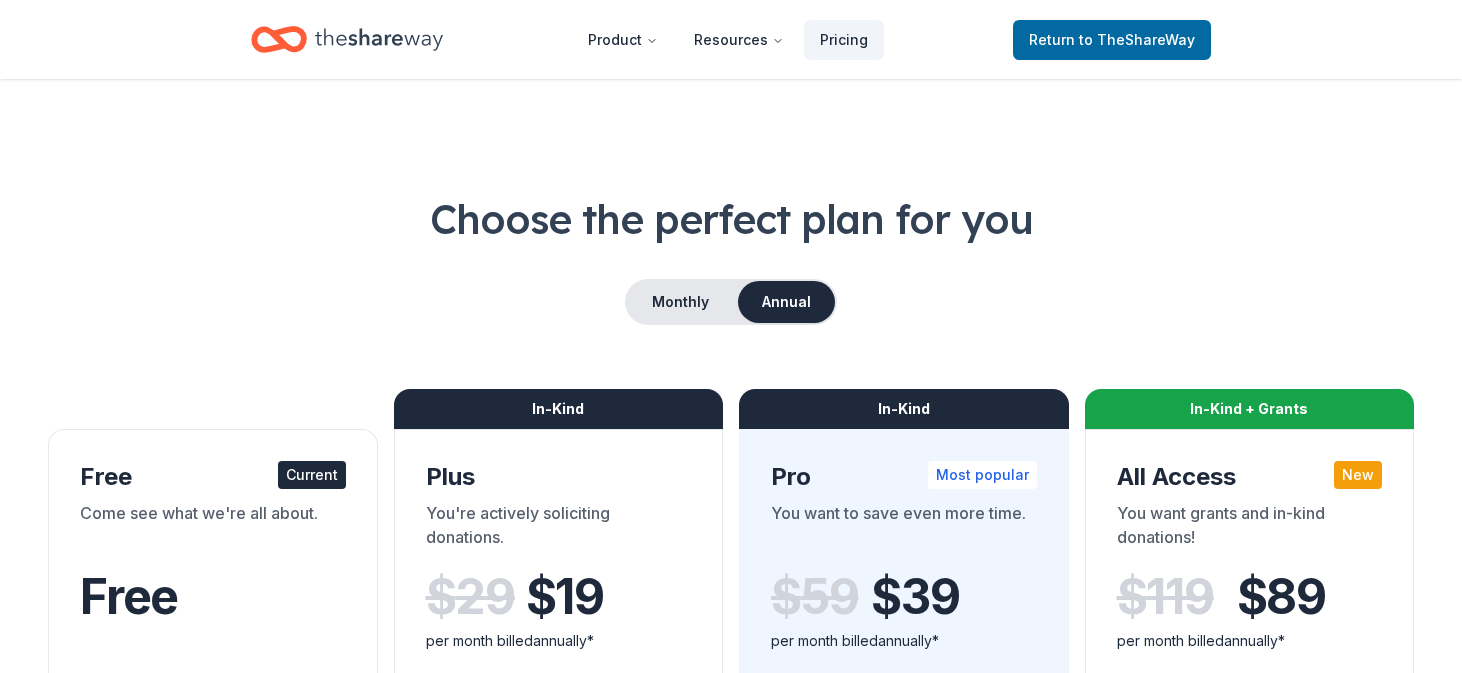 scroll, scrollTop: 806, scrollLeft: 0, axis: vertical 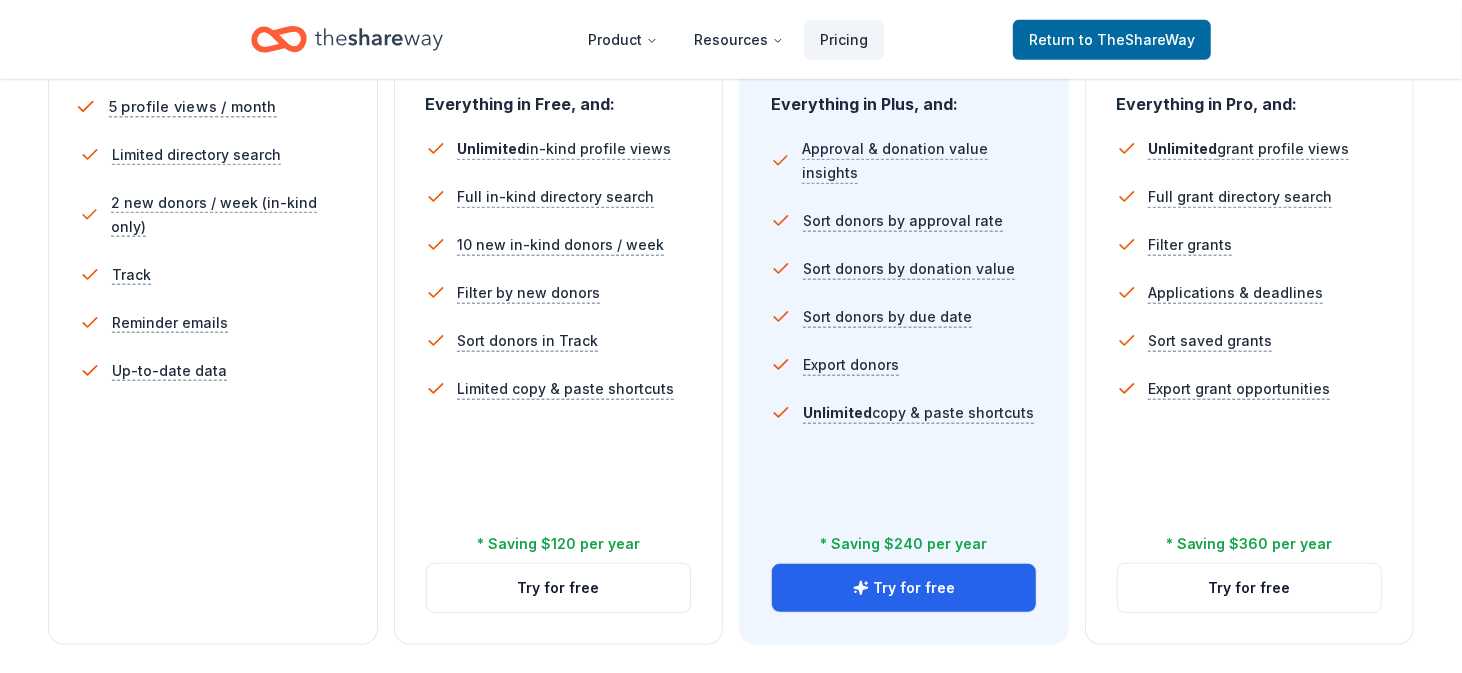 click on "5 profile views / month" at bounding box center [193, 106] 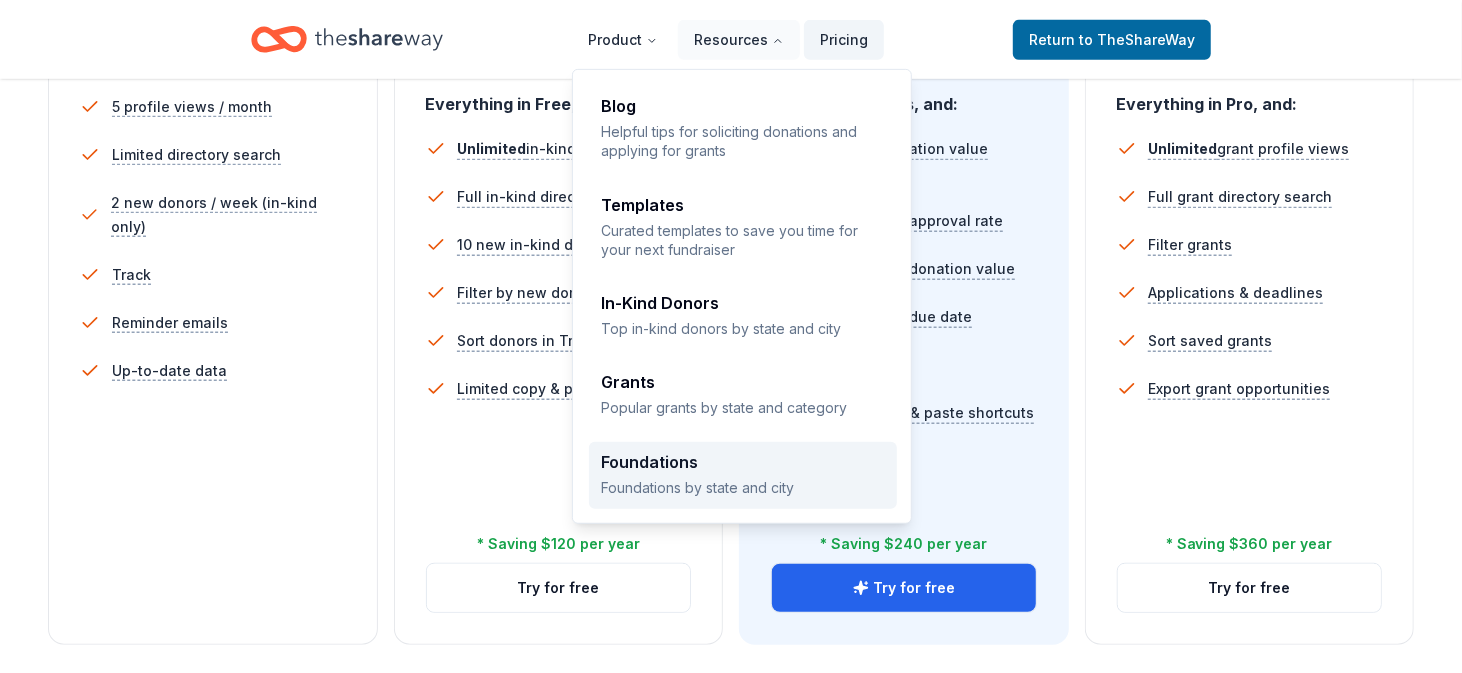 click on "Foundations Foundations by state and city" at bounding box center (743, 475) 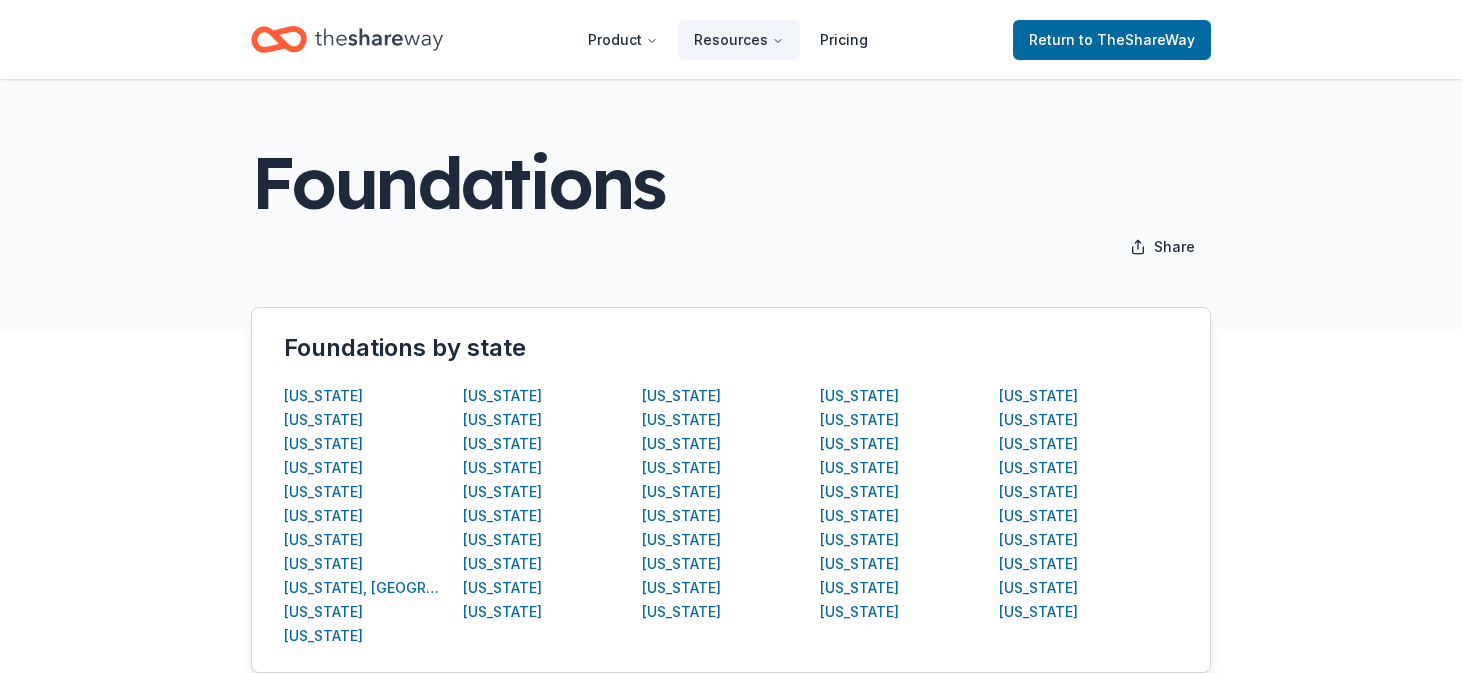 scroll, scrollTop: 0, scrollLeft: 0, axis: both 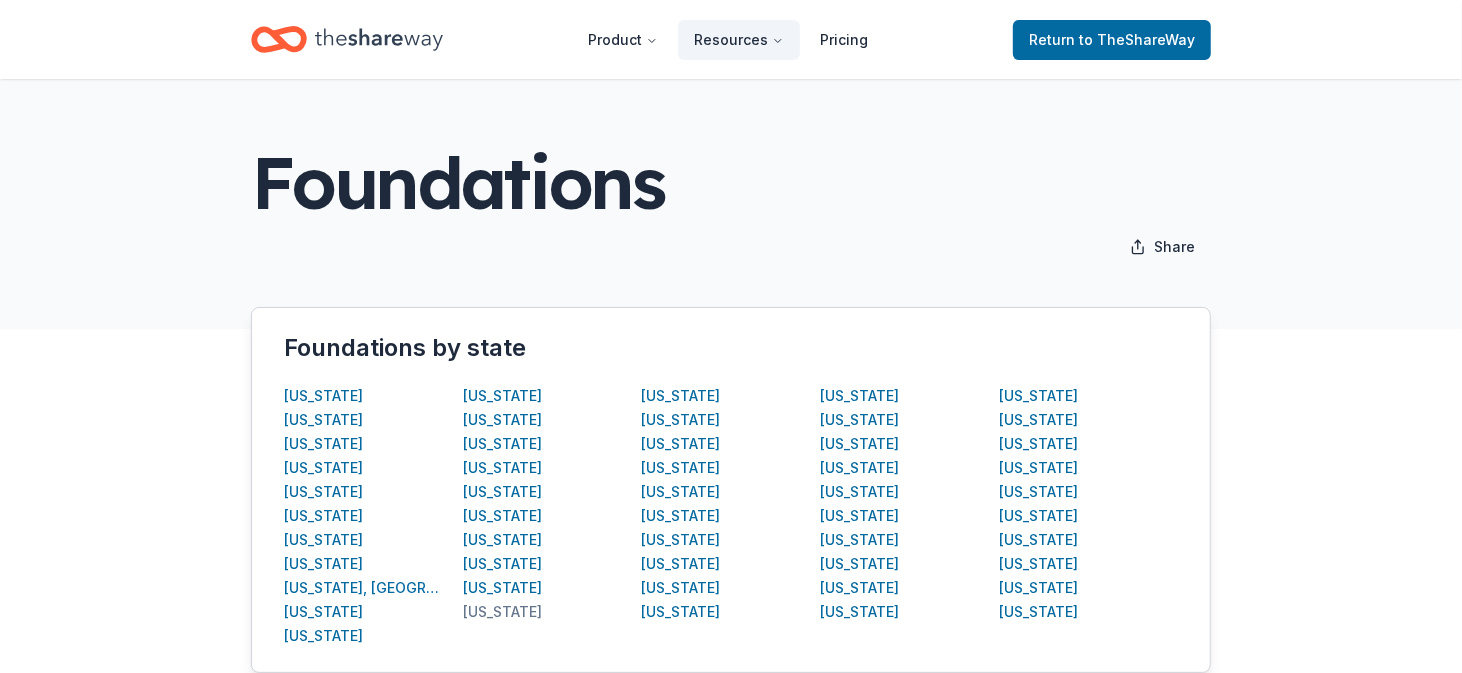 click on "Maryland" at bounding box center (502, 612) 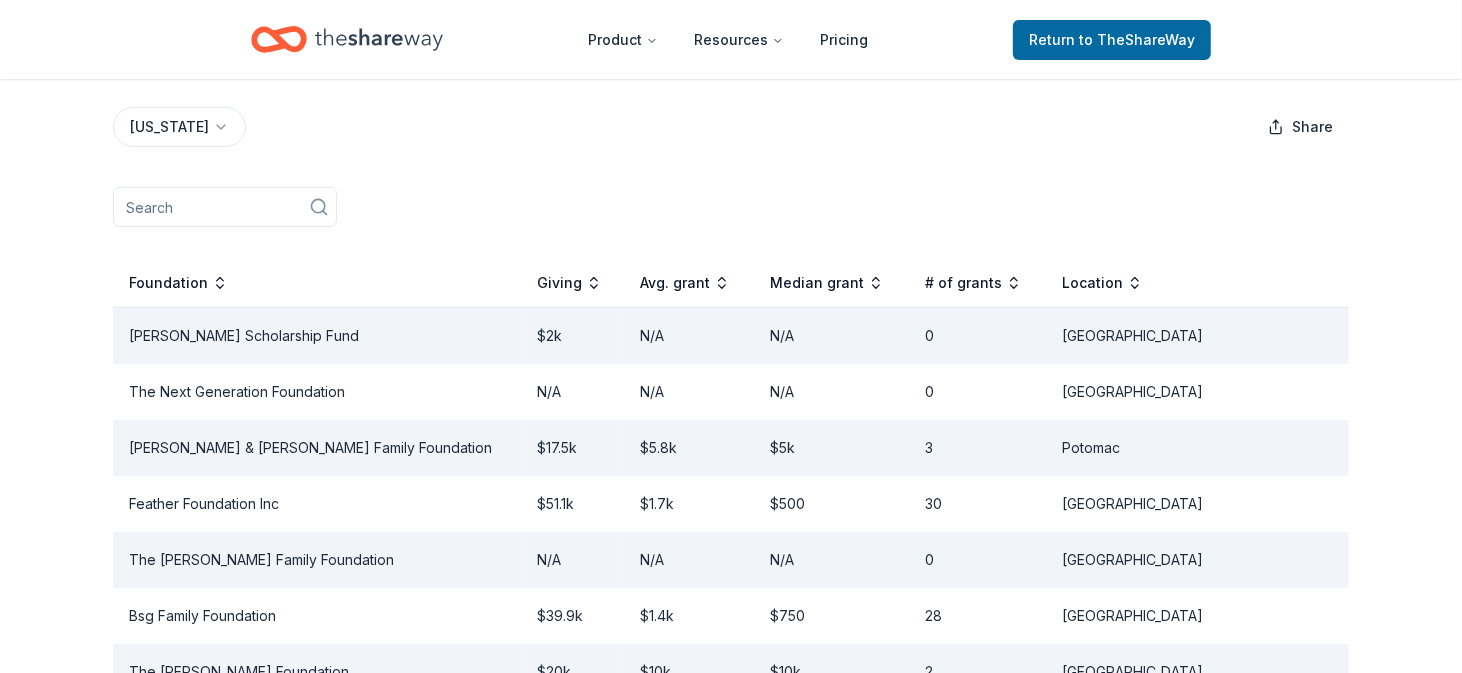 scroll, scrollTop: 295, scrollLeft: 0, axis: vertical 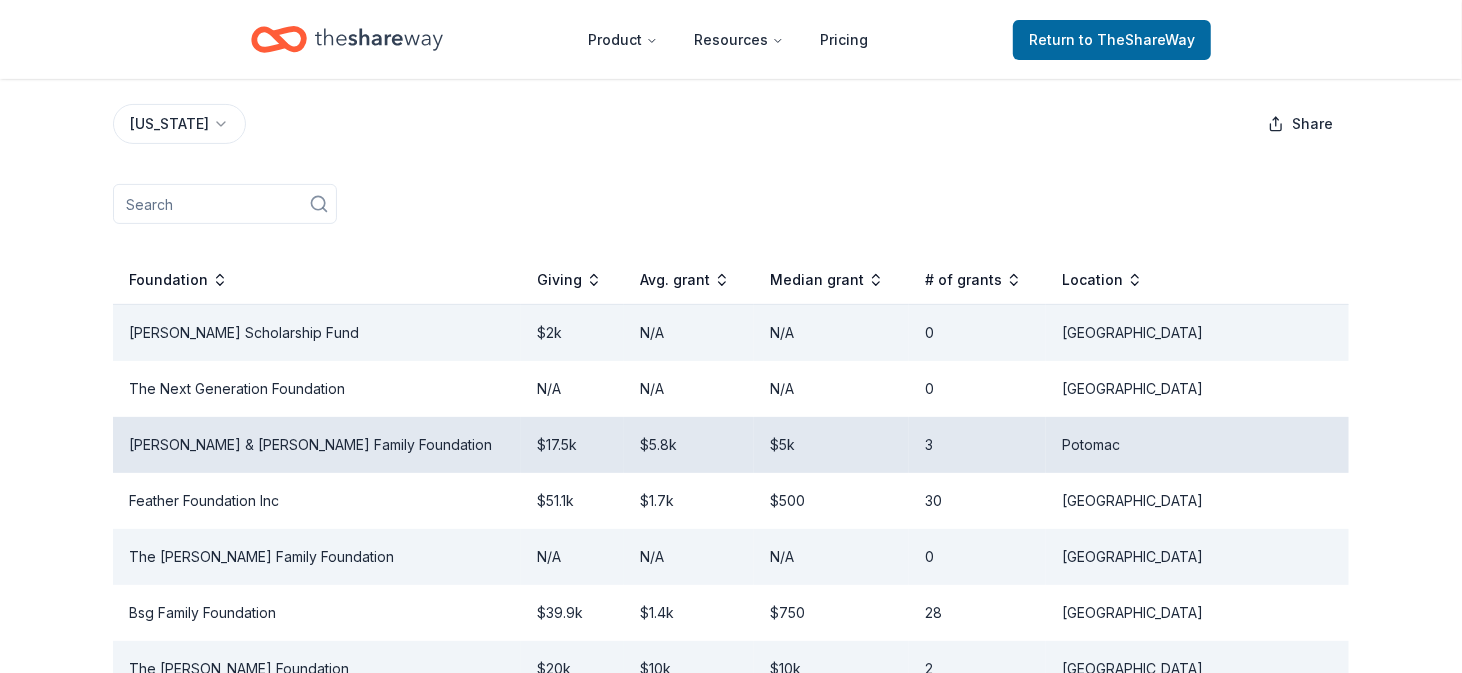 click on "Joe & Missy Walsh Family Foundation" at bounding box center [317, 445] 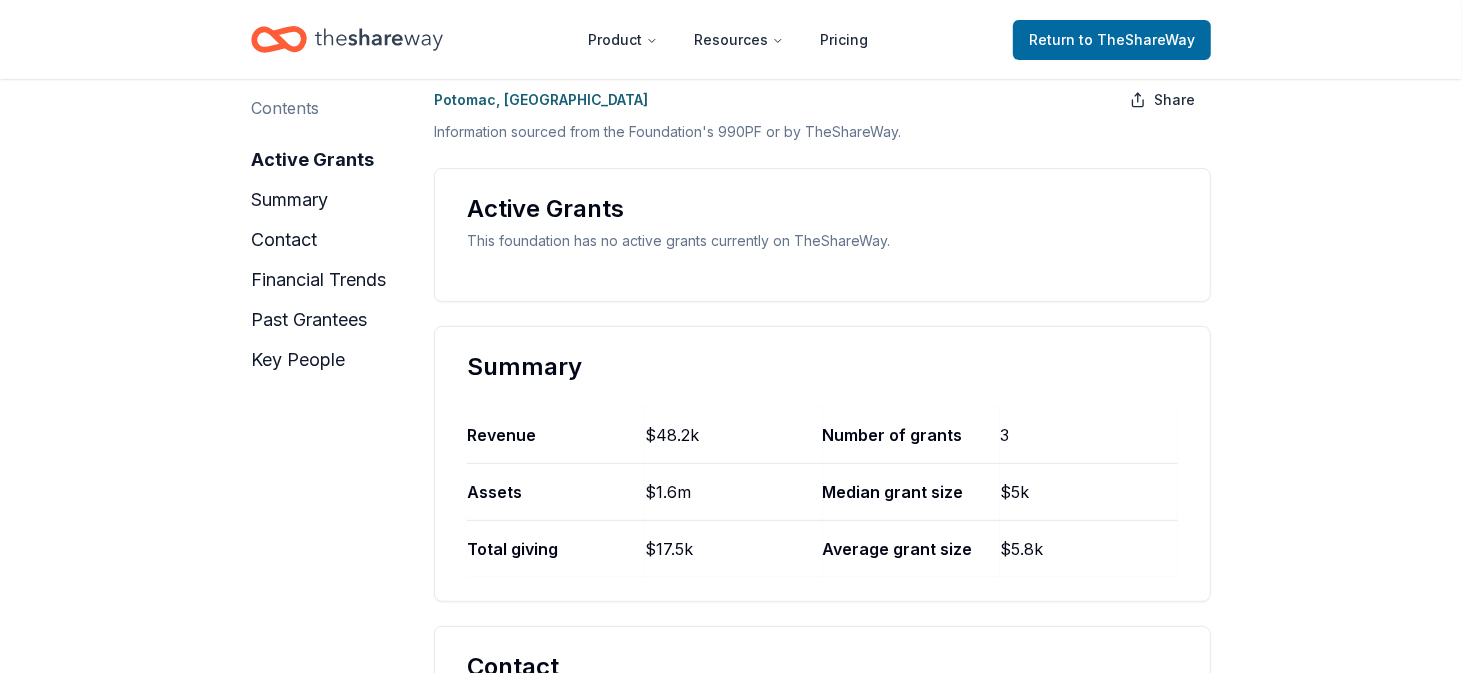 scroll, scrollTop: 0, scrollLeft: 0, axis: both 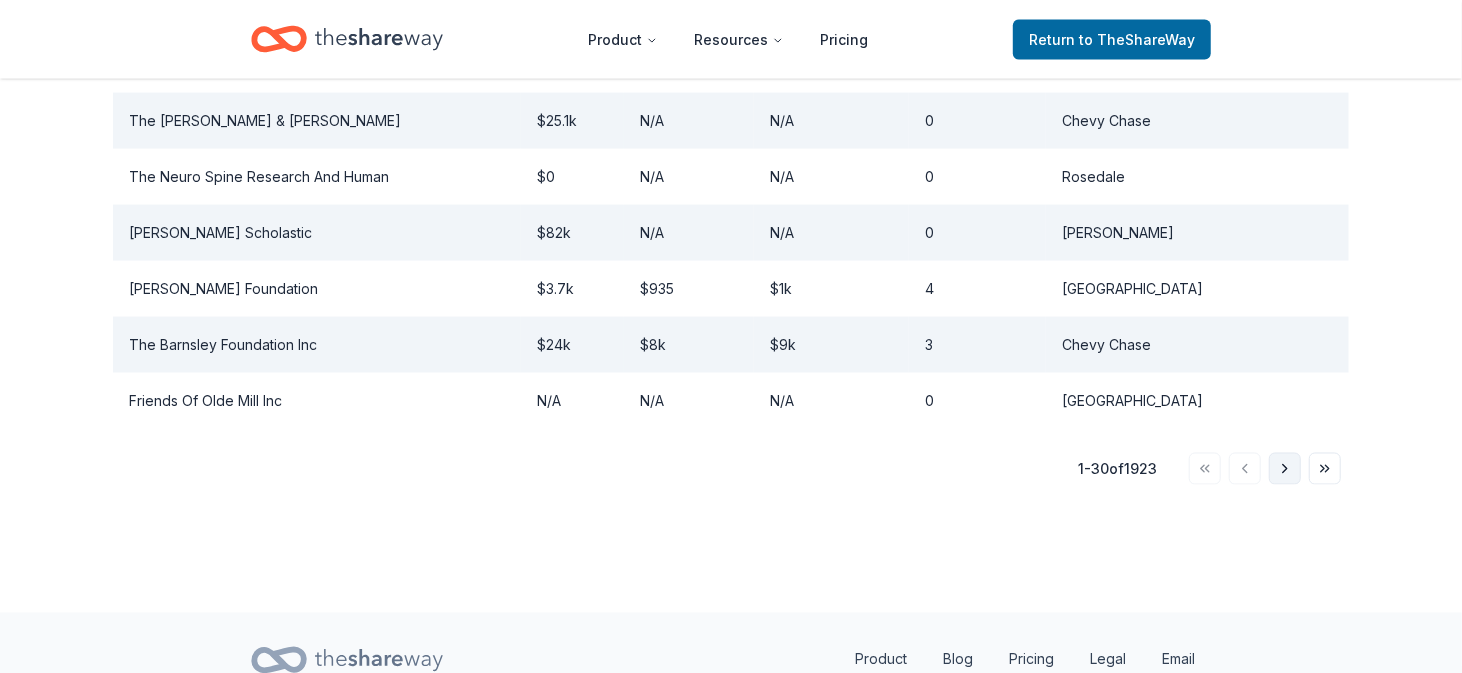 click on "Go to next page" at bounding box center [1285, 469] 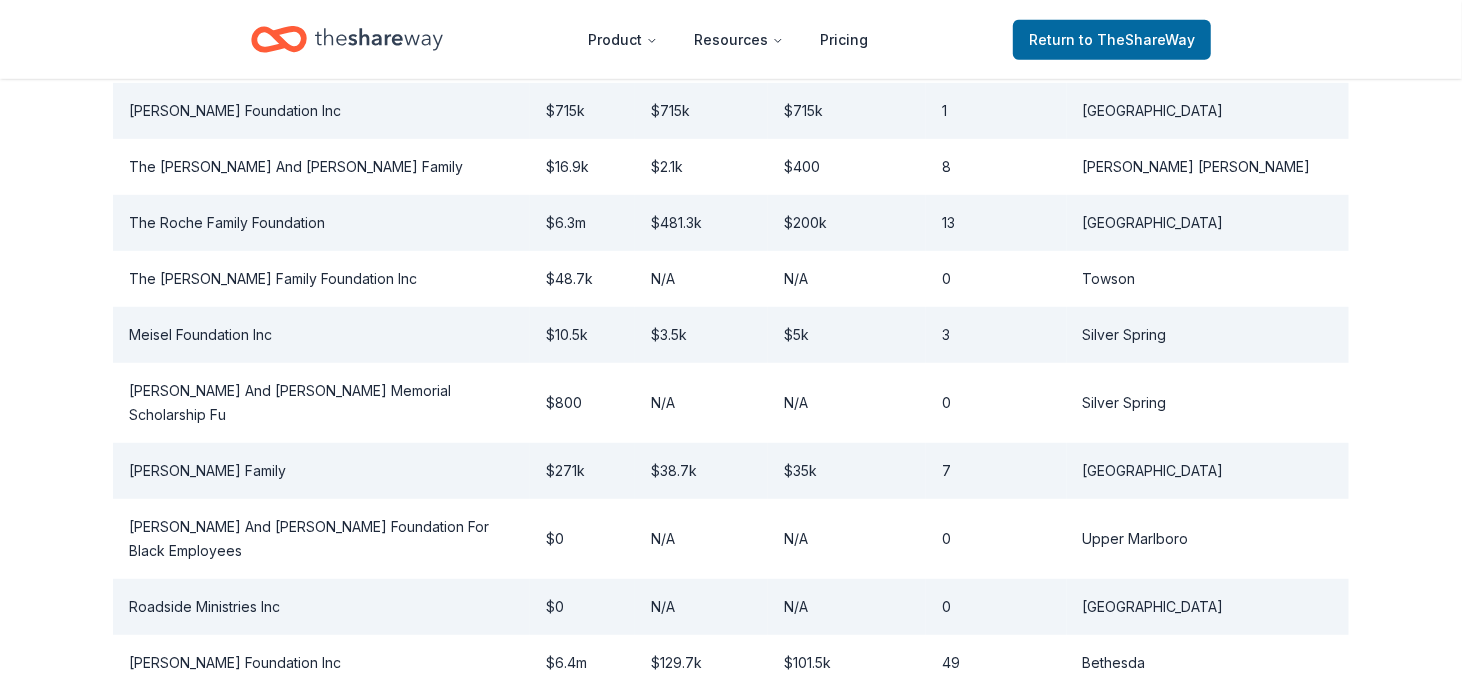 scroll, scrollTop: 1875, scrollLeft: 0, axis: vertical 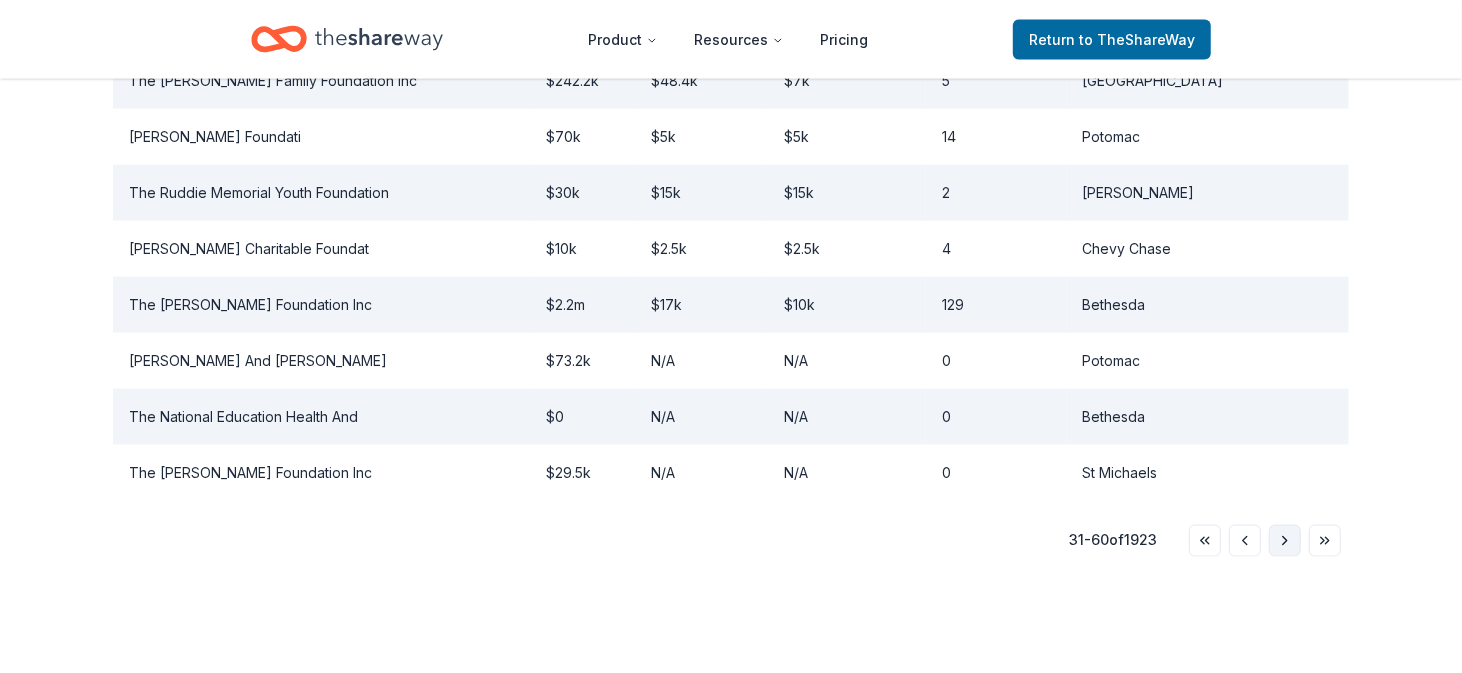 click on "Go to next page" at bounding box center (1285, 541) 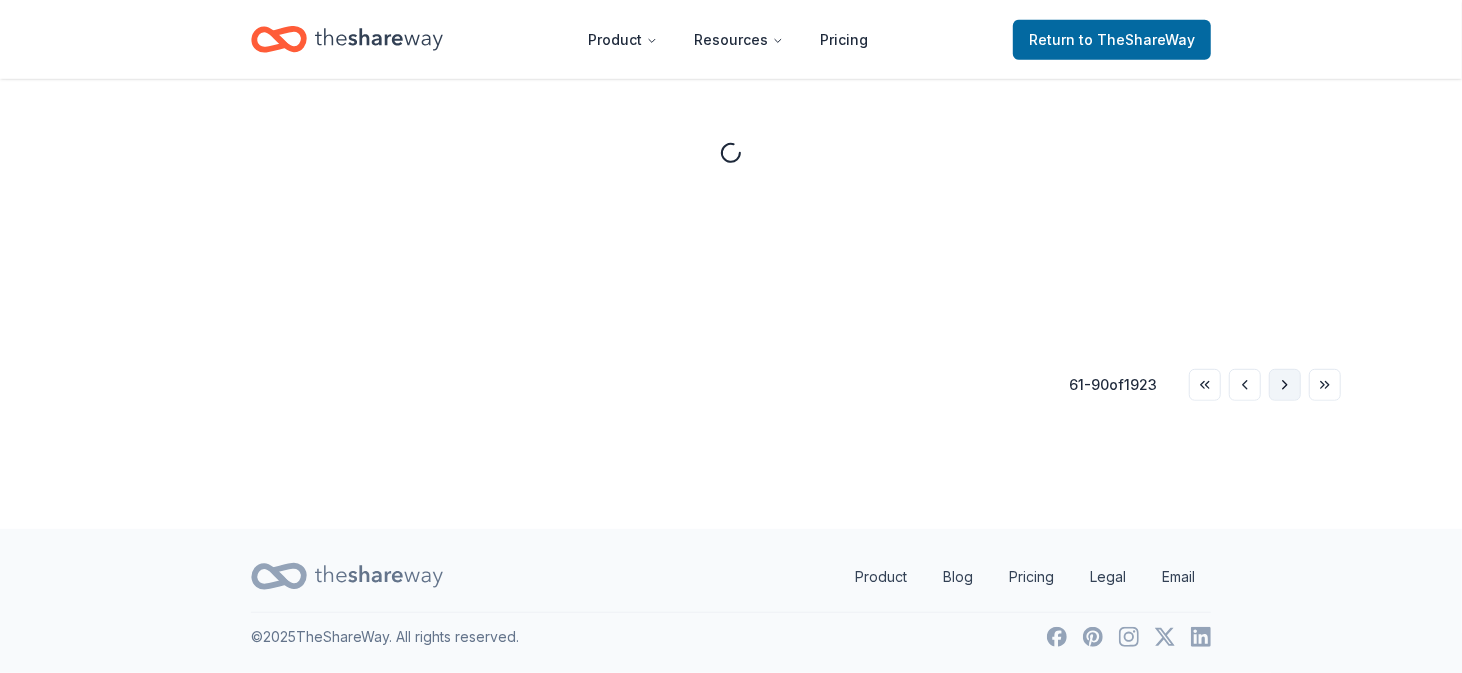 scroll, scrollTop: 1875, scrollLeft: 0, axis: vertical 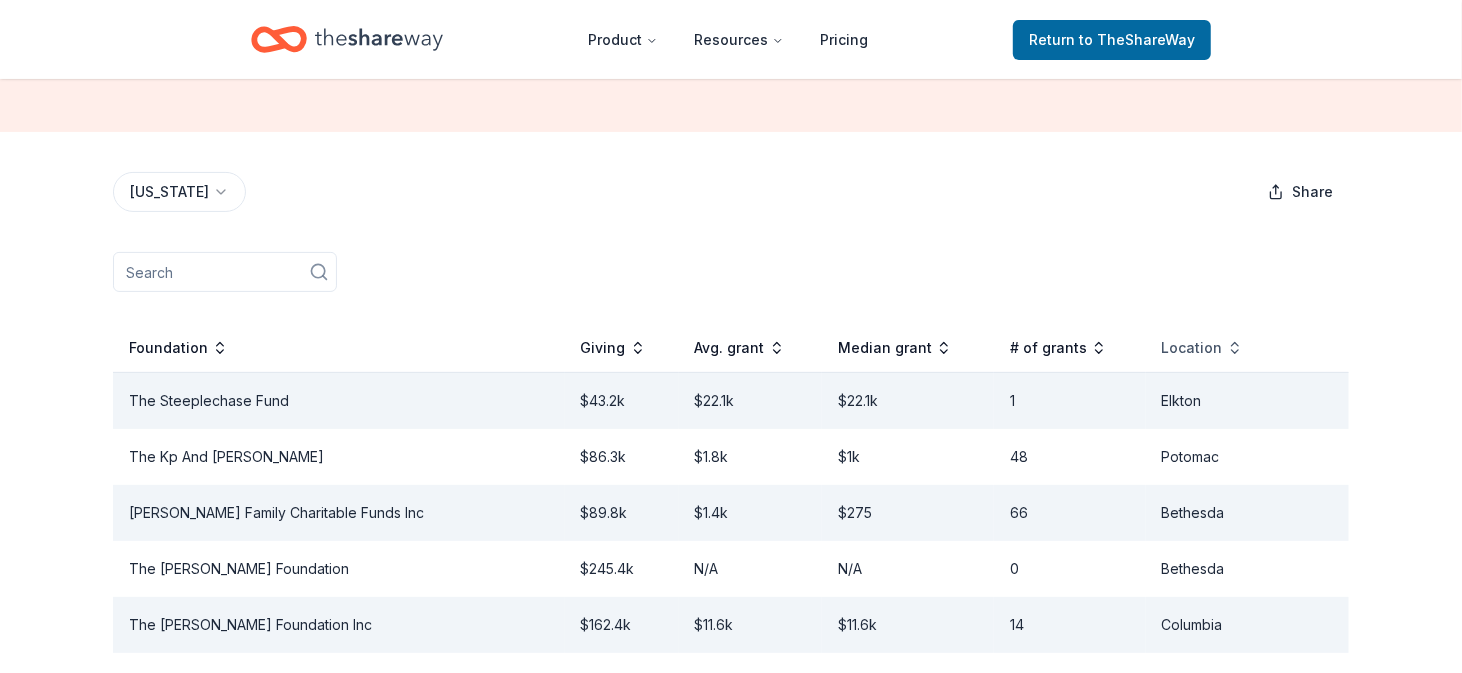 click on "Location" at bounding box center (1202, 348) 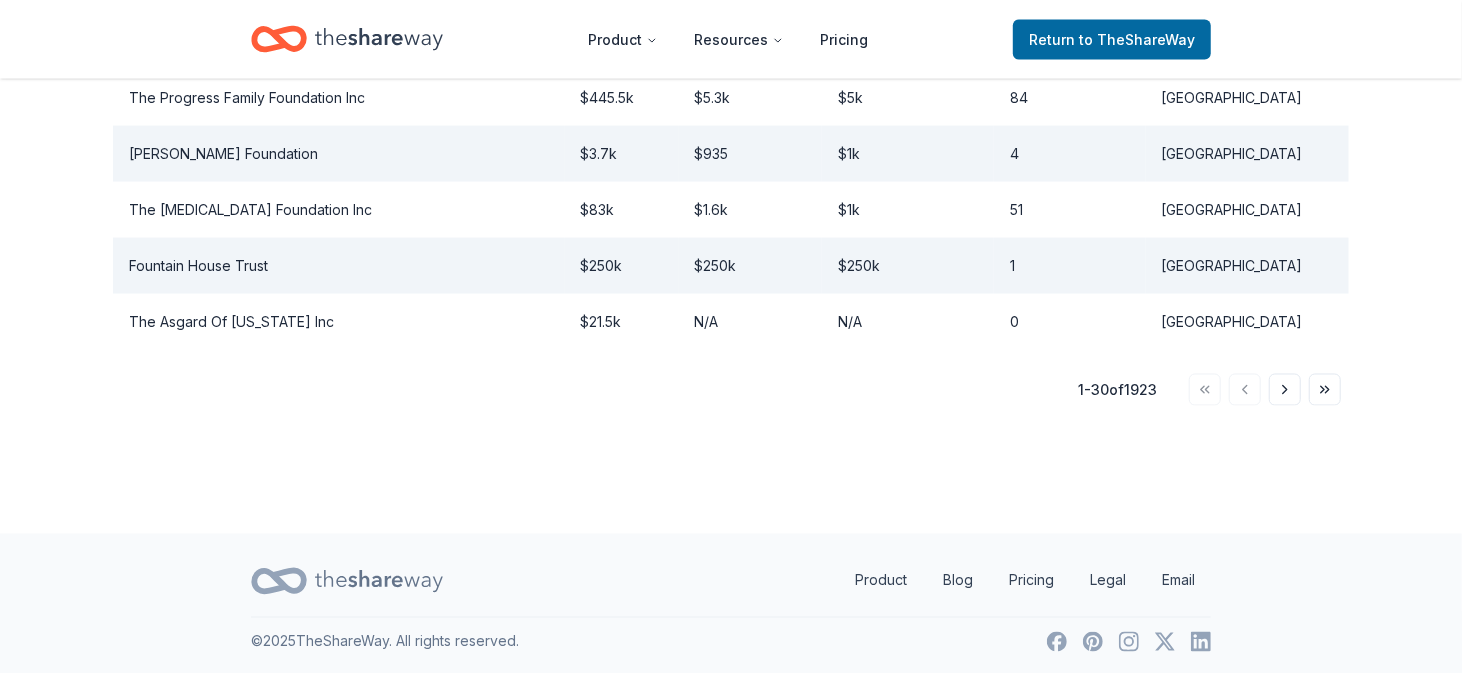 scroll, scrollTop: 1949, scrollLeft: 0, axis: vertical 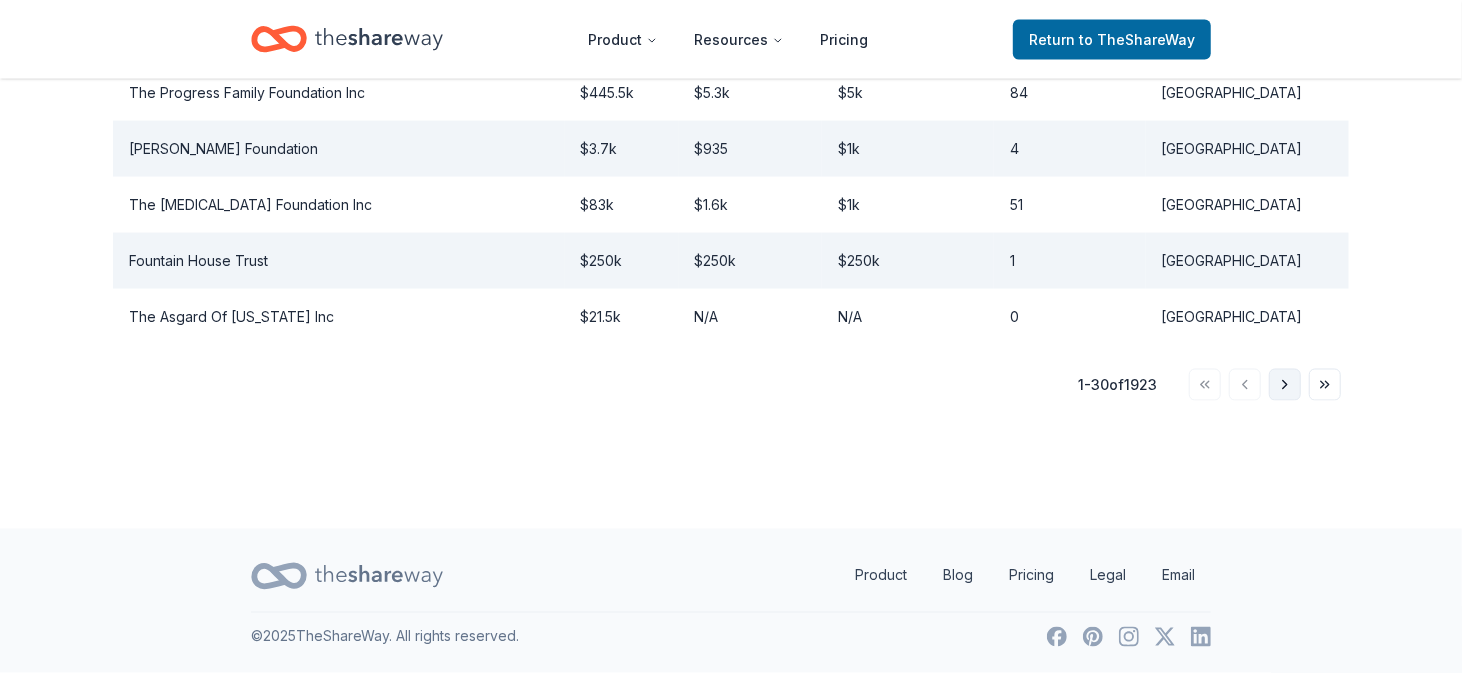 click on "Go to next page" at bounding box center (1285, 385) 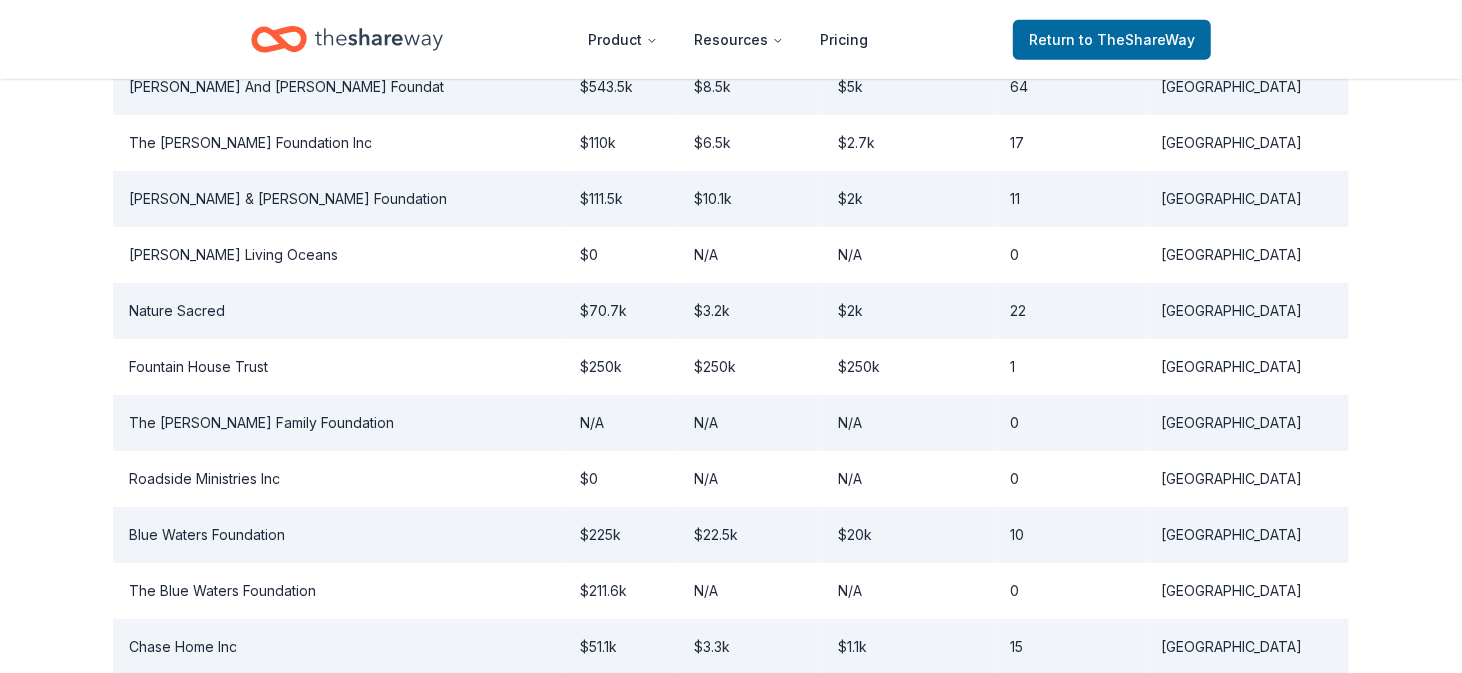 scroll, scrollTop: 1949, scrollLeft: 0, axis: vertical 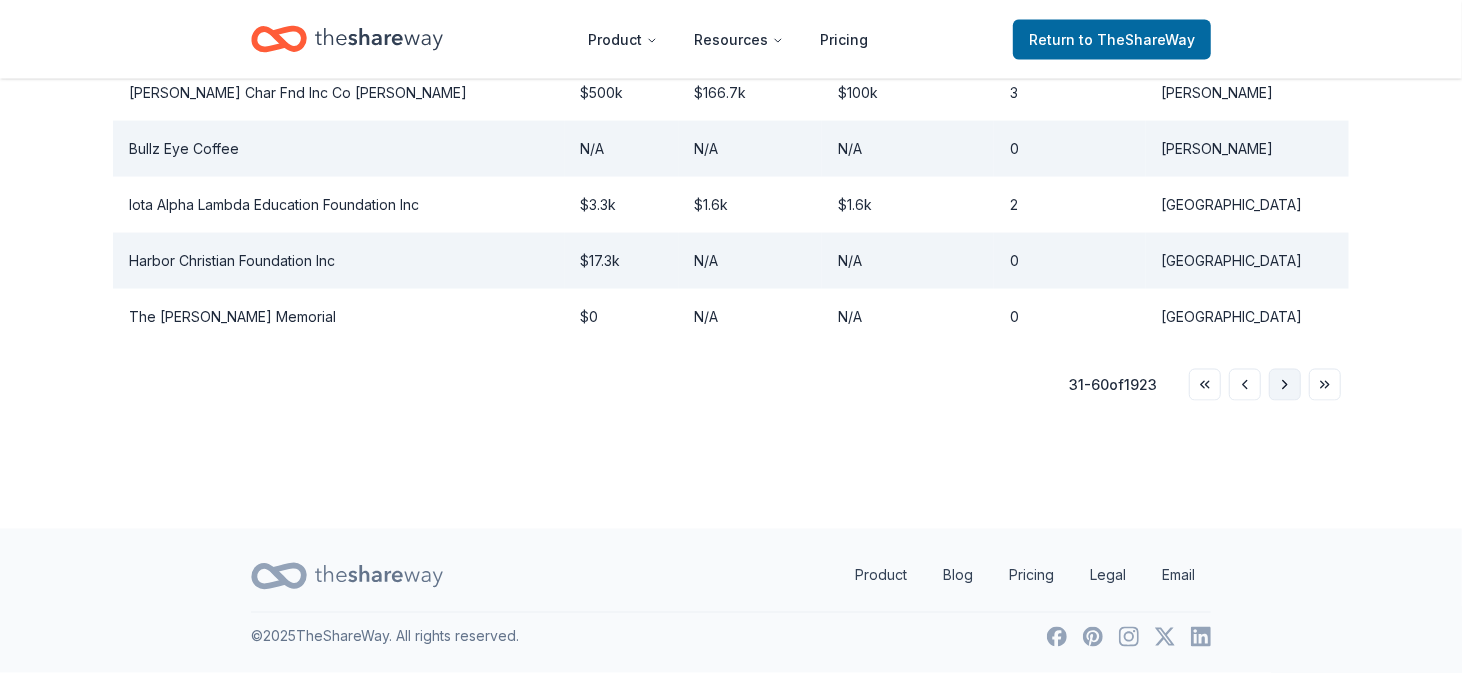 click on "Go to next page" at bounding box center [1285, 385] 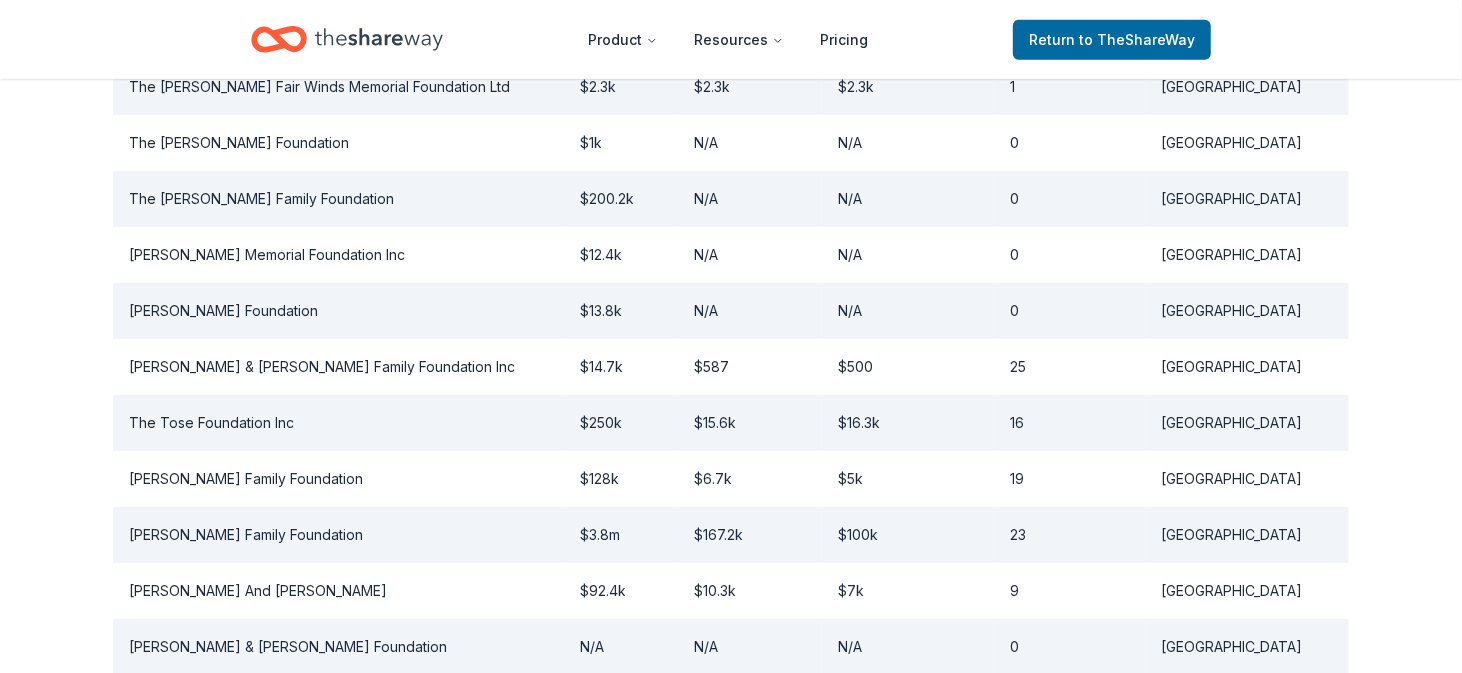 scroll, scrollTop: 1949, scrollLeft: 0, axis: vertical 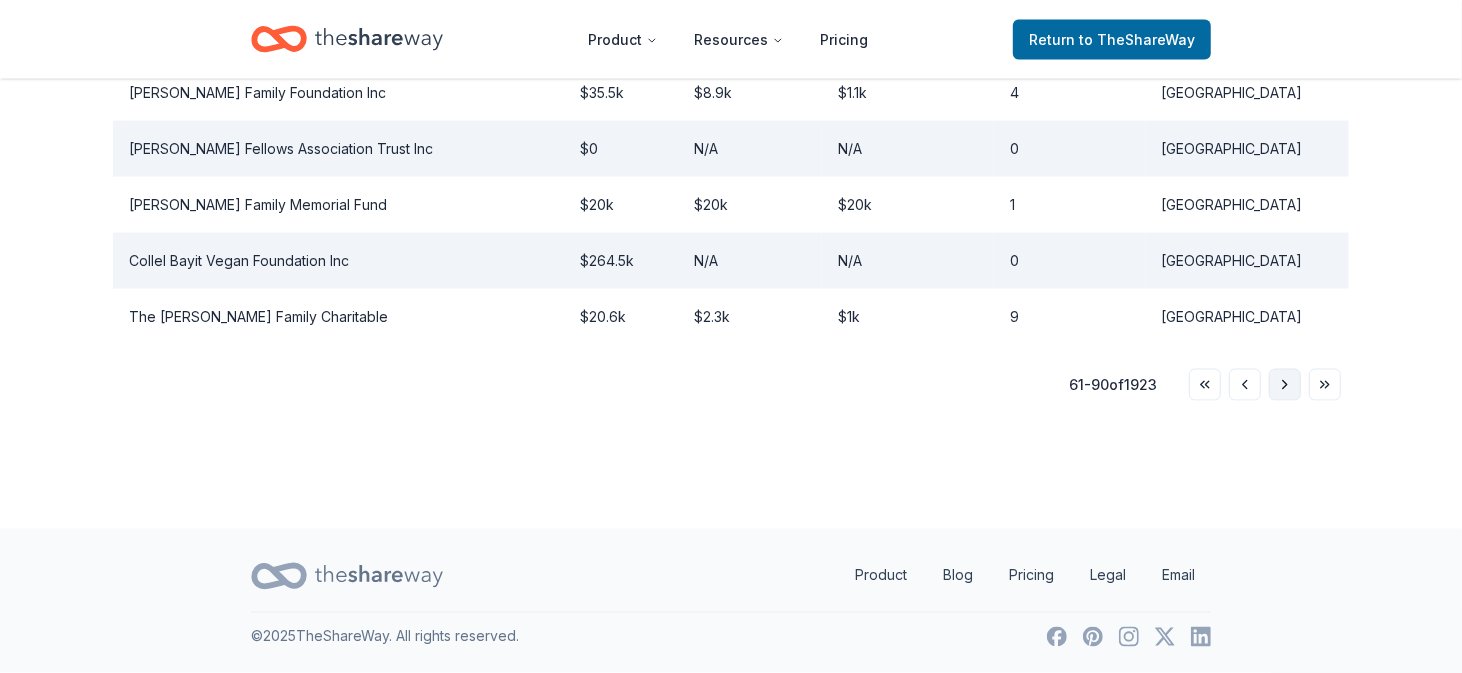 click on "Go to next page" at bounding box center (1285, 385) 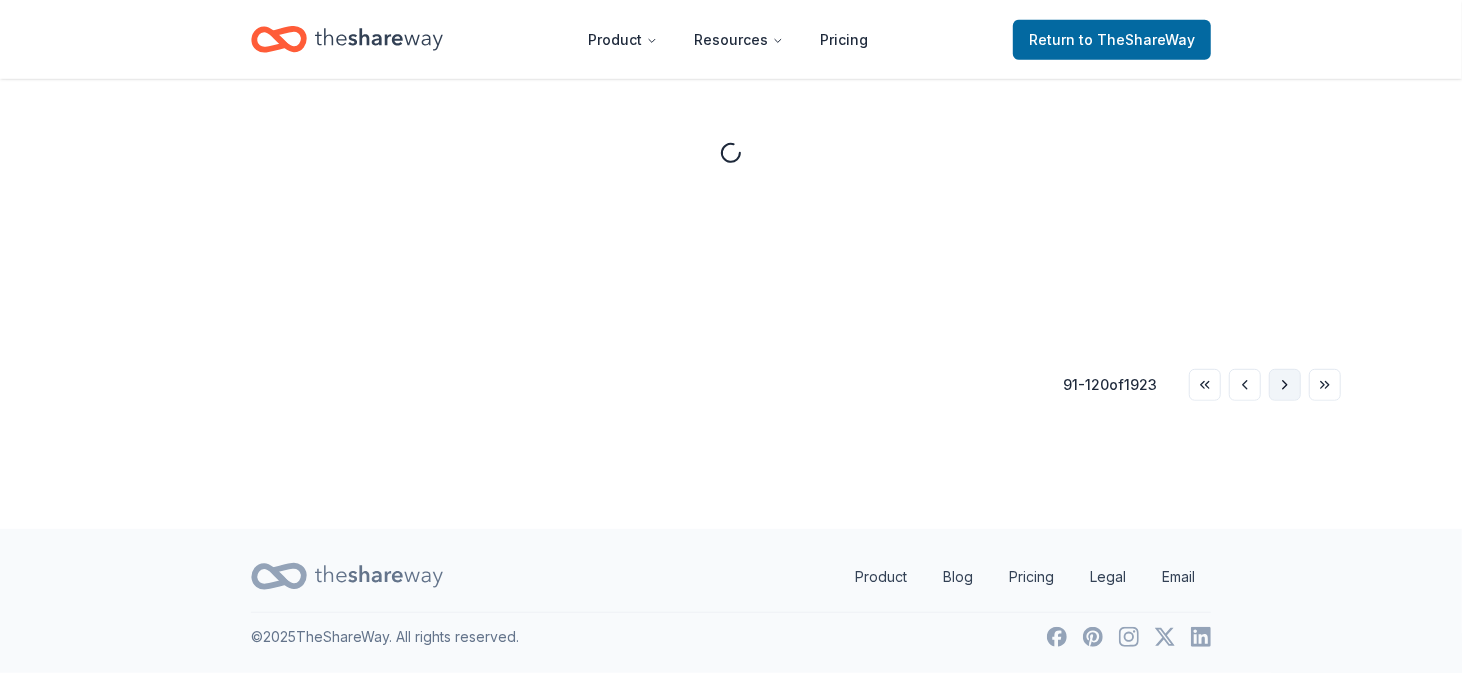 scroll, scrollTop: 1949, scrollLeft: 0, axis: vertical 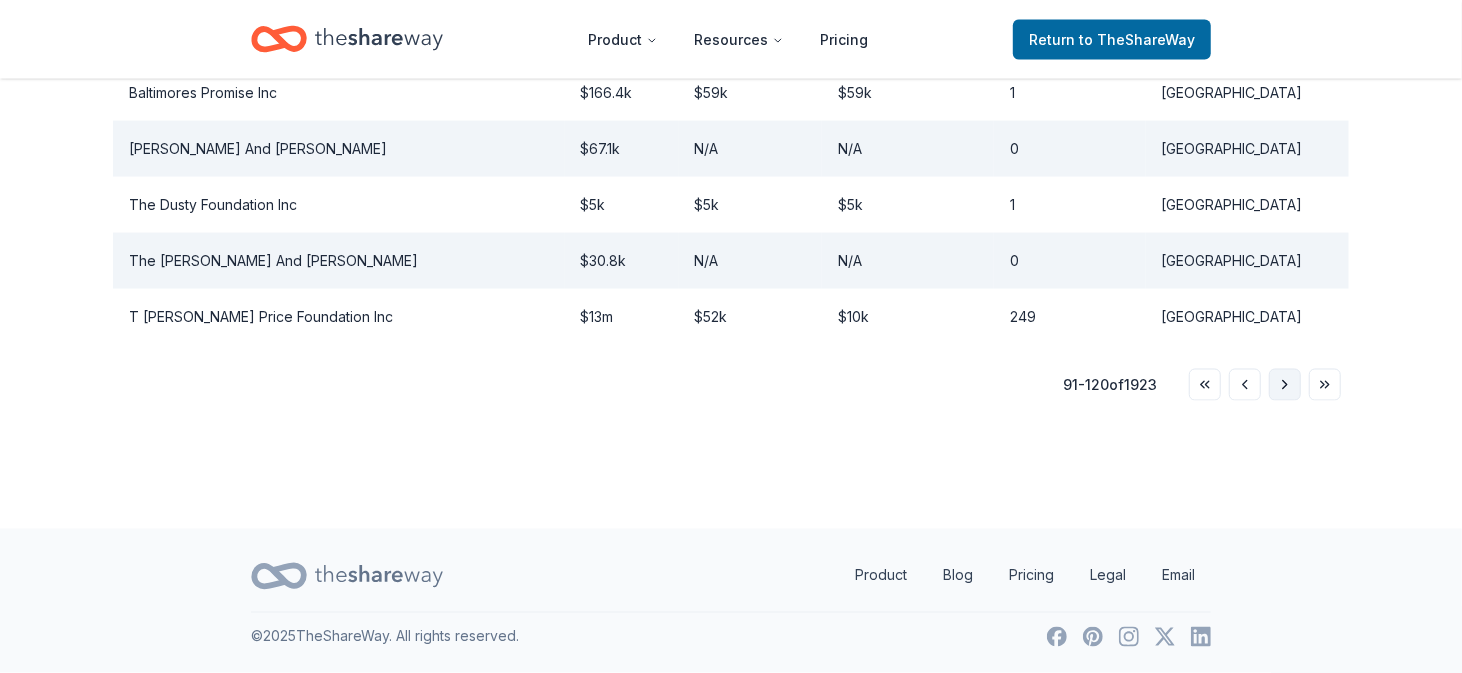 click on "Go to next page" at bounding box center (1285, 385) 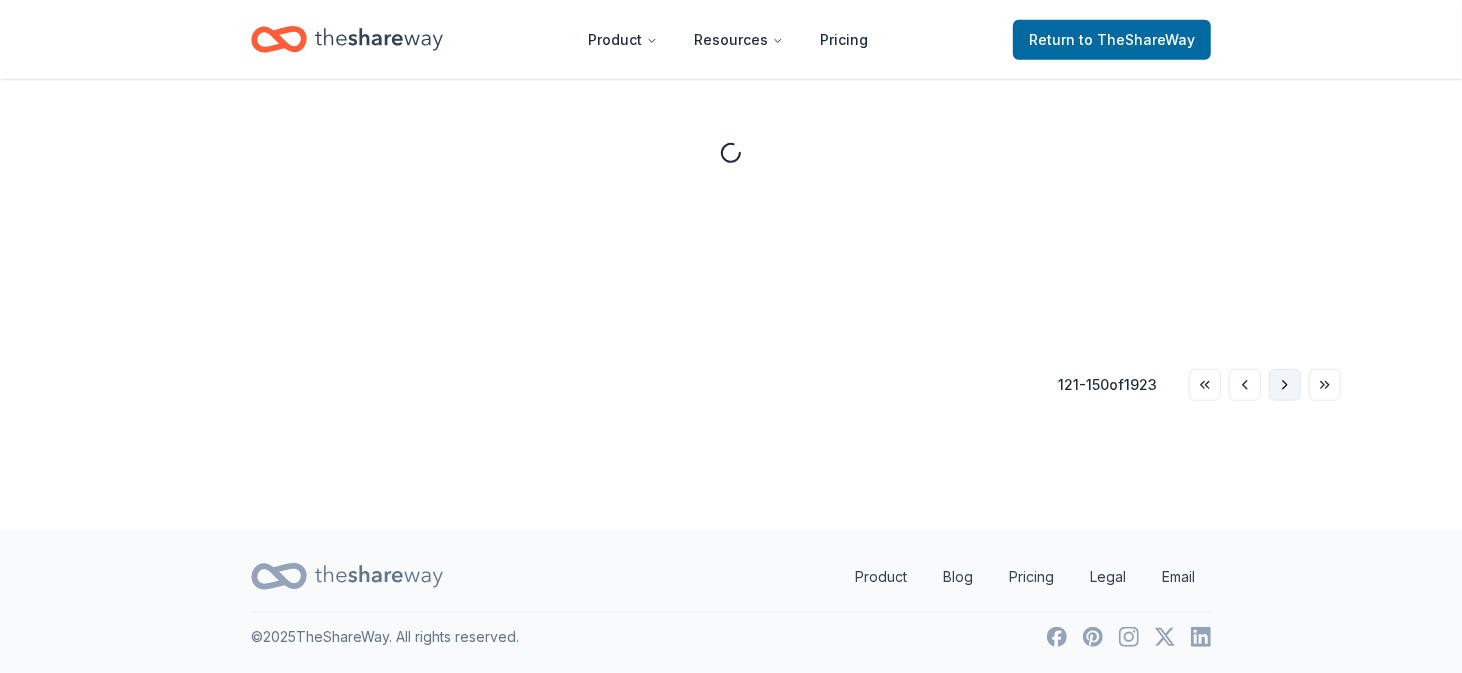 scroll, scrollTop: 1949, scrollLeft: 0, axis: vertical 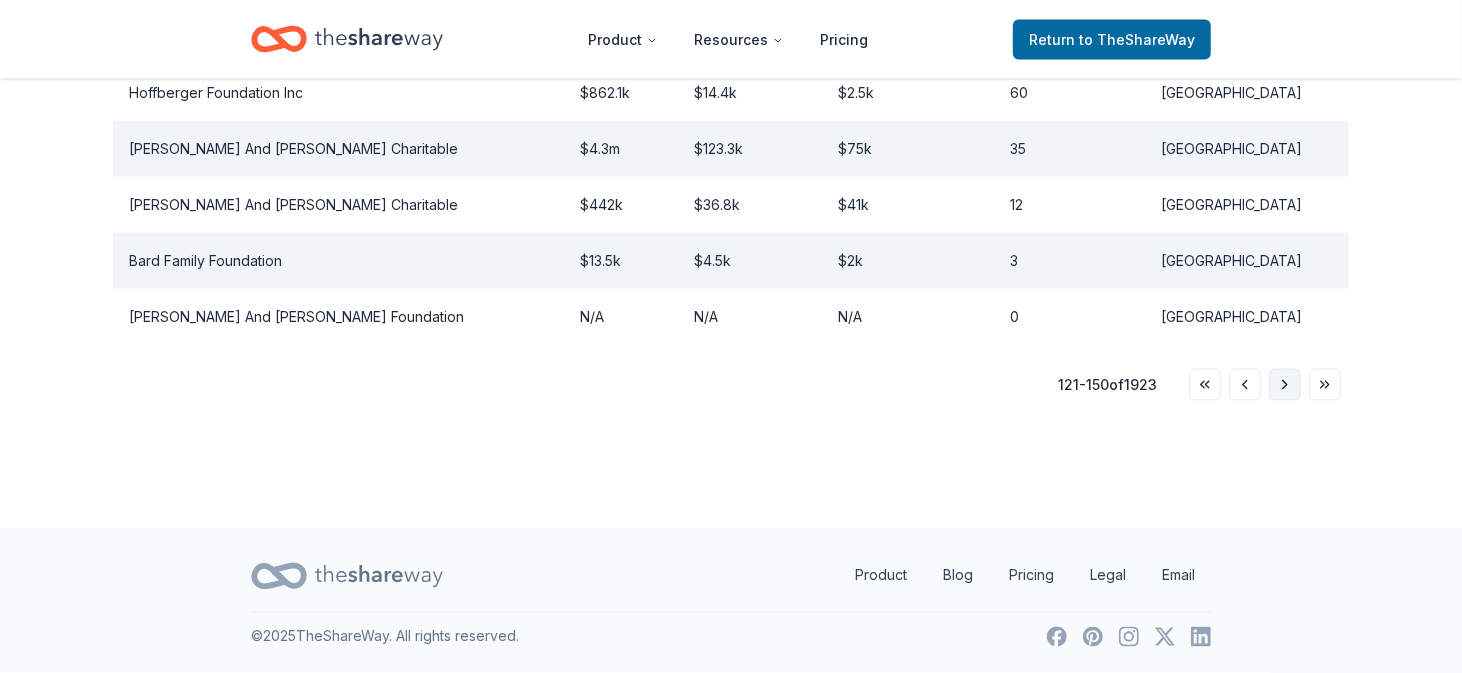 click on "Go to next page" at bounding box center [1285, 385] 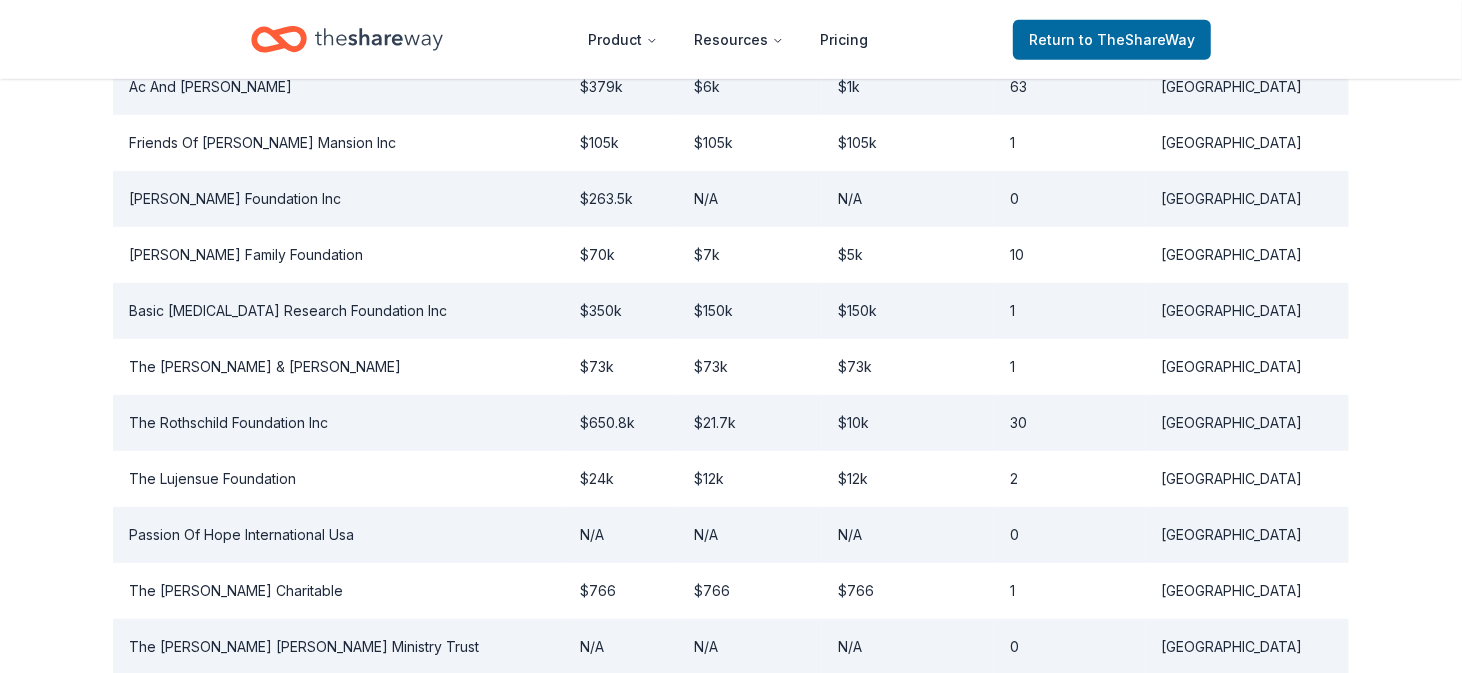 scroll, scrollTop: 1949, scrollLeft: 0, axis: vertical 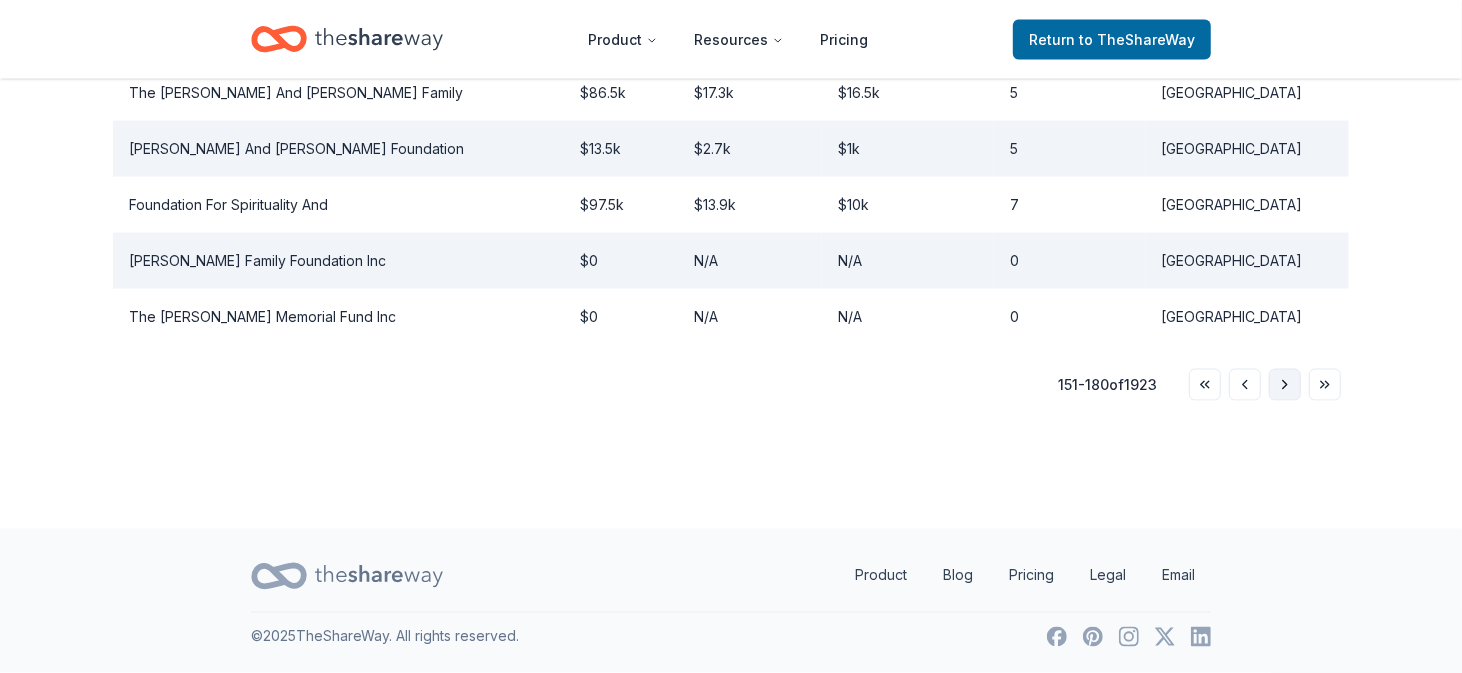click on "Go to next page" at bounding box center (1285, 385) 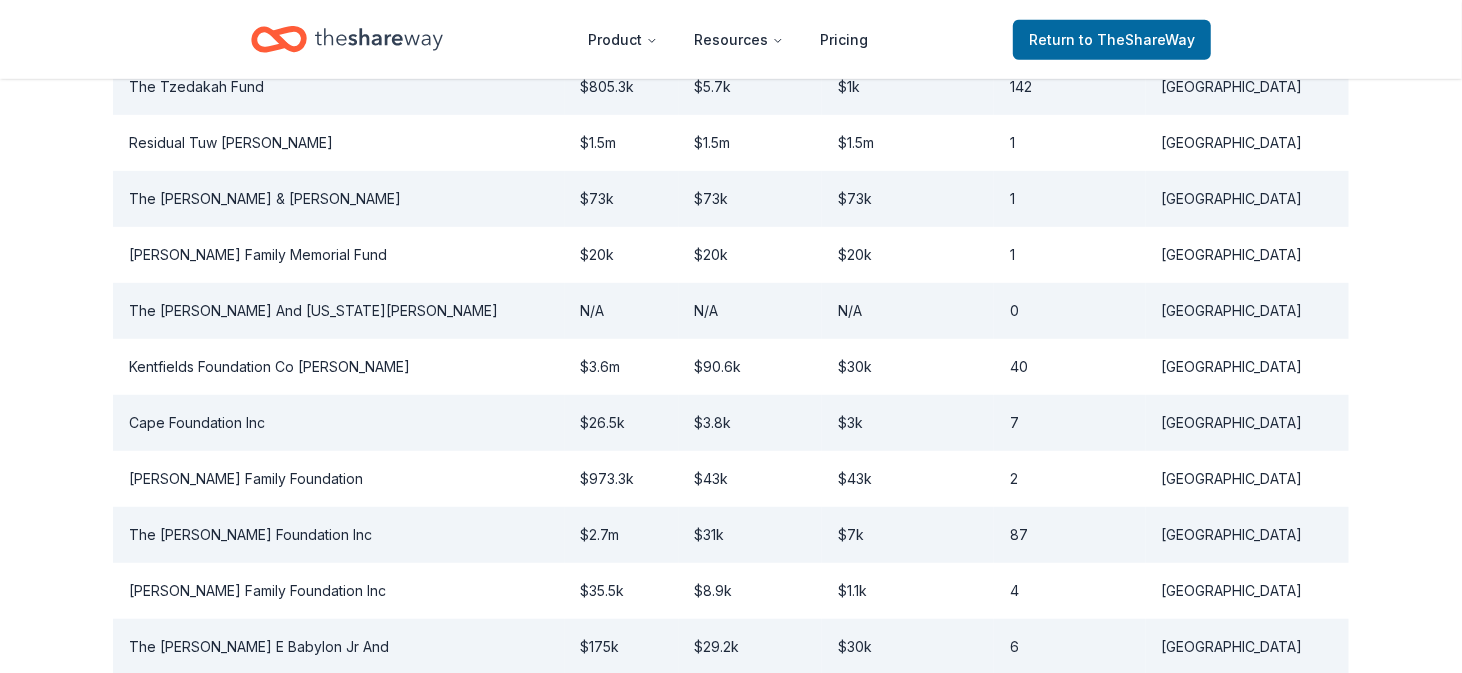 scroll, scrollTop: 1949, scrollLeft: 0, axis: vertical 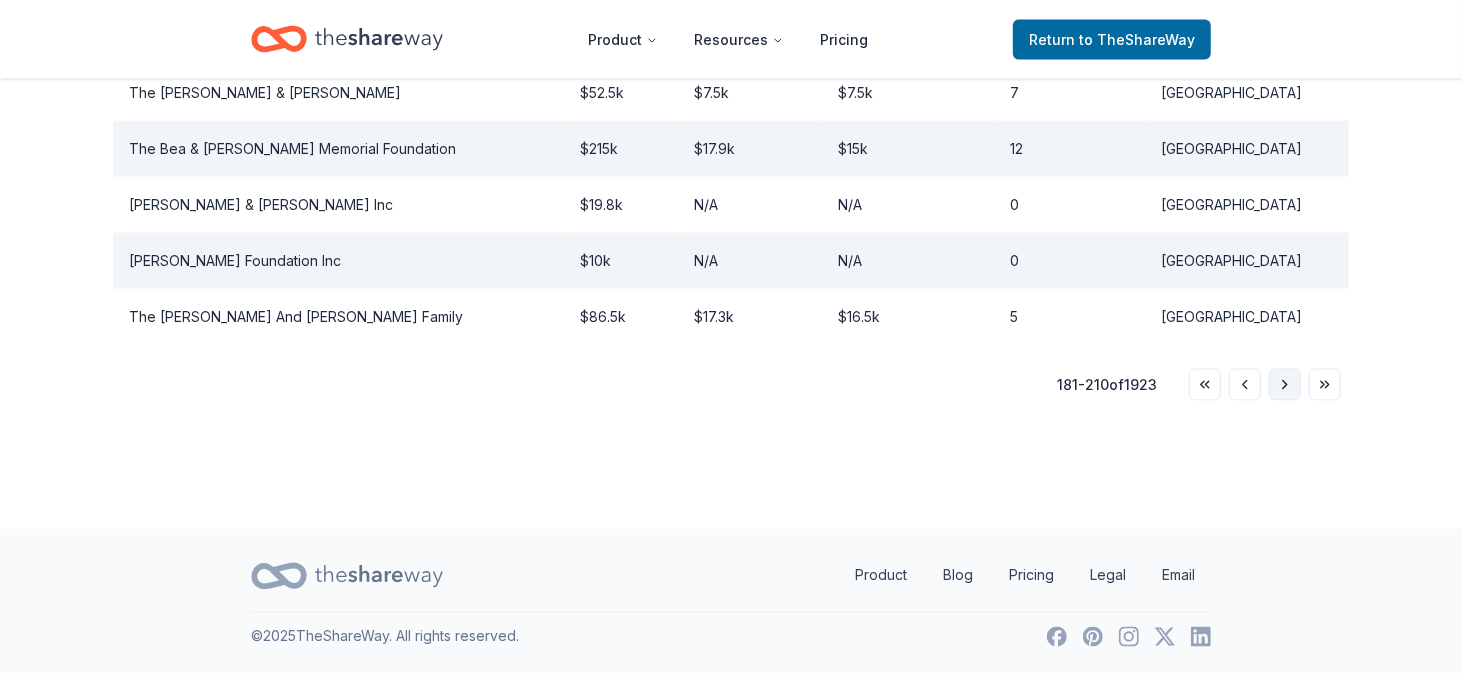 click on "Go to next page" at bounding box center (1285, 385) 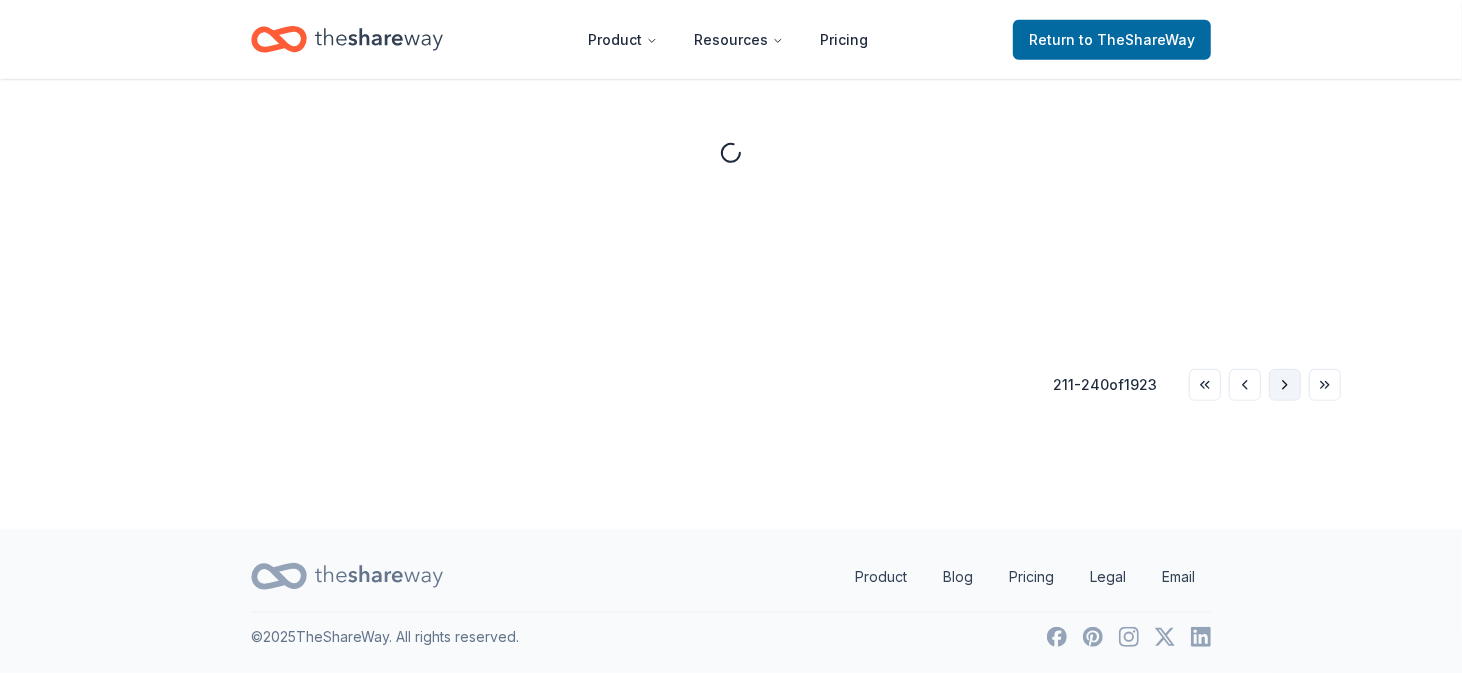 scroll, scrollTop: 1949, scrollLeft: 0, axis: vertical 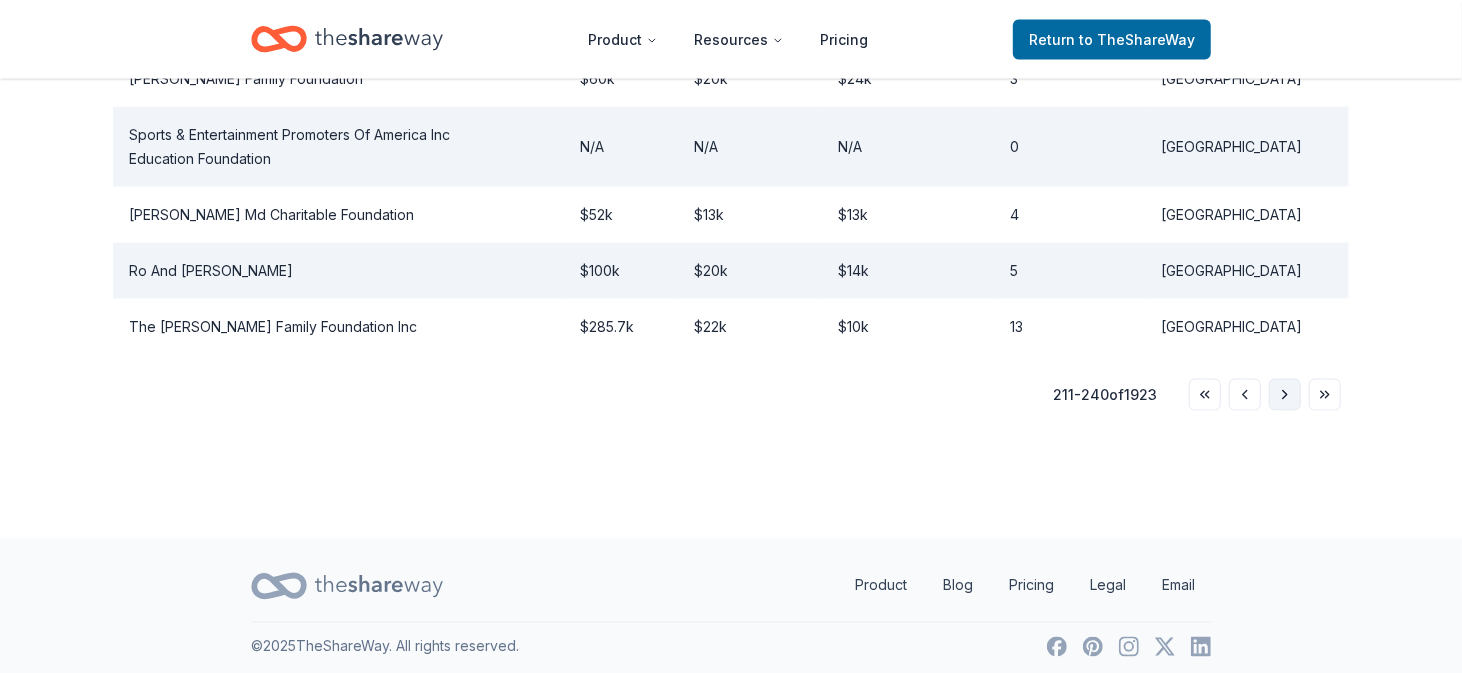 click on "Foundation Giving Avg. grant Median grant # of grants Location The Hales Family Foundation Inc $242.2k $48.4k $7k 5 Baltimore Linehan Family Foundation Inc $117.7k $5.9k $5k 20 Baltimore Center For Healthcare Innovation Inc $0 N/A N/A 0 Baltimore Gross Family Charity Fund $1.7k N/A N/A 0 Baltimore Passion Of Hope International Usa N/A N/A N/A 0 Baltimore Howard & Martha Head Foundation Inc N/A N/A N/A 0 Baltimore Zichron Leibel & Chana Dachs Inc $19.8k N/A N/A 0 Baltimore Edward Freitag & Martha Haley Fdn Inc $60.9k $2.5k $2.3k 24 Baltimore The Harvey M Meyerhoff Fund Inc $610.1k $9.8k $5k 62 Baltimore Kenney Family Foundation Inc $208.4k $11k $2k 19 Baltimore Monique C And George L Braude Memorial $86.6k $7.2k $5k 12 Baltimore Sarah Sauer Foundation $4.1k N/A N/A 0 Baltimore The Philip And Beryl Sachs Family $86.5k $17.3k $16.5k 5 Baltimore Ochs Family Foundation $973.3k $43k $43k 2 Baltimore Edward St John Foundation Inc $518.8k $6.8k $525 76 Baltimore Charles F And Margaret Mh Obrecht $130.7k $1.5k $500 86" at bounding box center [731, -494] 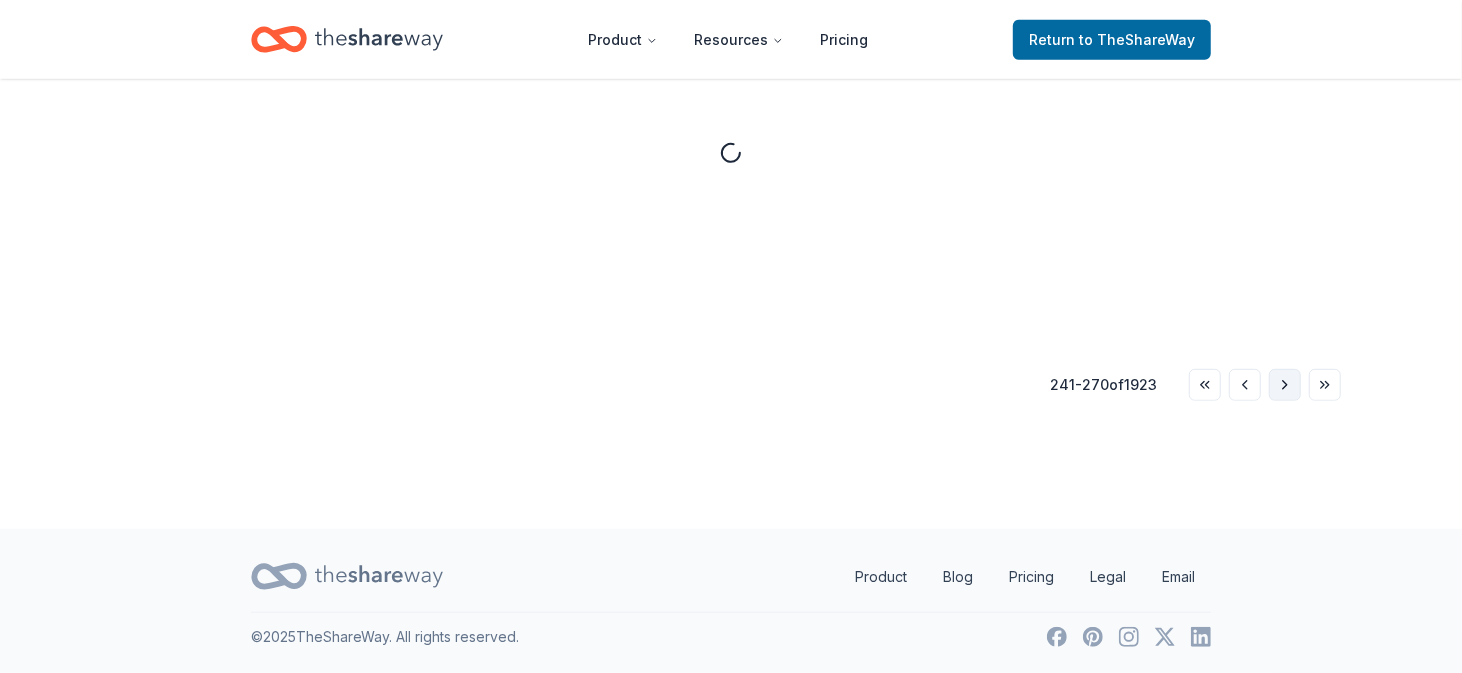 scroll, scrollTop: 1949, scrollLeft: 0, axis: vertical 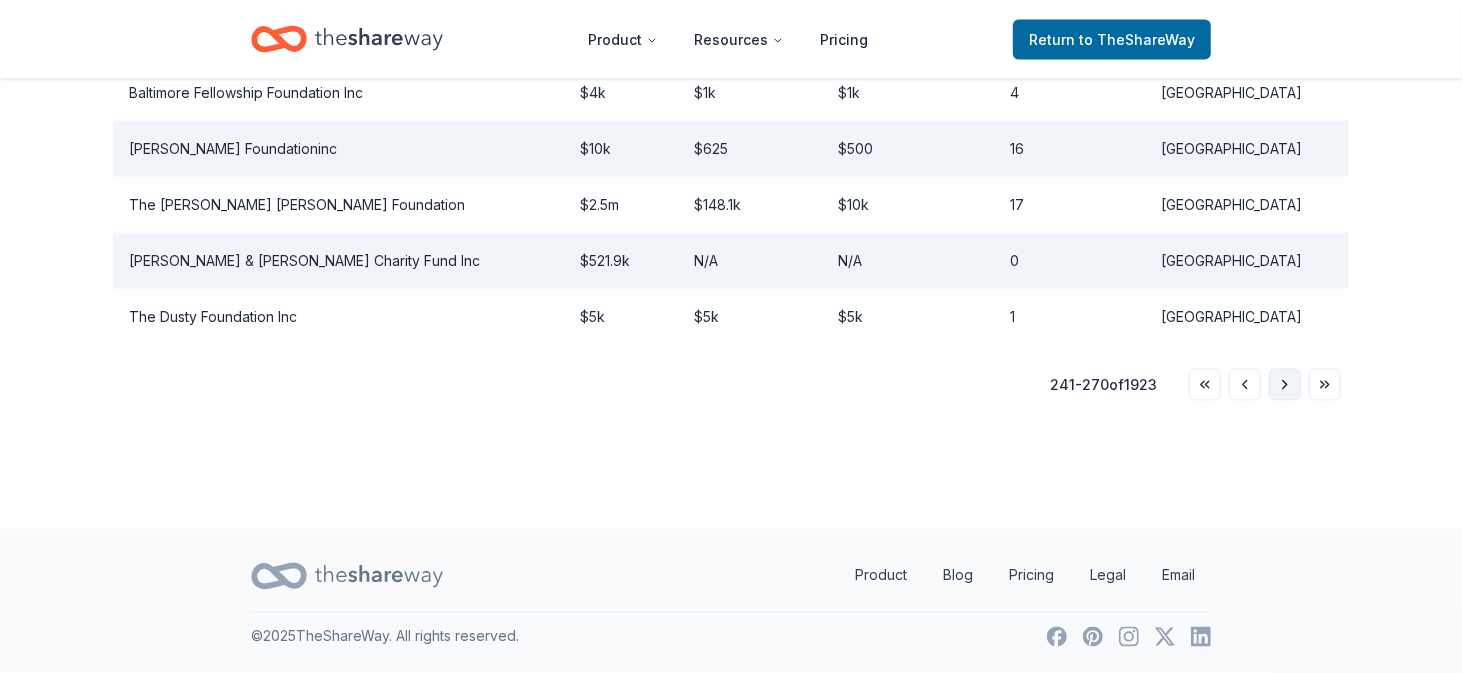 click on "Go to next page" at bounding box center (1285, 385) 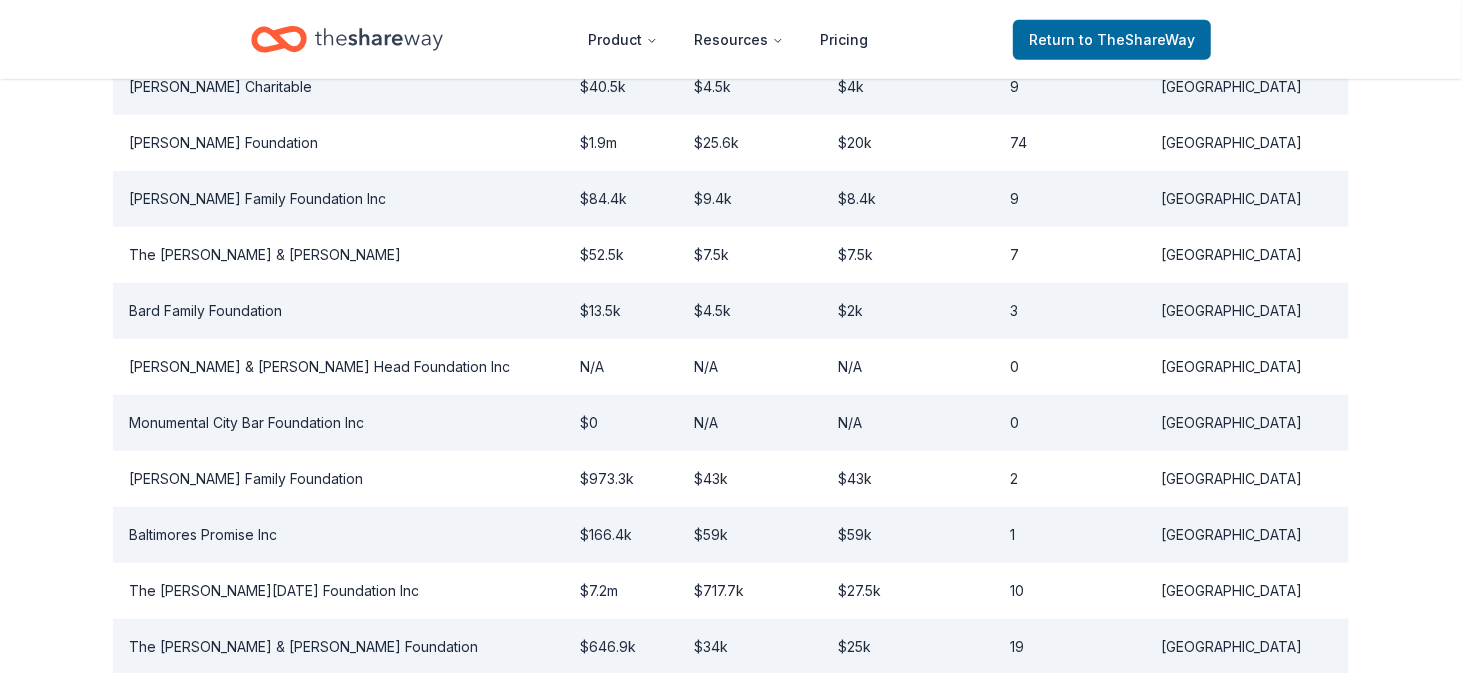 scroll, scrollTop: 1949, scrollLeft: 0, axis: vertical 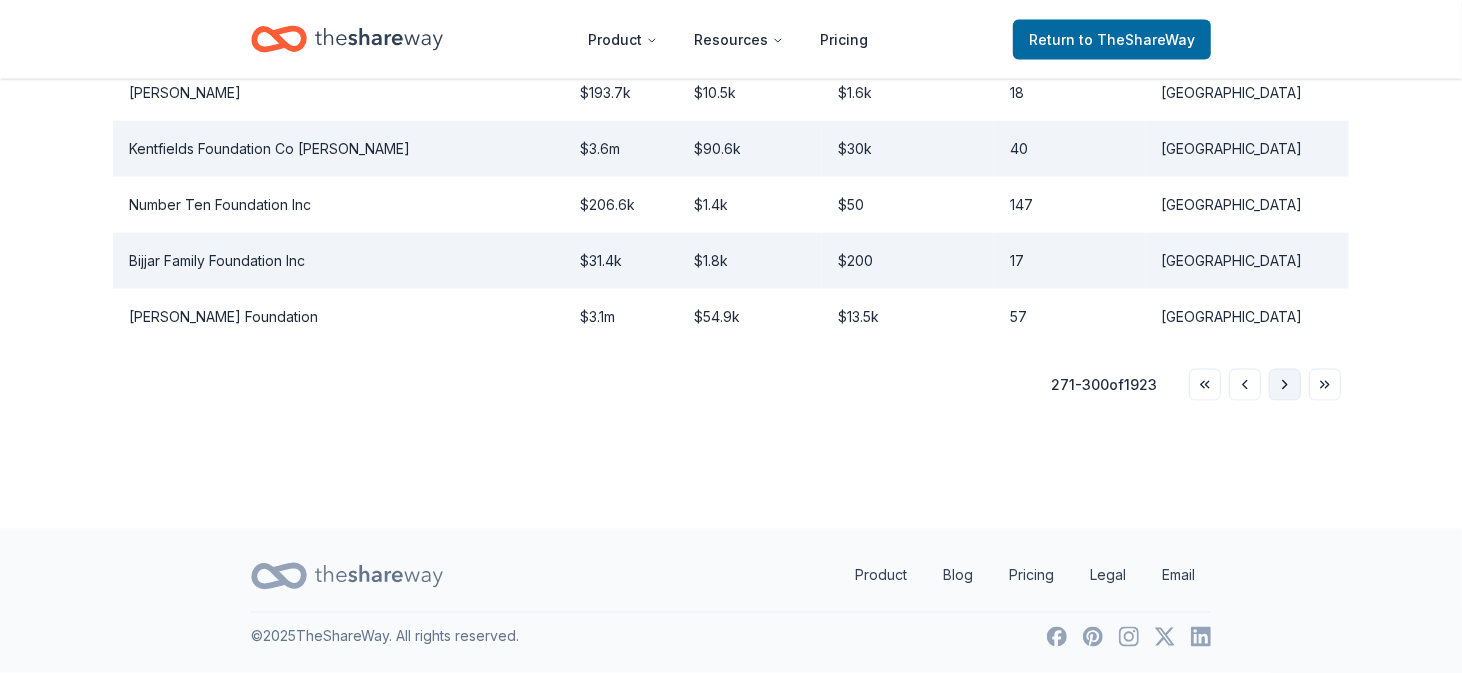 click on "Go to next page" at bounding box center [1285, 385] 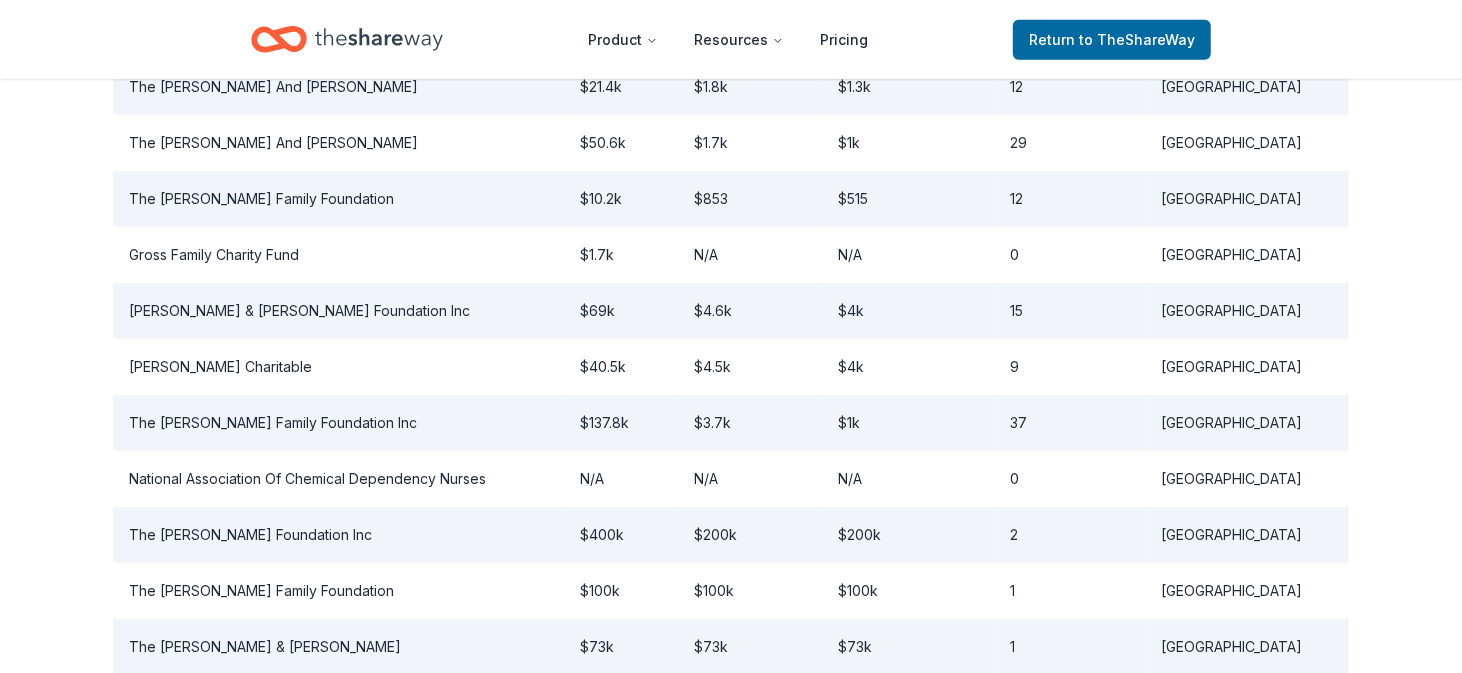scroll, scrollTop: 1949, scrollLeft: 0, axis: vertical 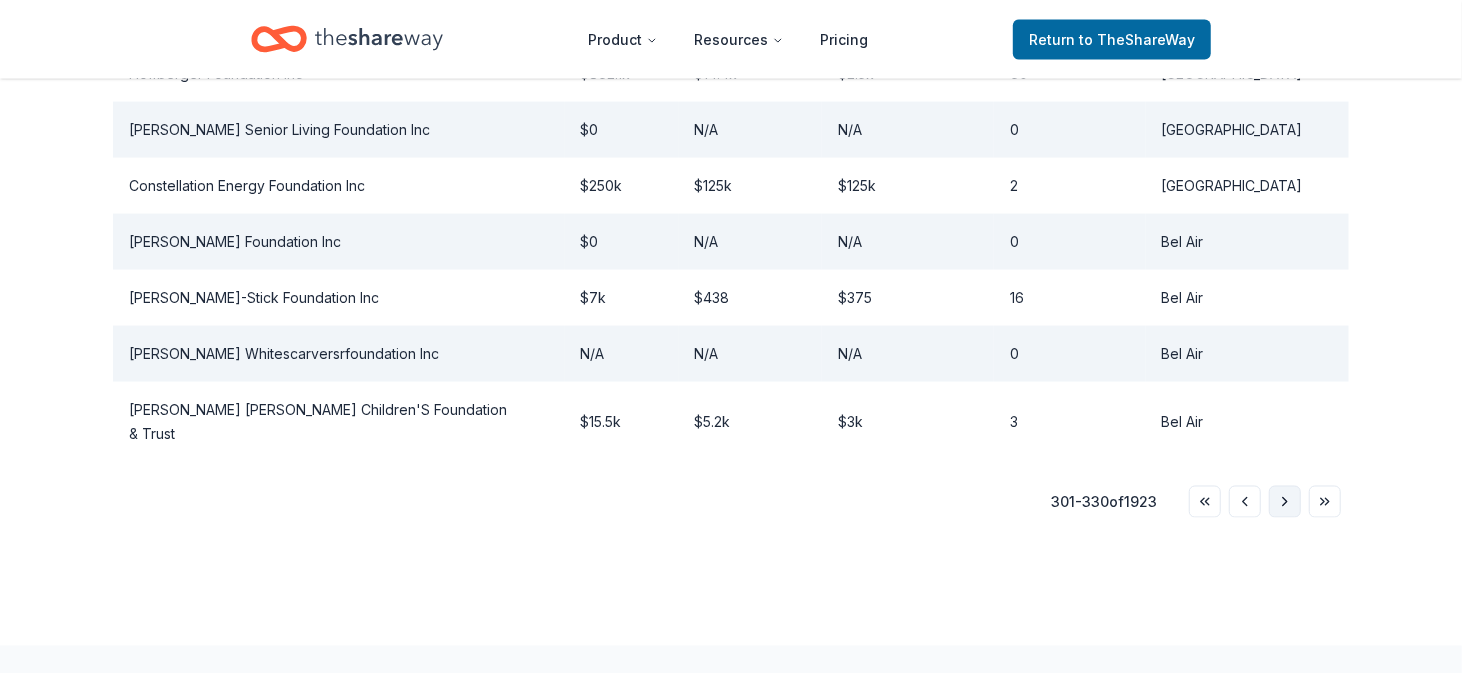 click on "Go to next page" at bounding box center (1285, 502) 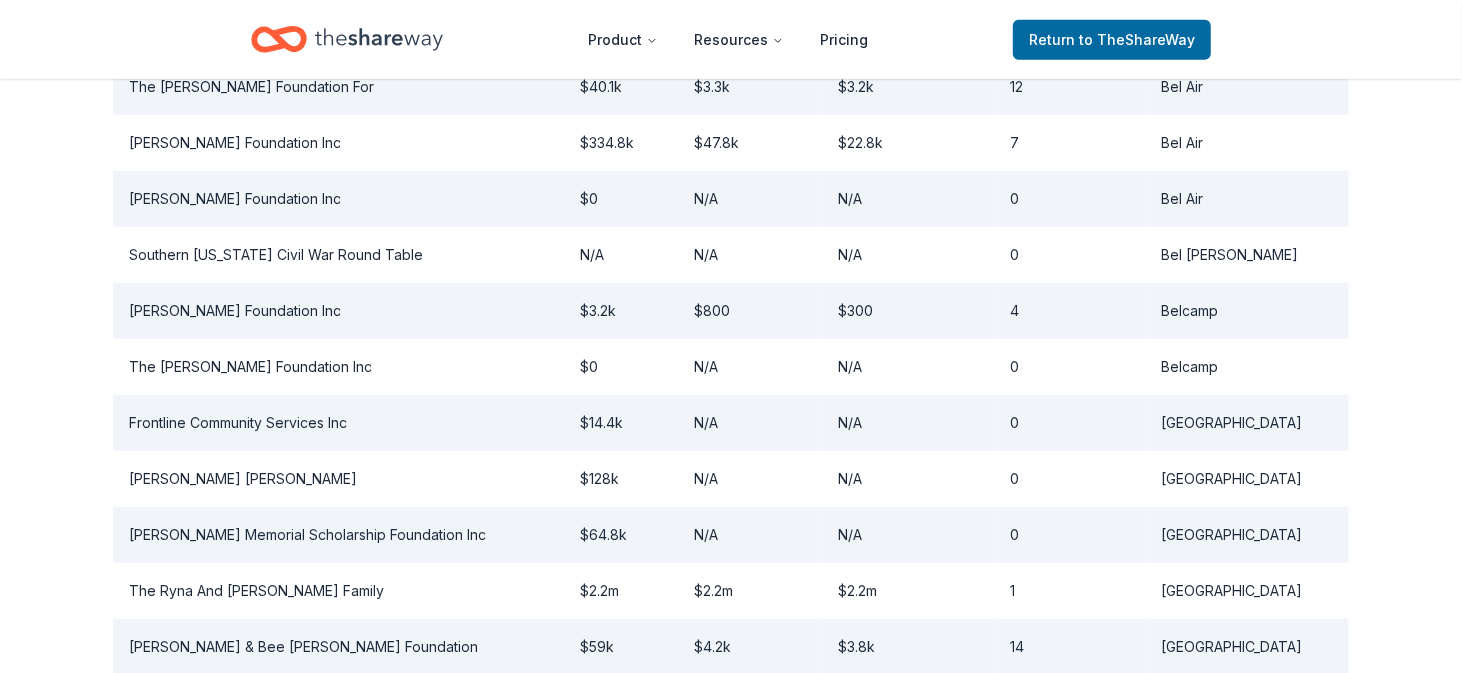 scroll, scrollTop: 1842, scrollLeft: 0, axis: vertical 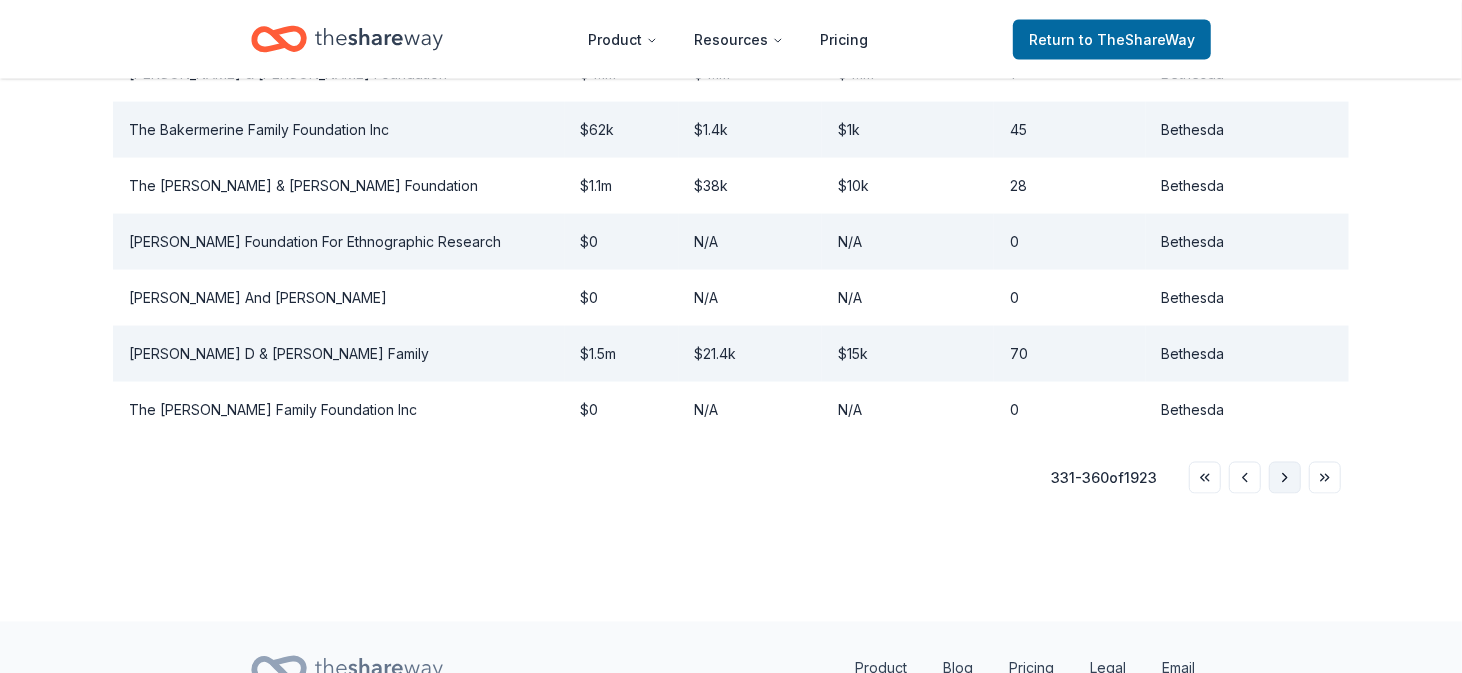 click on "Go to next page" at bounding box center (1285, 478) 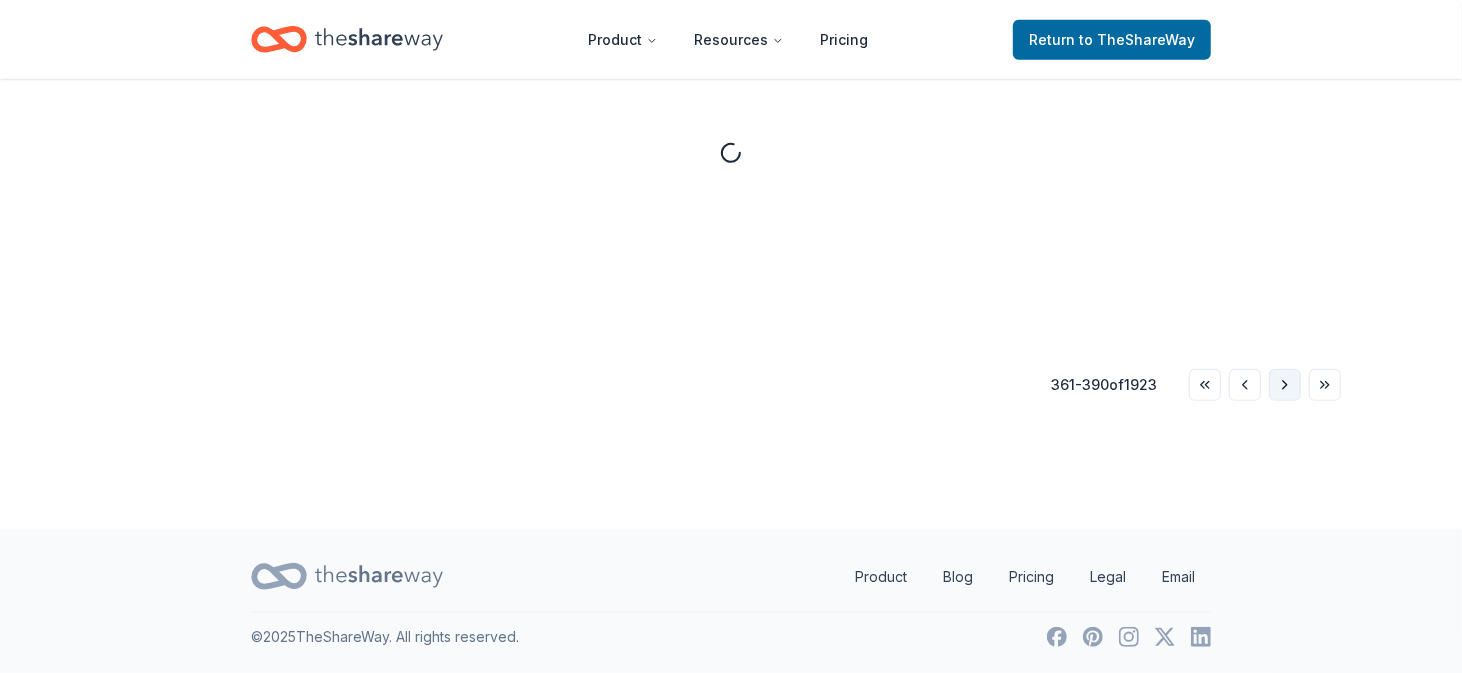 scroll, scrollTop: 1842, scrollLeft: 0, axis: vertical 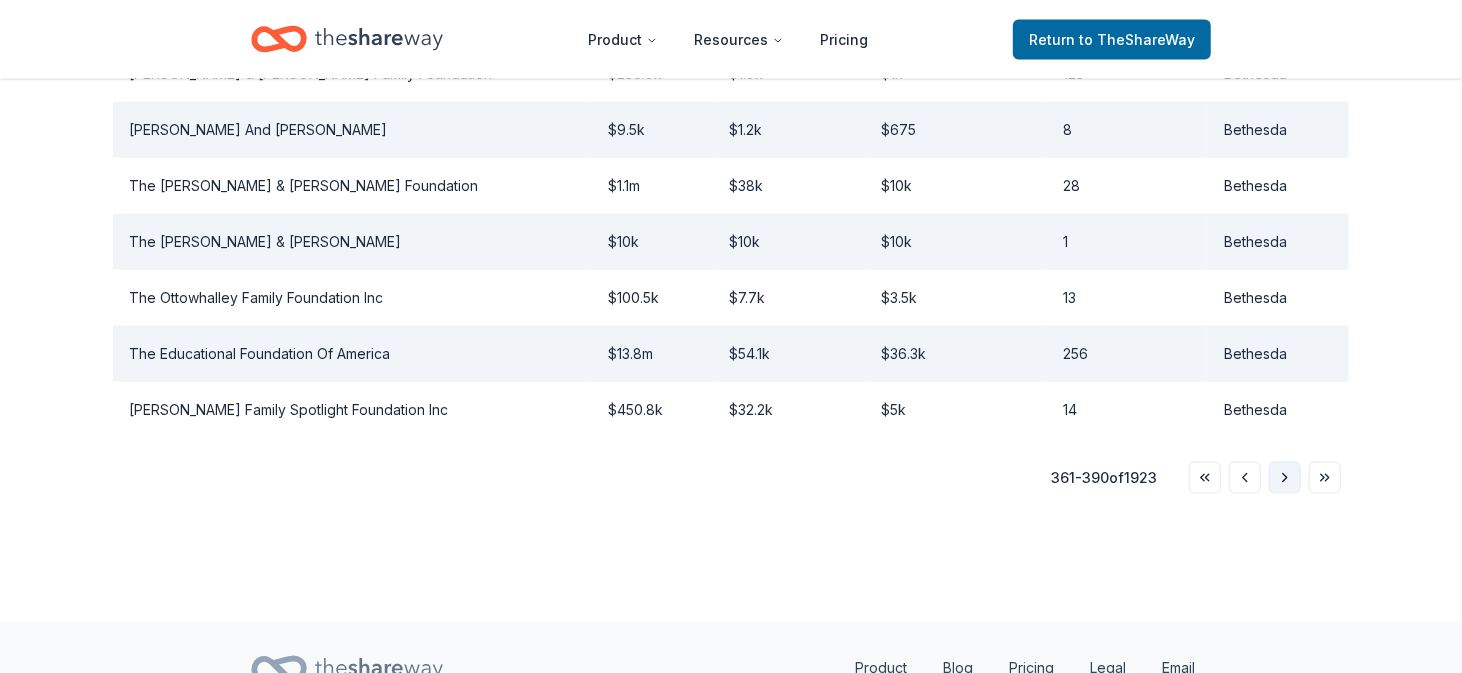 click on "Go to next page" at bounding box center [1285, 478] 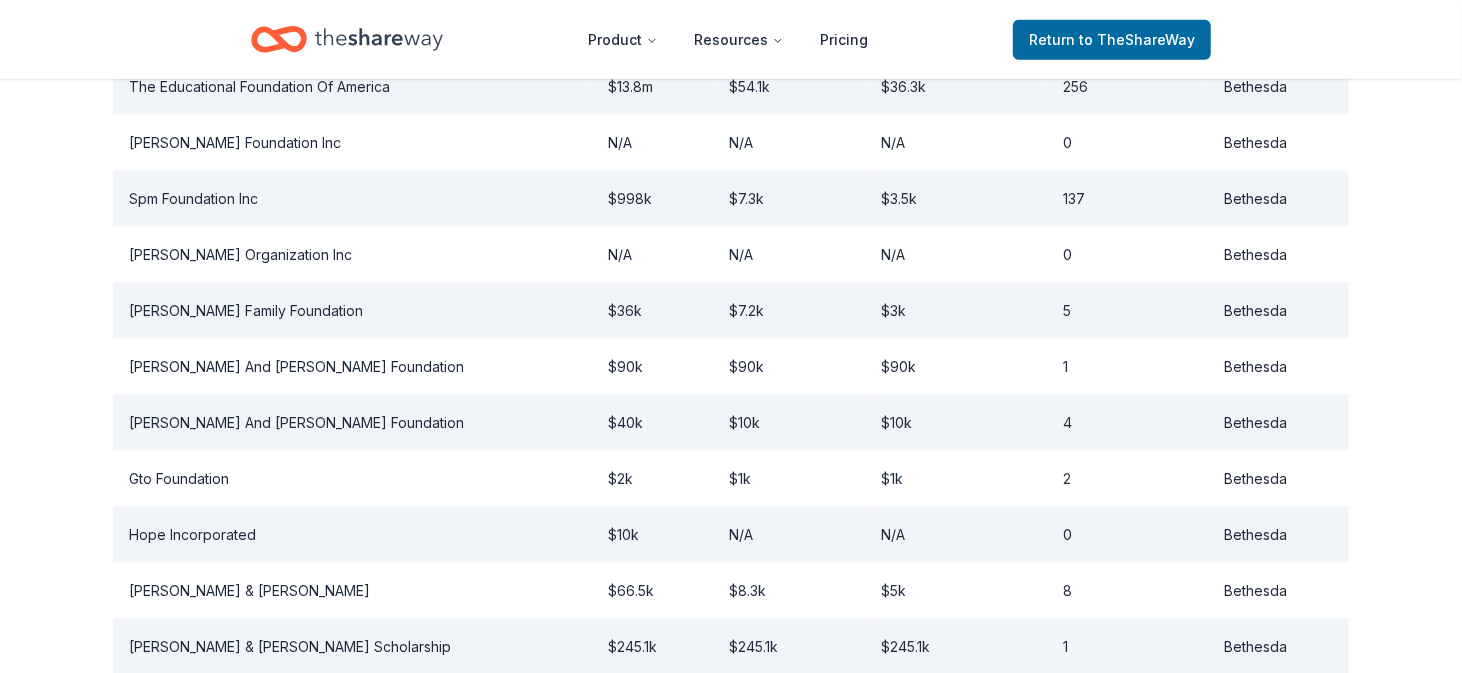 scroll, scrollTop: 1842, scrollLeft: 0, axis: vertical 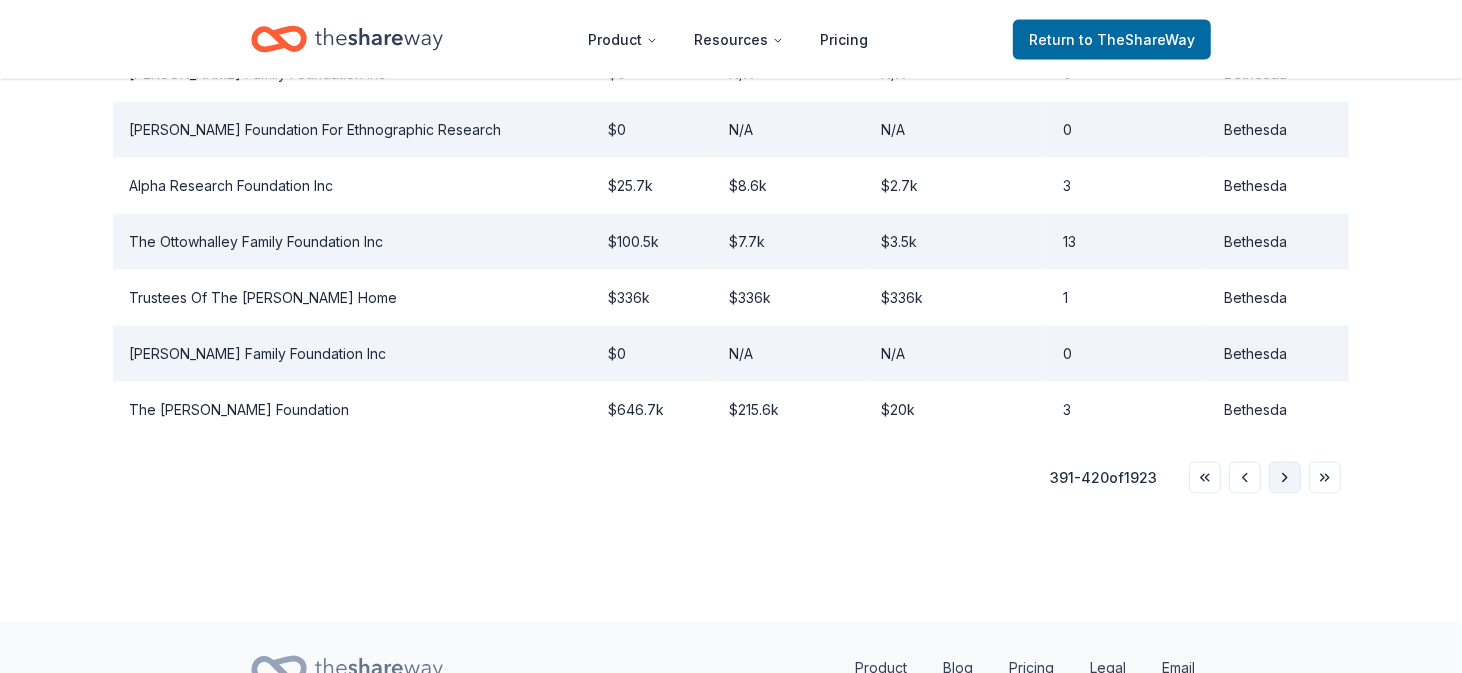 click on "Go to next page" at bounding box center [1285, 478] 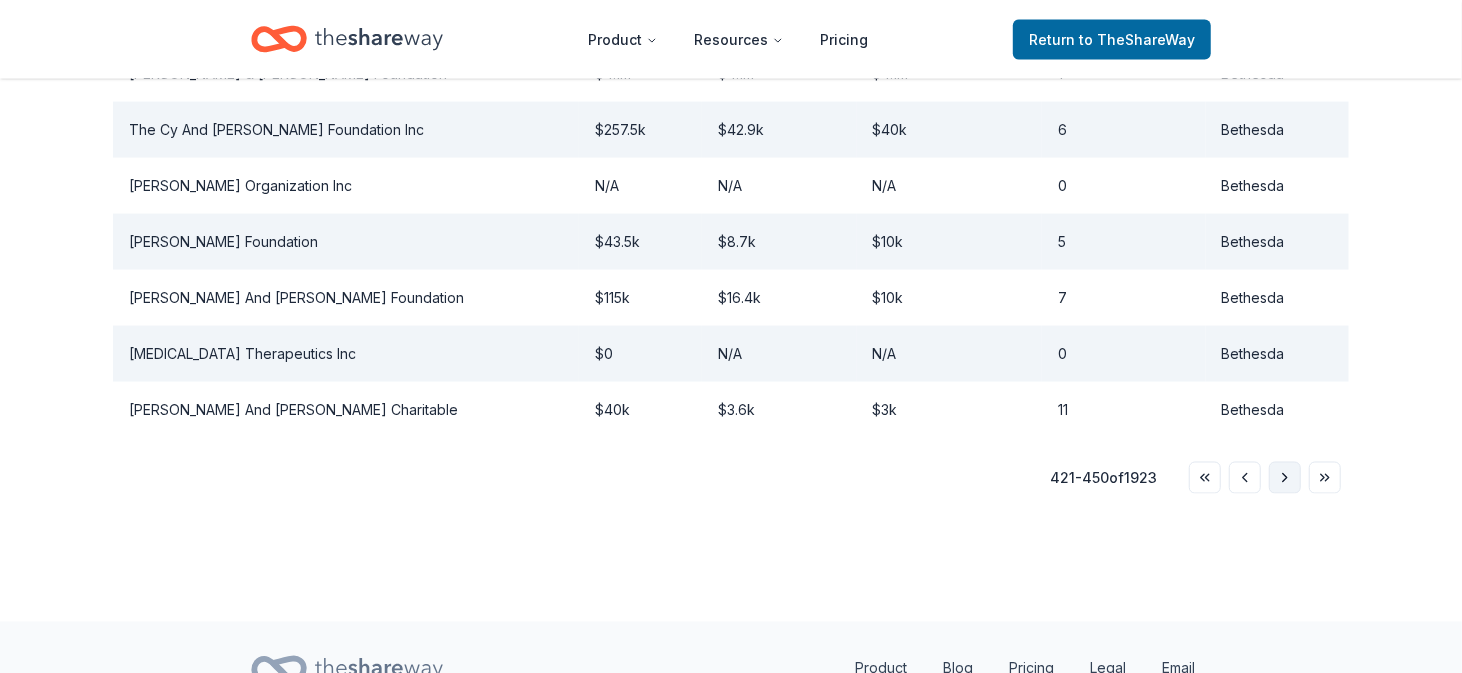 click on "Go to next page" at bounding box center [1285, 478] 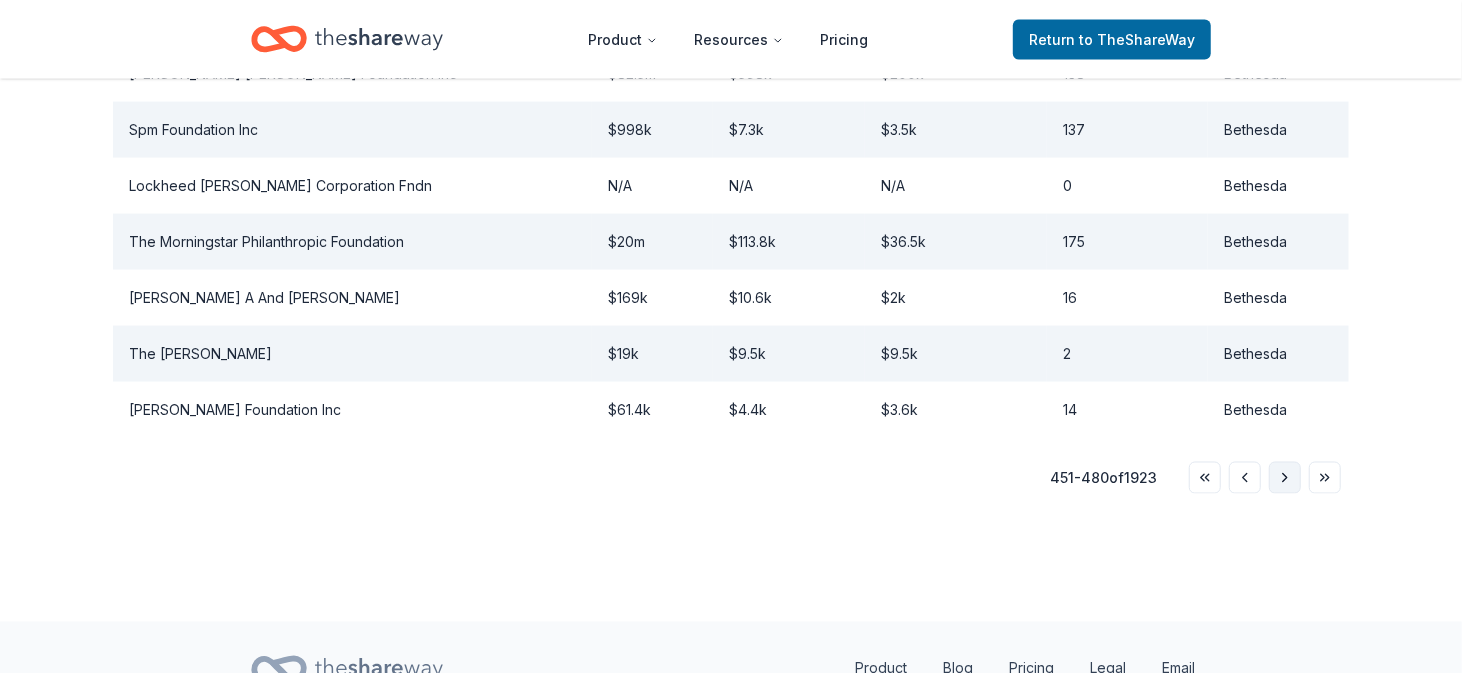 click on "Go to next page" at bounding box center (1285, 478) 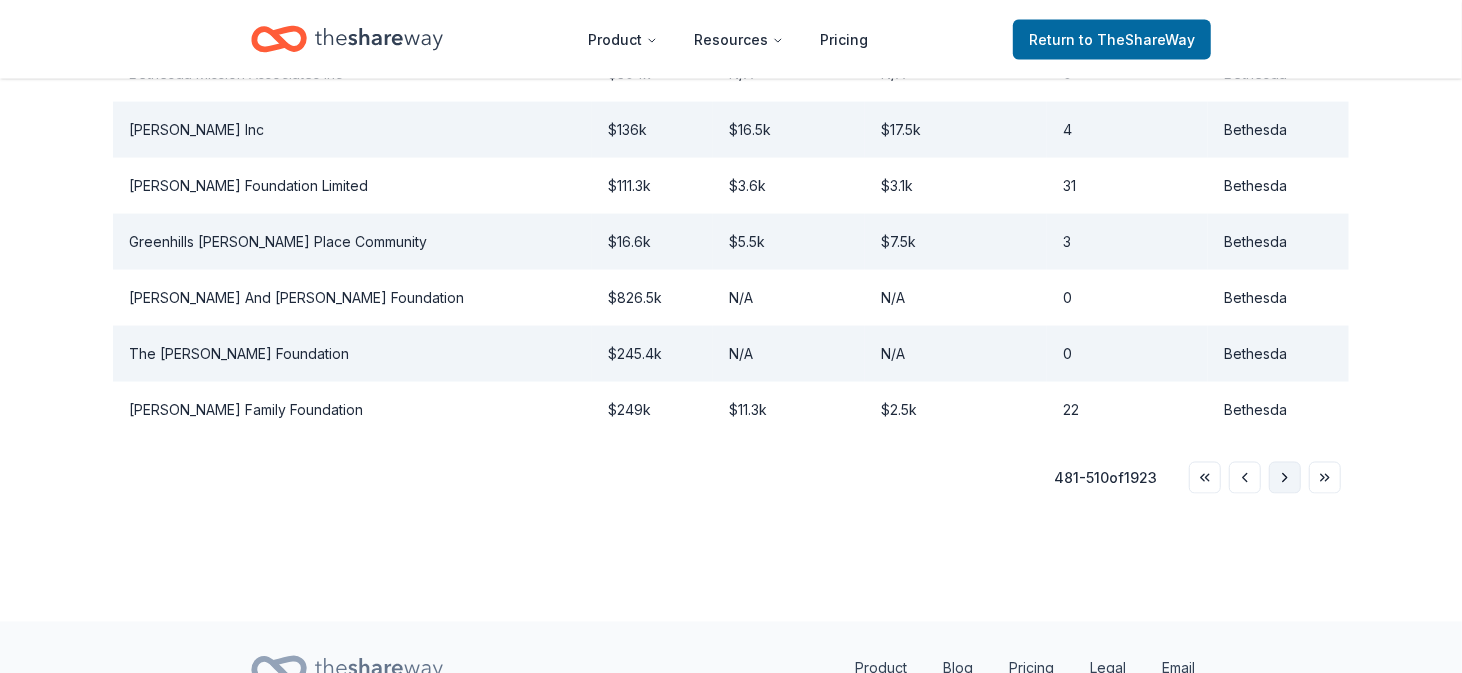 click on "Go to next page" at bounding box center [1285, 478] 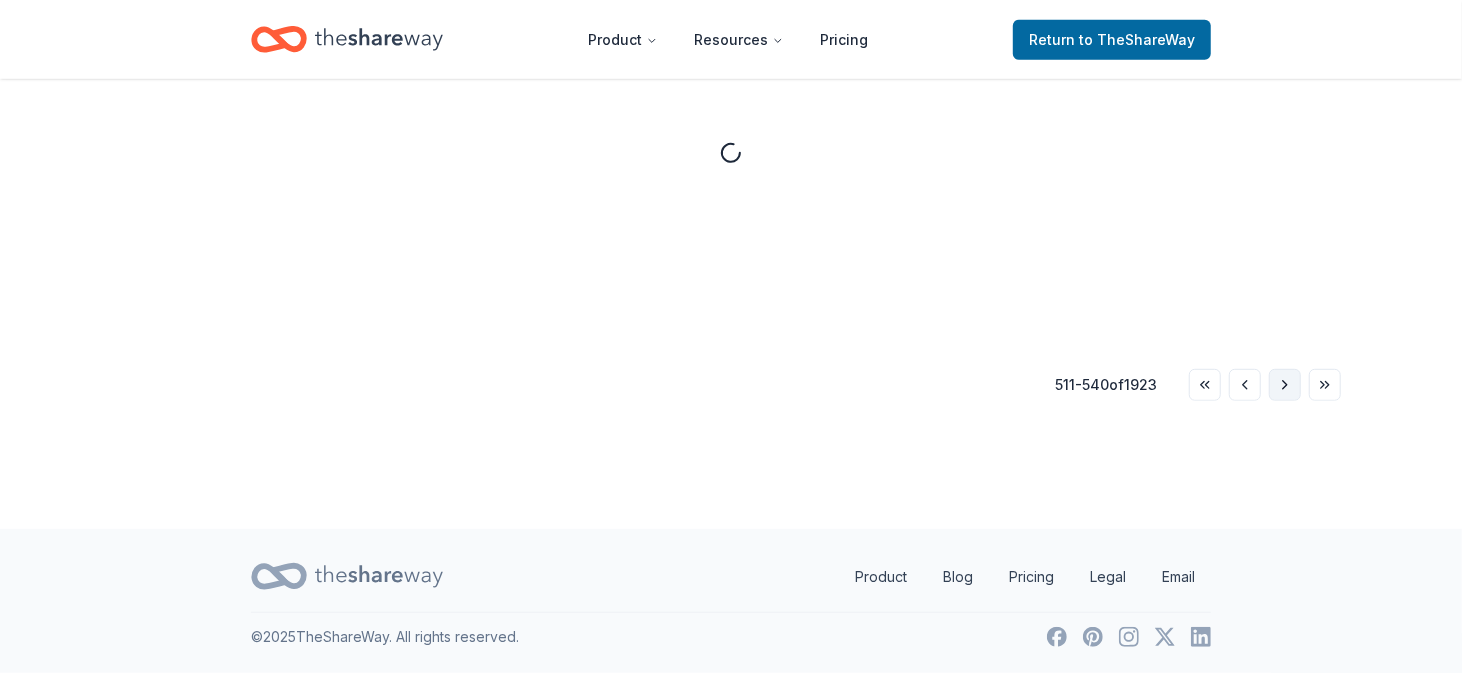 scroll, scrollTop: 1842, scrollLeft: 0, axis: vertical 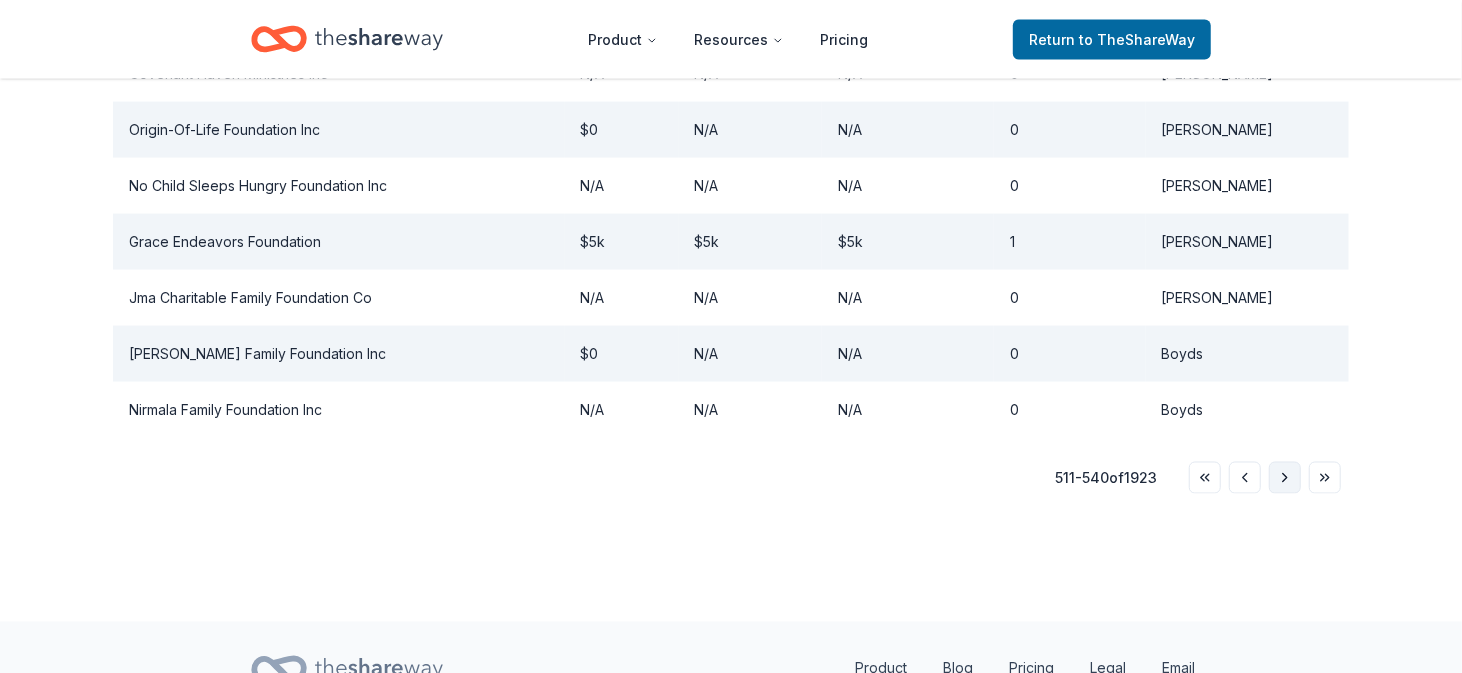 click on "Go to next page" at bounding box center [1285, 478] 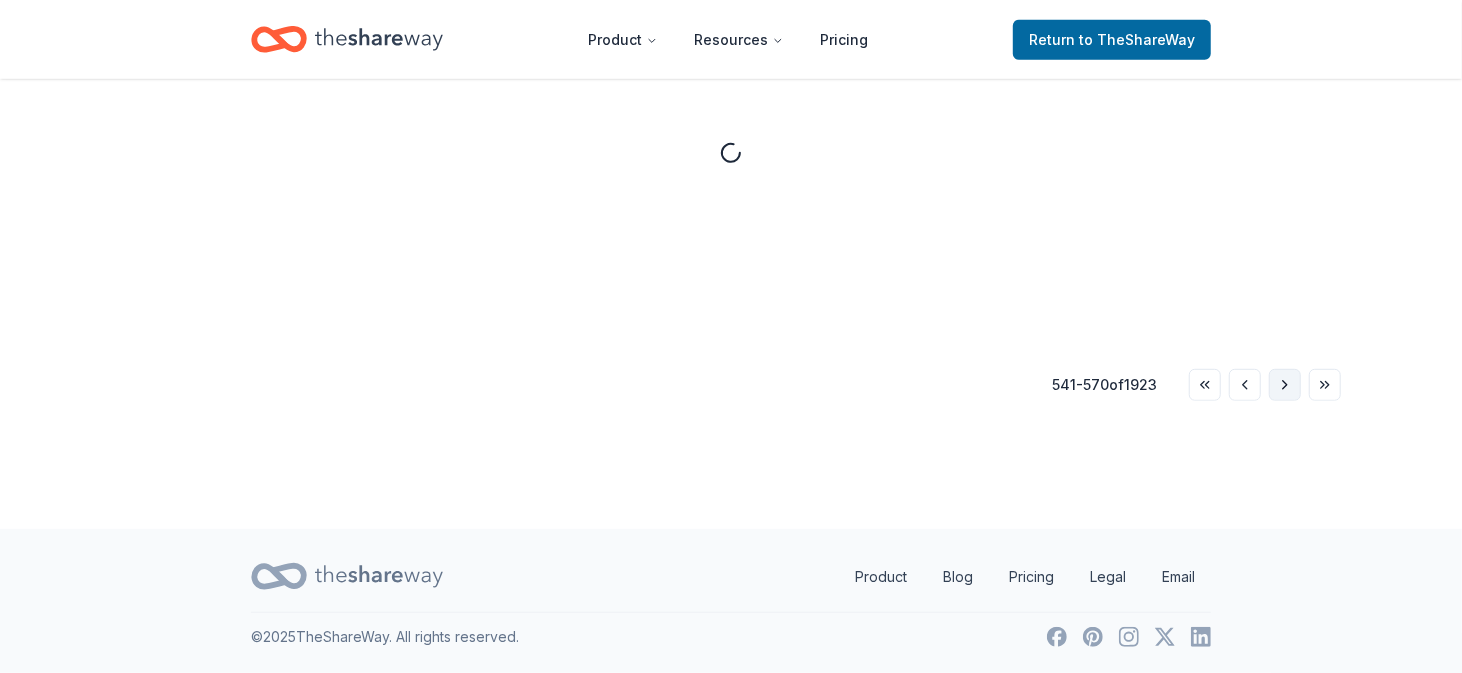scroll, scrollTop: 1842, scrollLeft: 0, axis: vertical 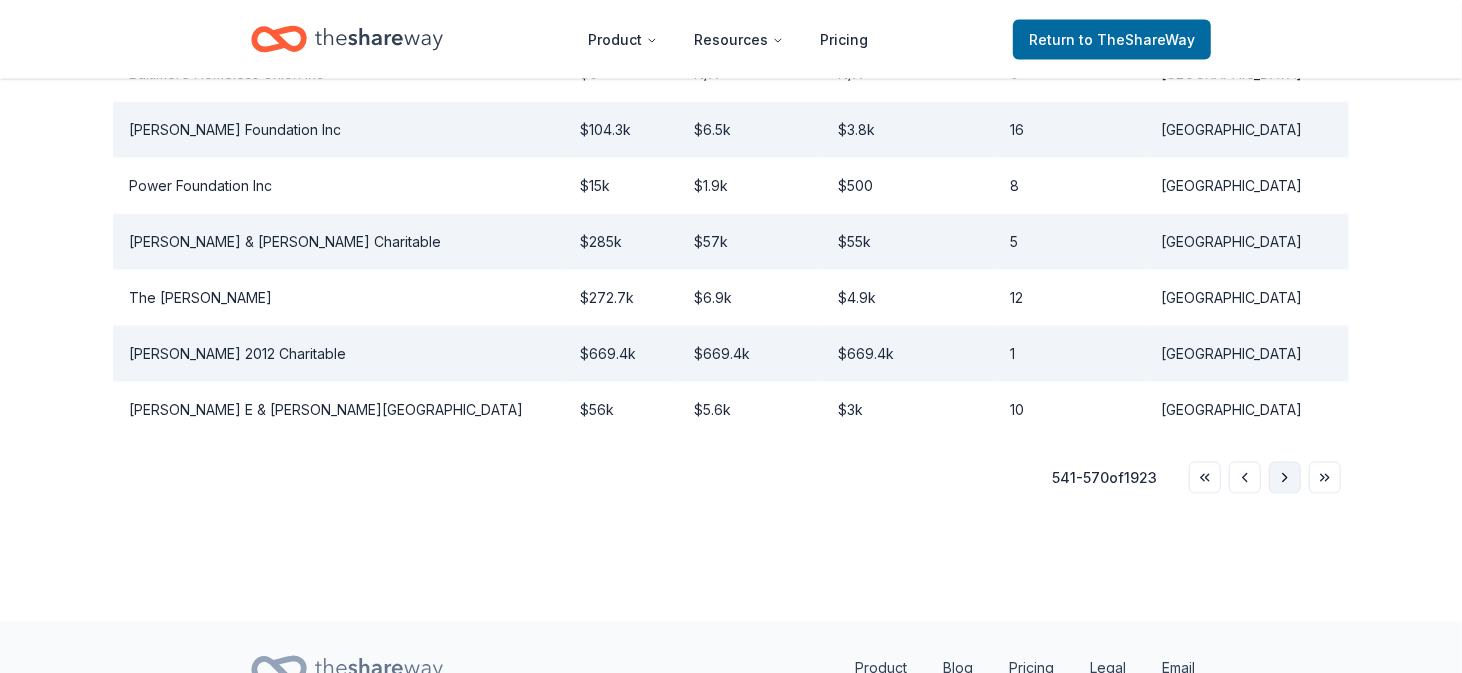 click on "Go to next page" at bounding box center [1285, 478] 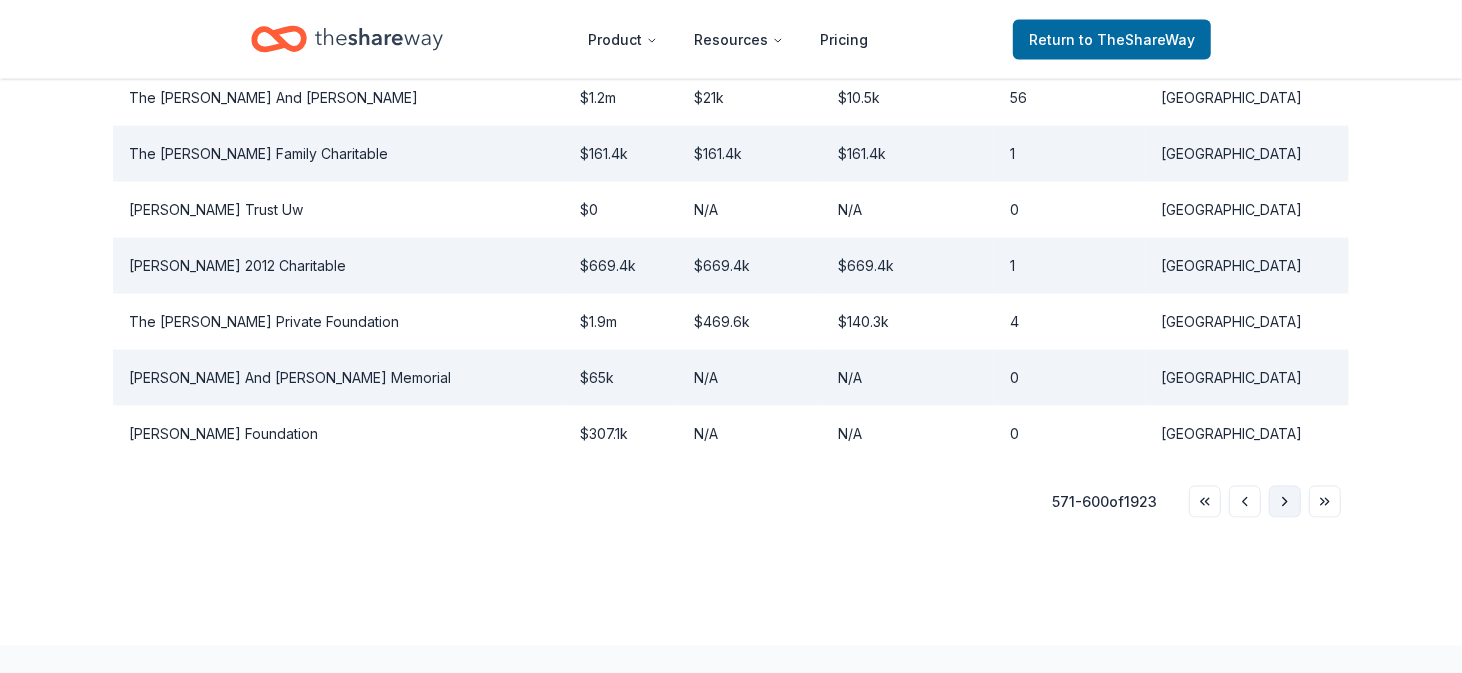 click on "Go to next page" at bounding box center [1285, 502] 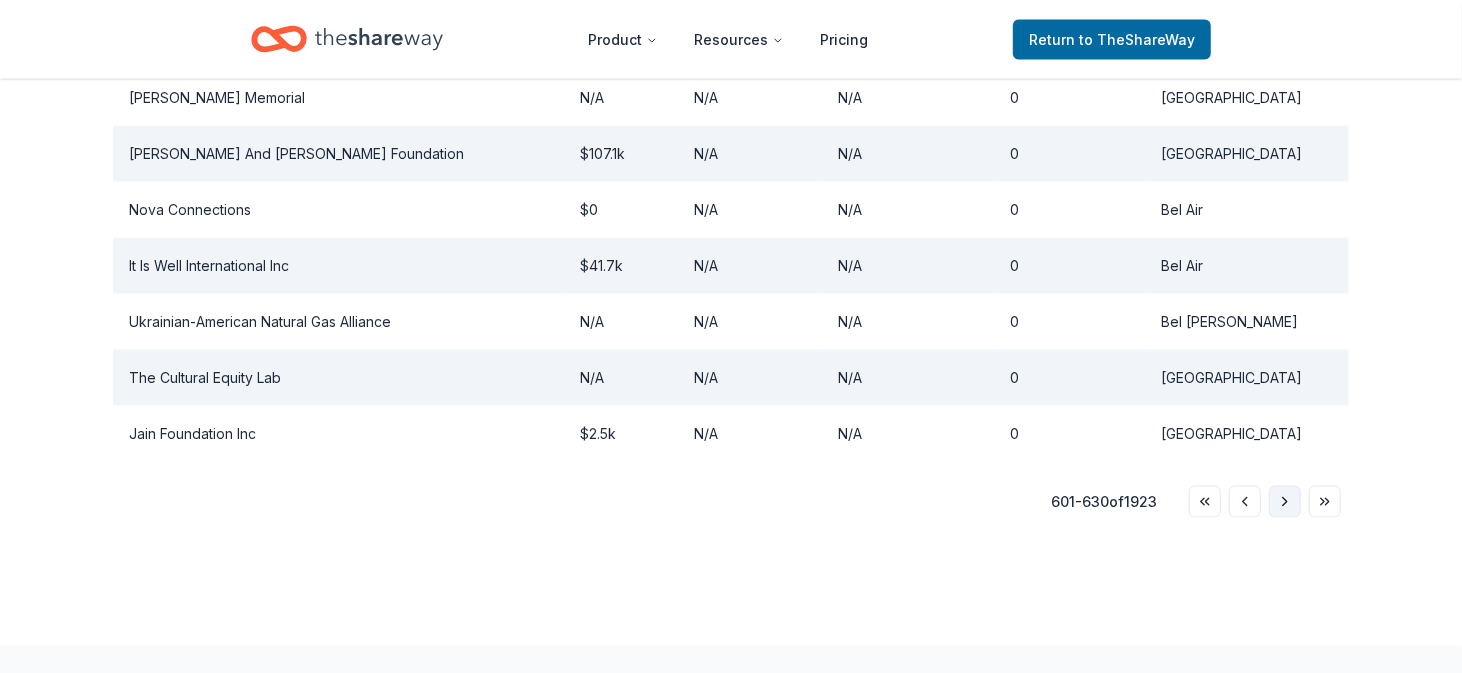 click on "Go to next page" at bounding box center (1285, 502) 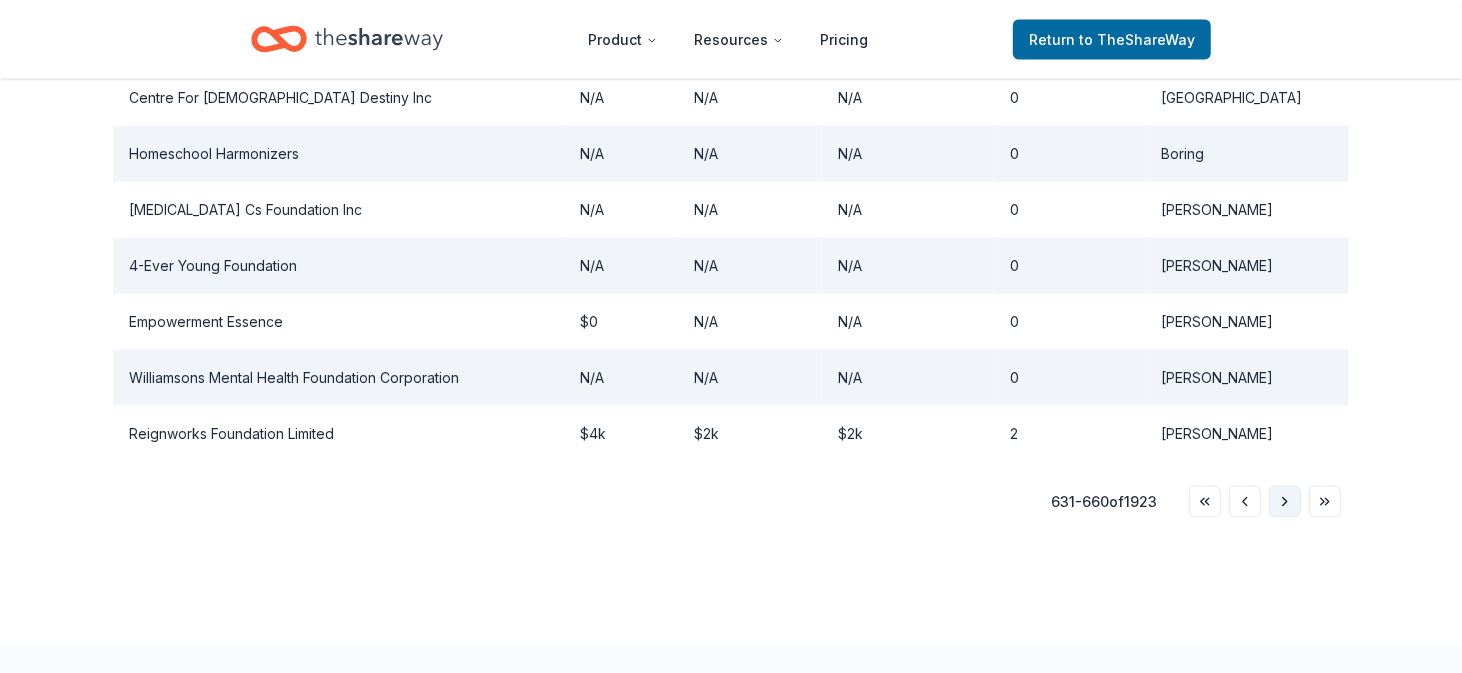 click on "Go to next page" at bounding box center [1285, 502] 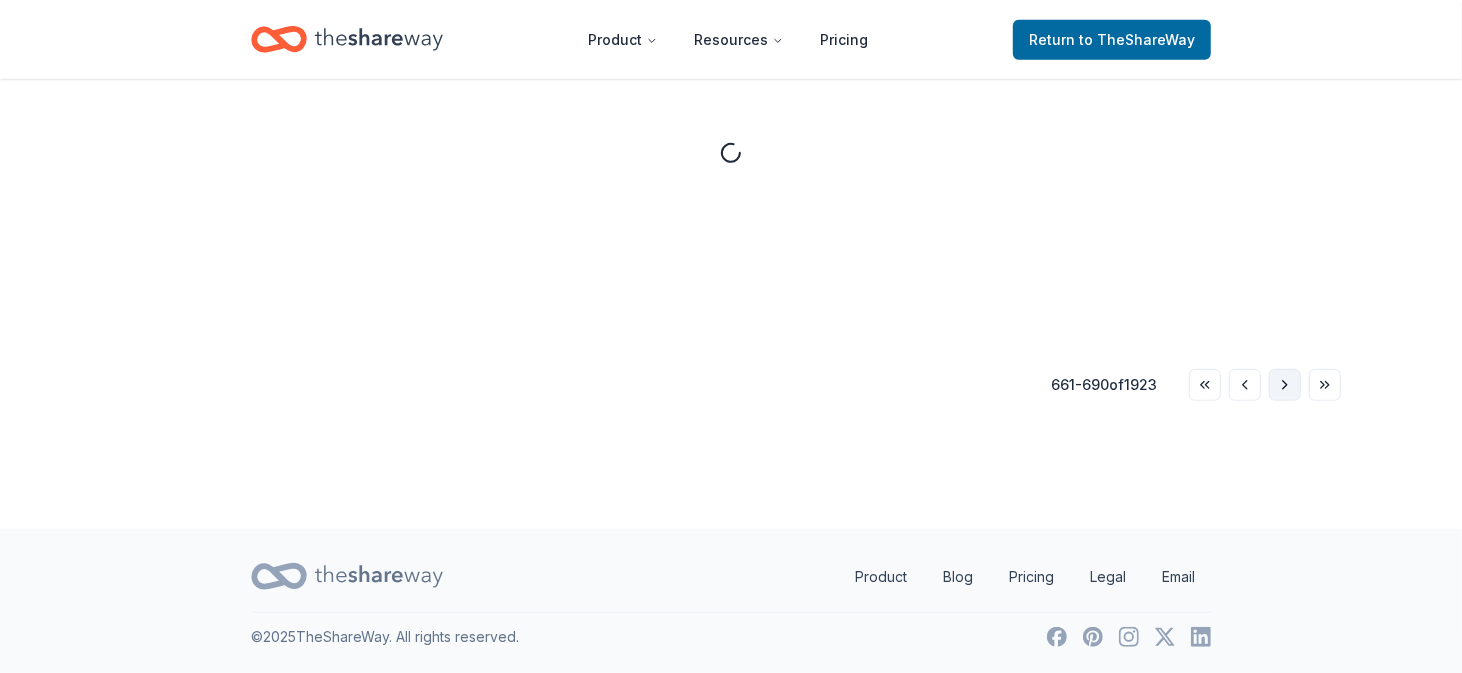 scroll, scrollTop: 1842, scrollLeft: 0, axis: vertical 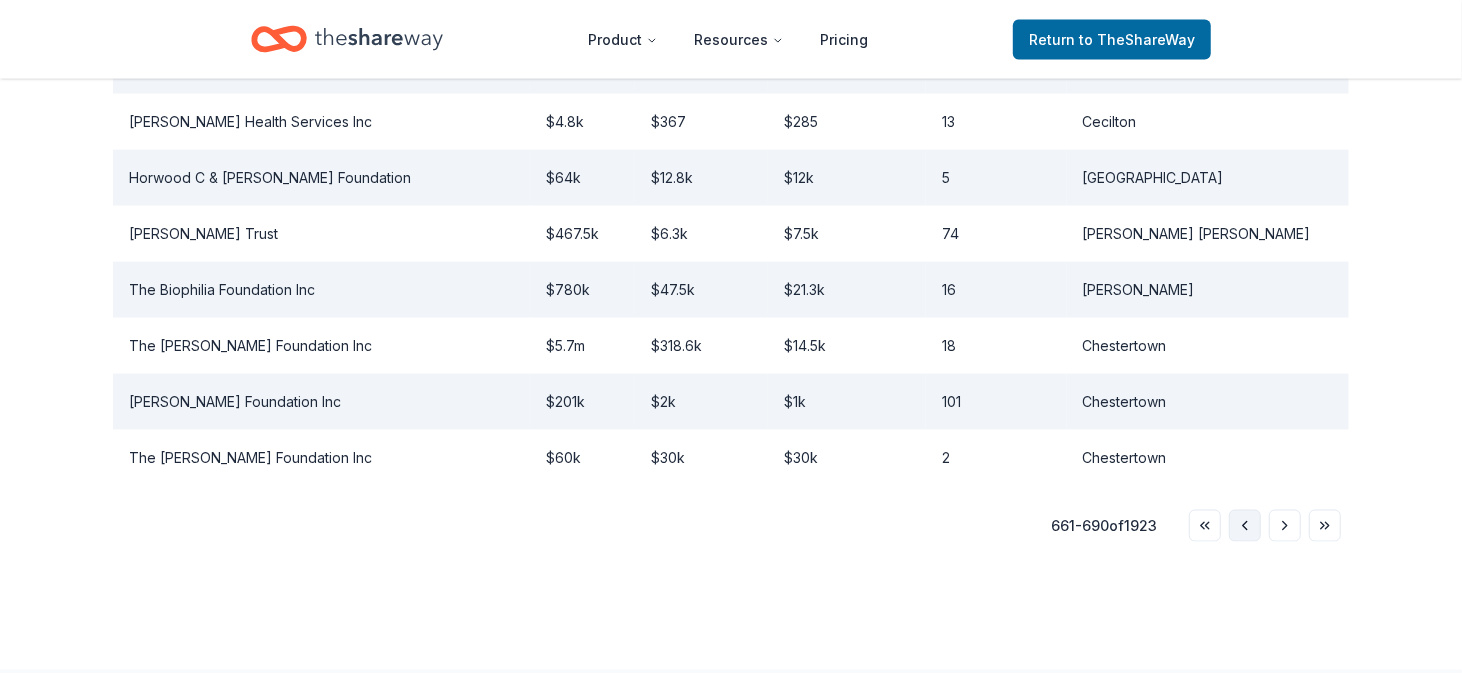 click on "Go to previous page" at bounding box center (1245, 526) 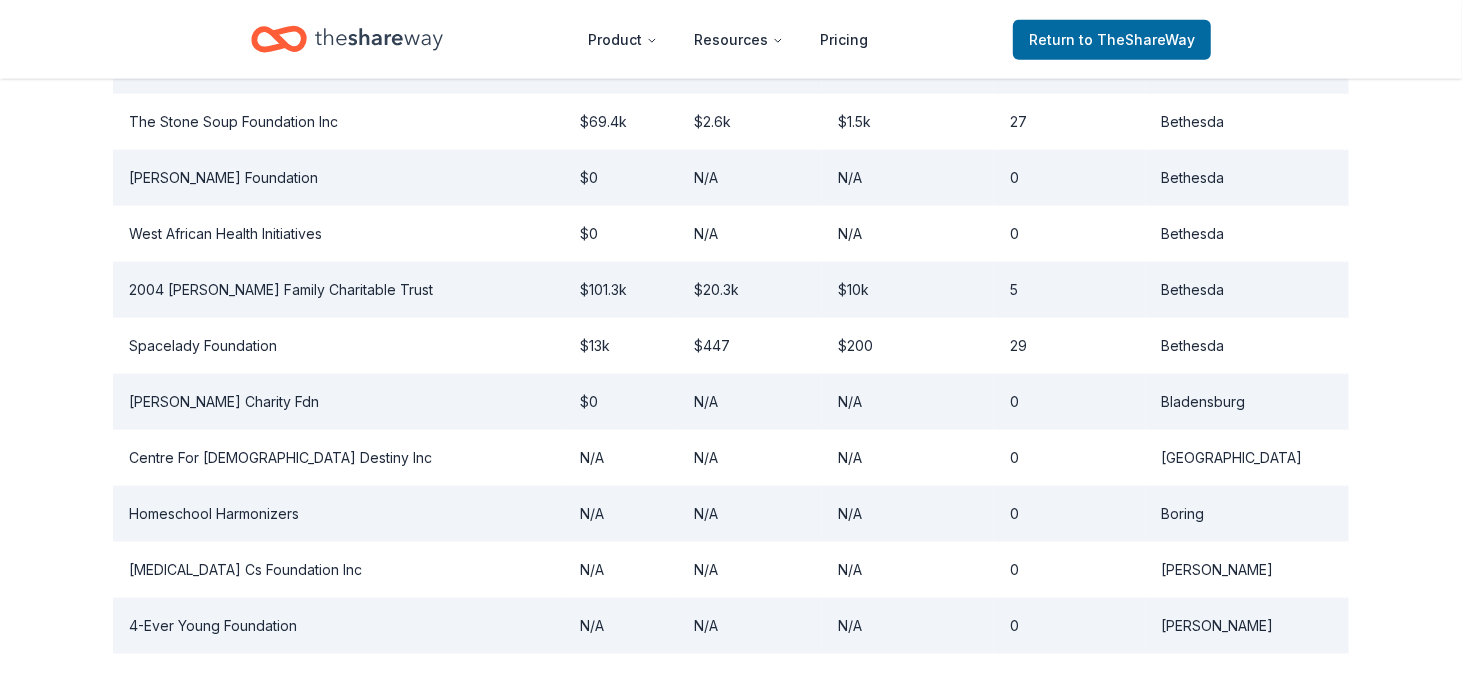 scroll, scrollTop: 1949, scrollLeft: 0, axis: vertical 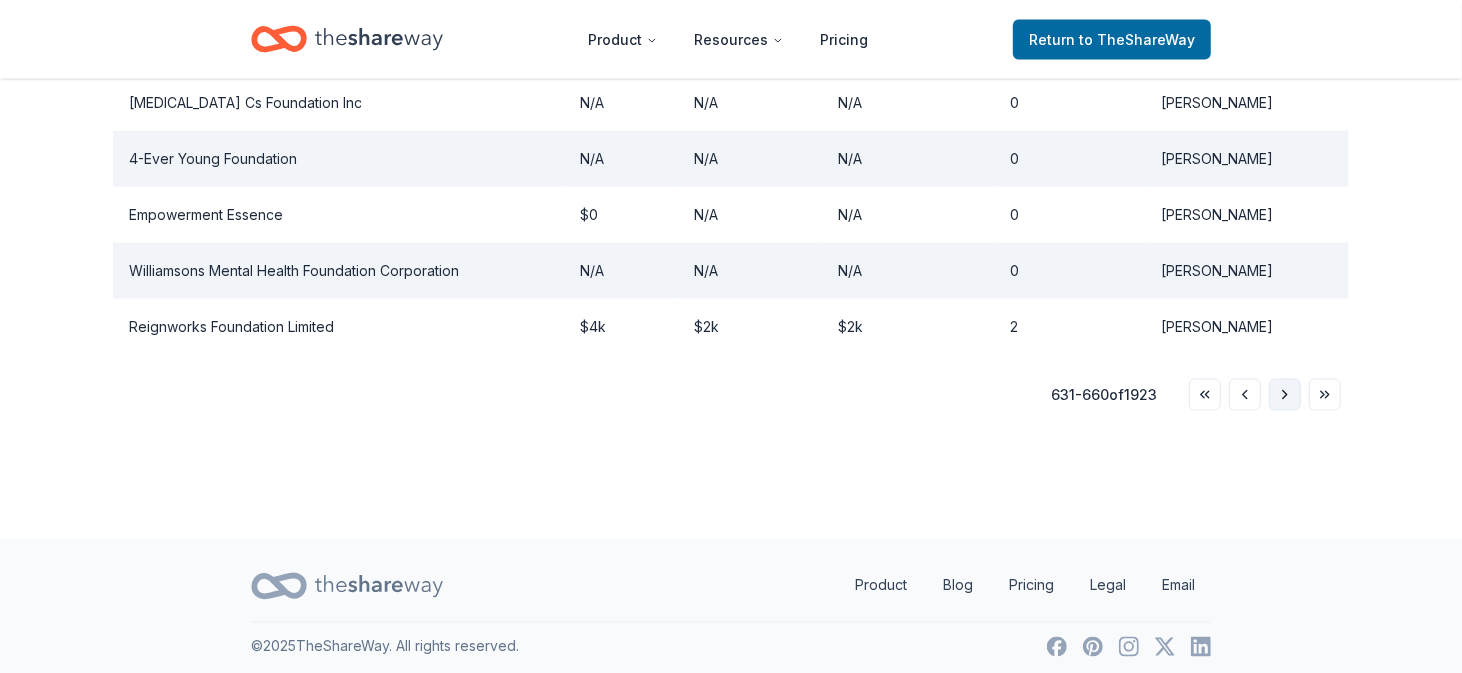 click on "Go to next page" at bounding box center [1285, 395] 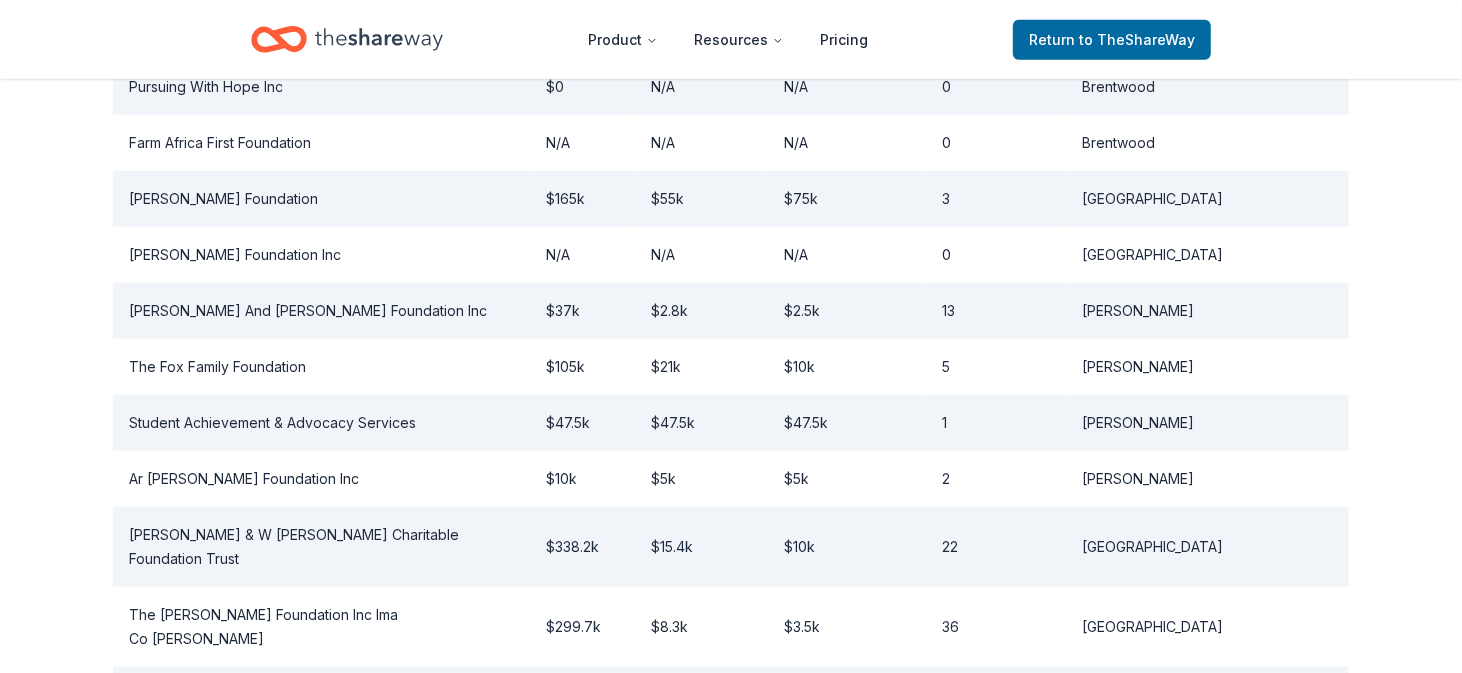 scroll, scrollTop: 1949, scrollLeft: 0, axis: vertical 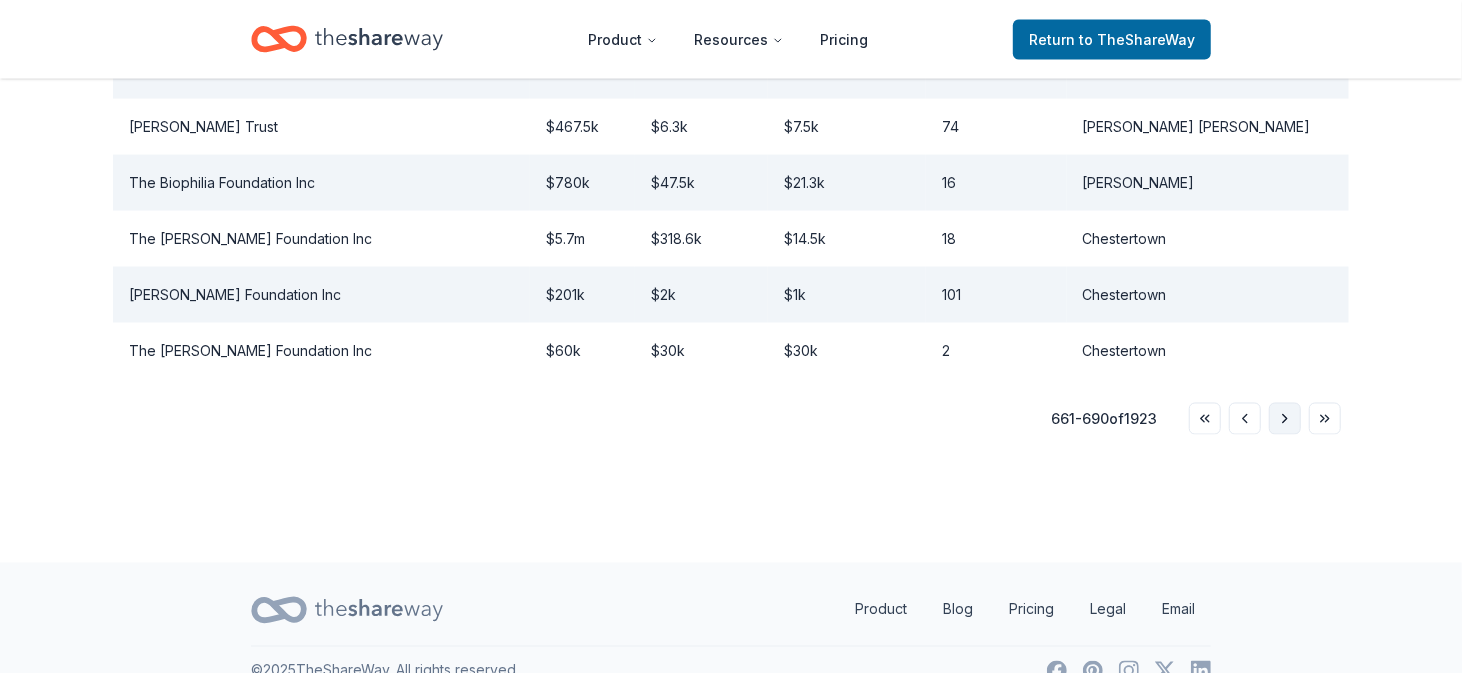 click on "Go to next page" at bounding box center (1285, 419) 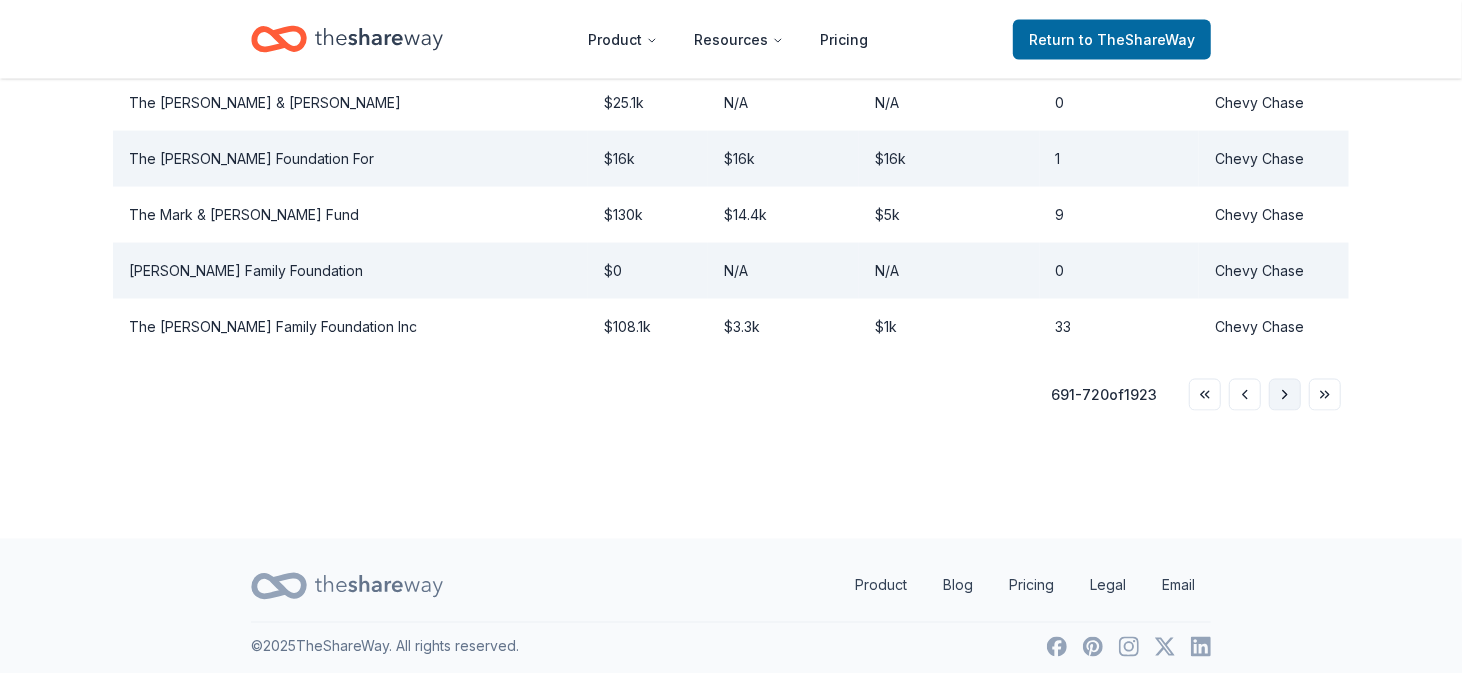 click on "Go to next page" at bounding box center [1285, 395] 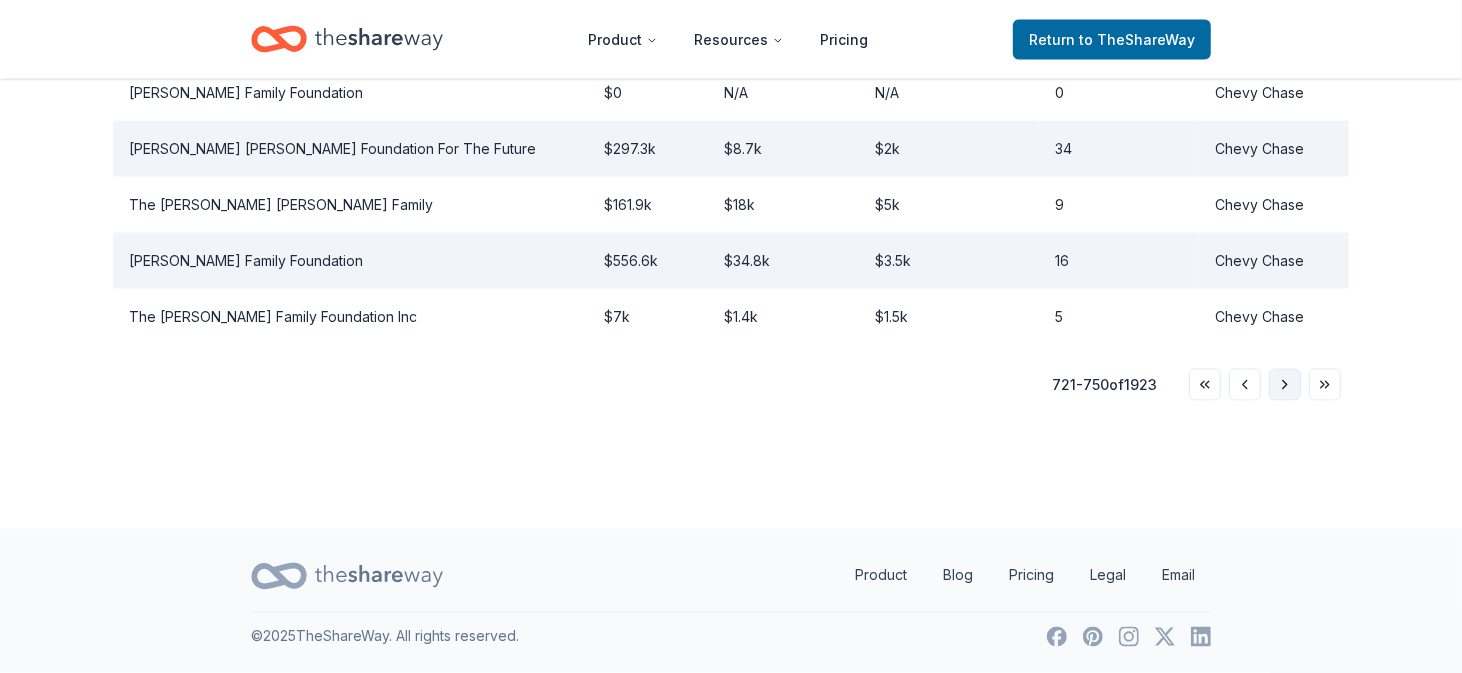 click on "Go to next page" at bounding box center [1285, 385] 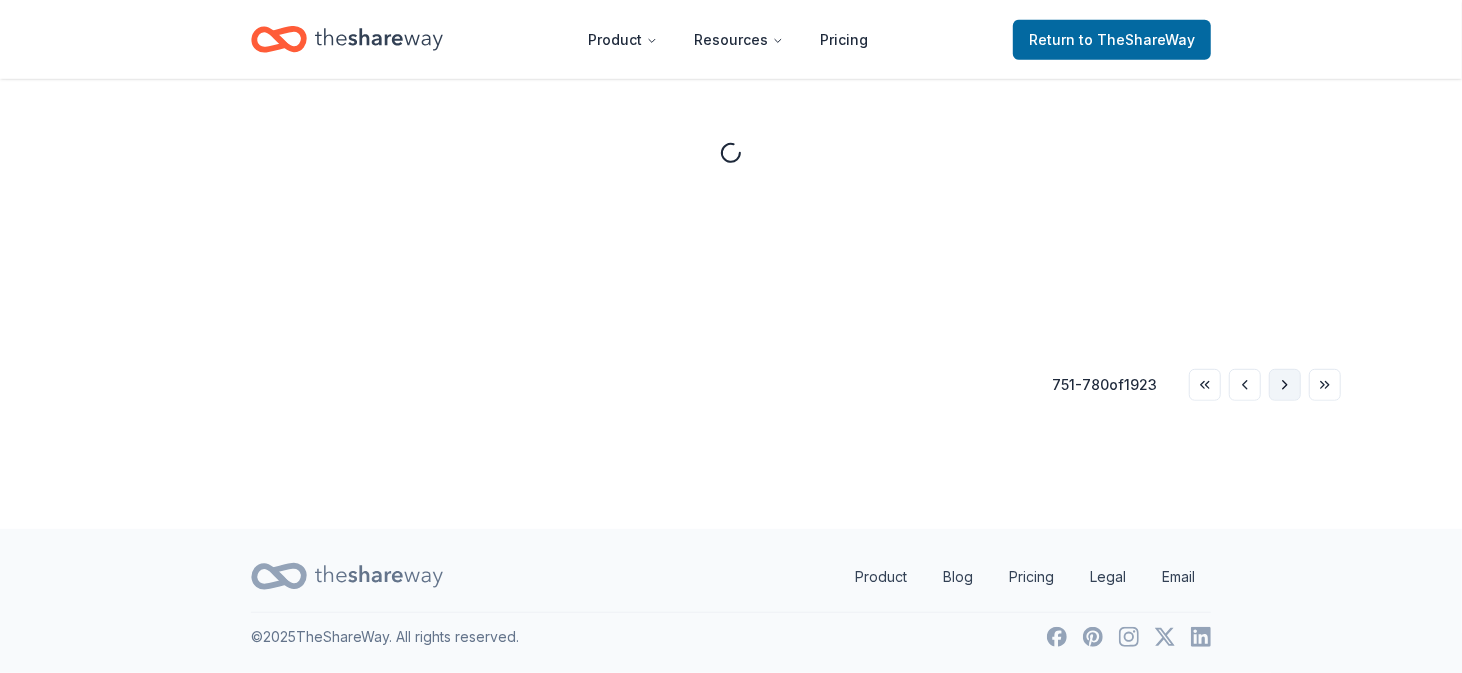 scroll, scrollTop: 1949, scrollLeft: 0, axis: vertical 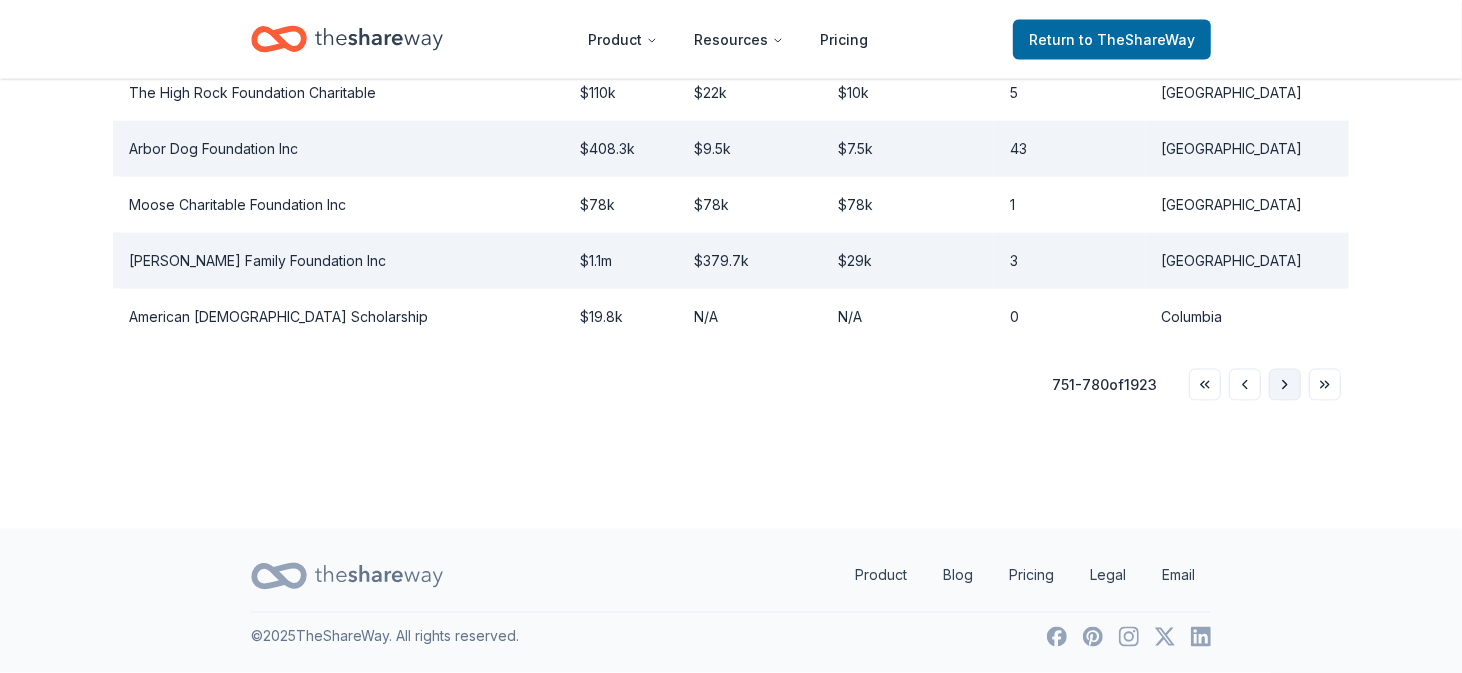 click on "Go to next page" at bounding box center [1285, 385] 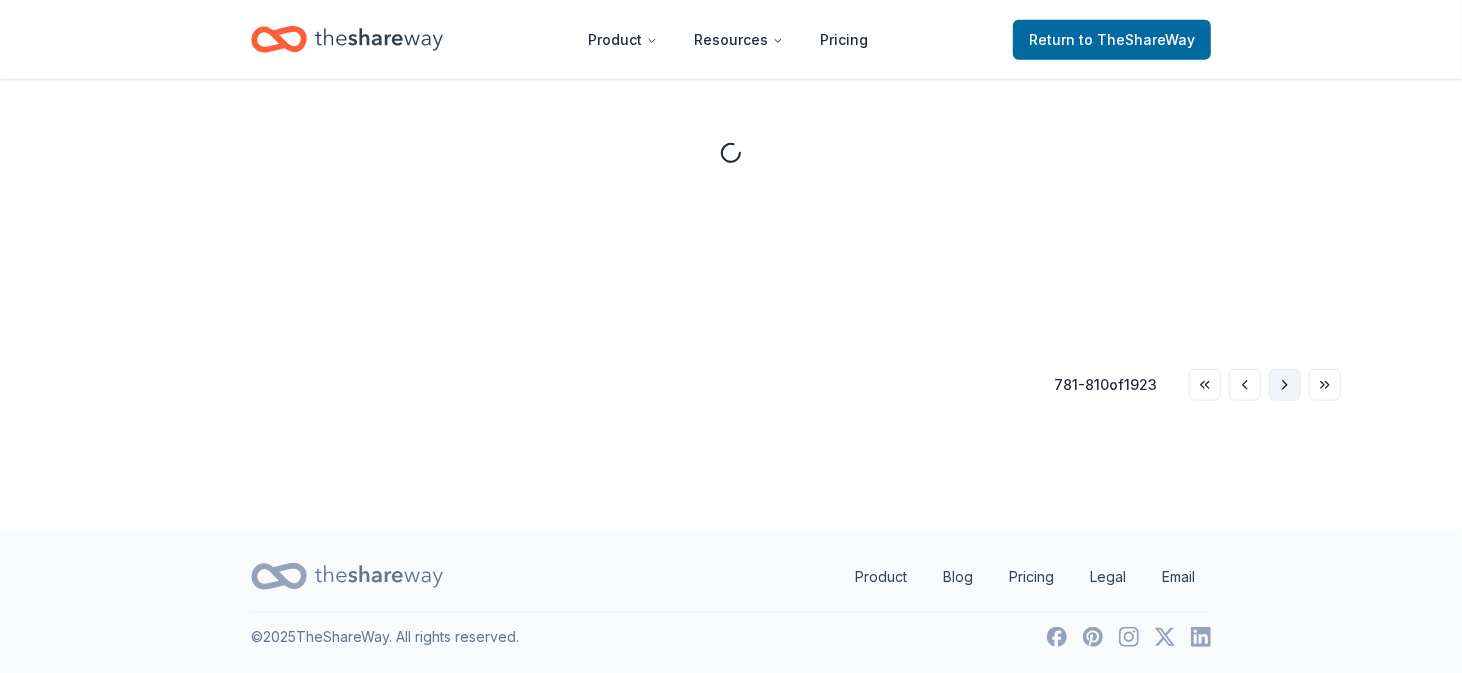 scroll, scrollTop: 1949, scrollLeft: 0, axis: vertical 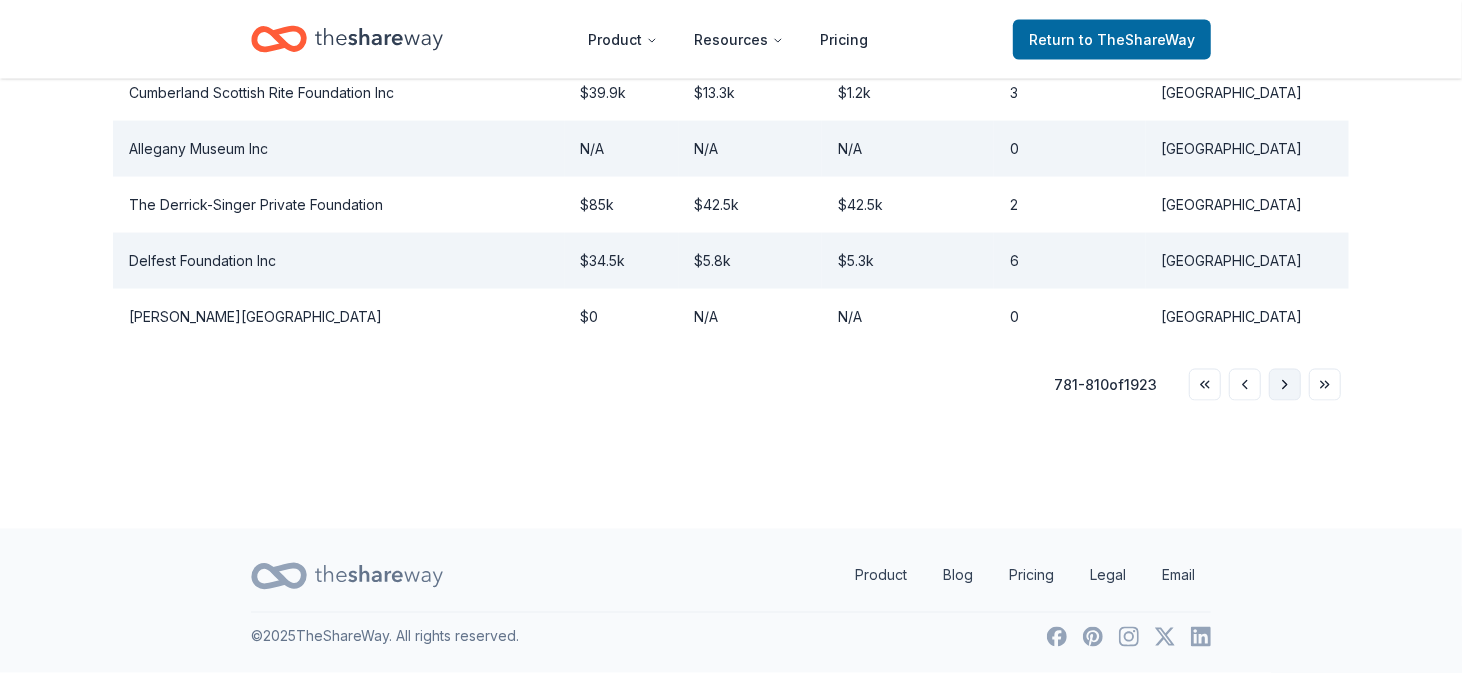 click on "Go to next page" at bounding box center [1285, 385] 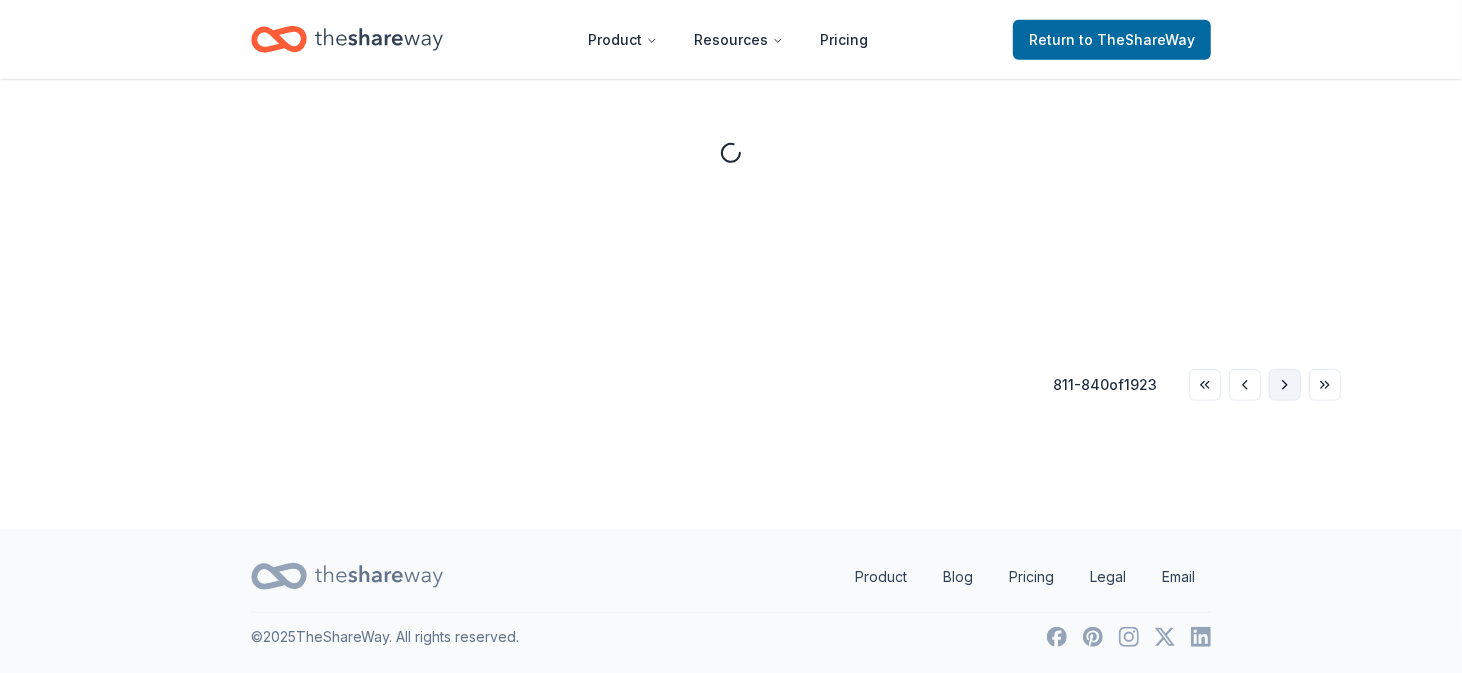 scroll, scrollTop: 1949, scrollLeft: 0, axis: vertical 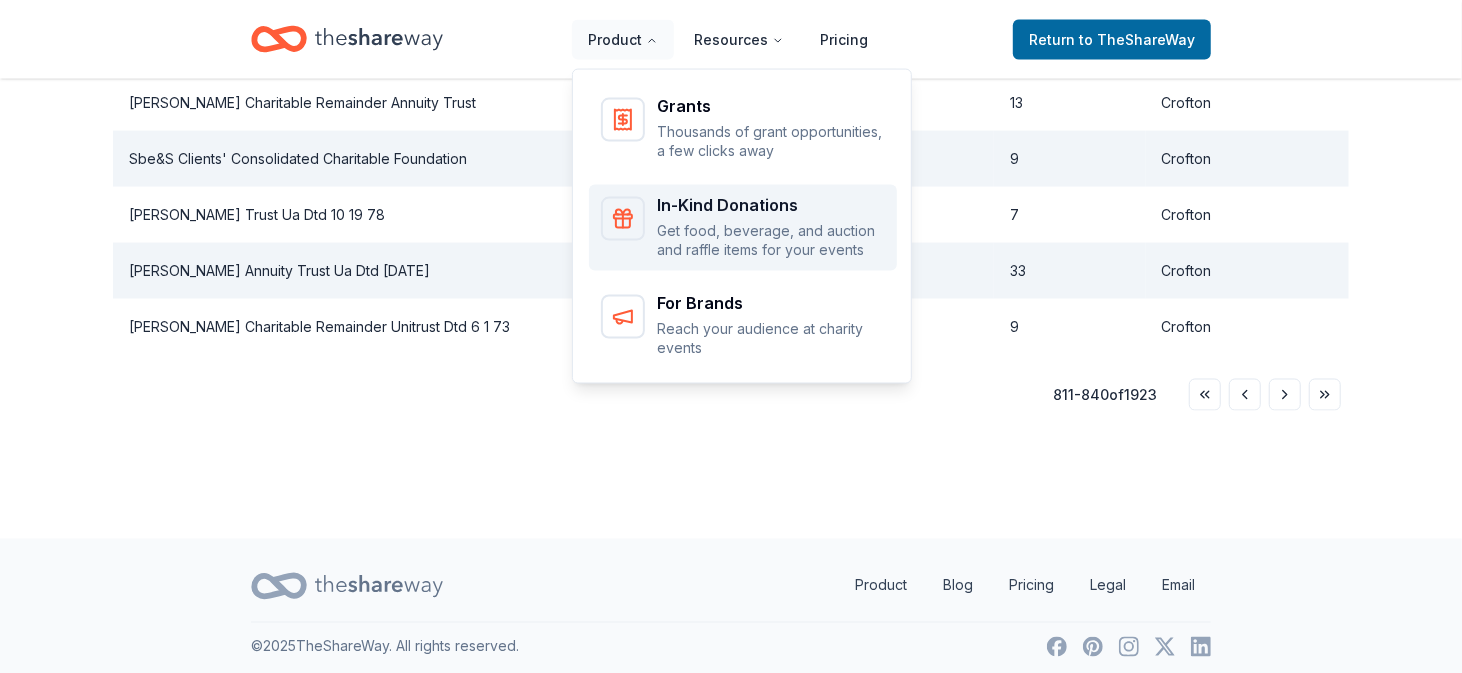 click on "Get food, beverage, and auction and raffle items for your events" at bounding box center (771, 240) 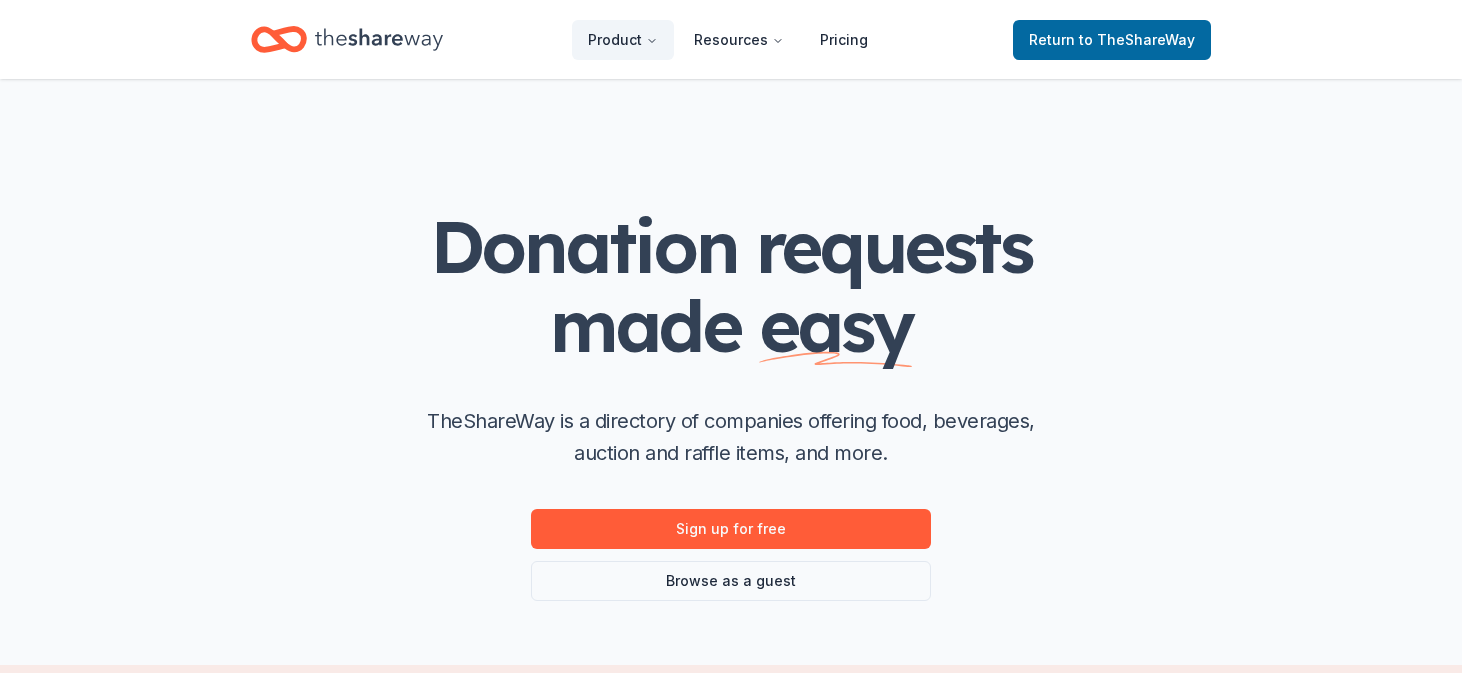 scroll, scrollTop: 0, scrollLeft: 0, axis: both 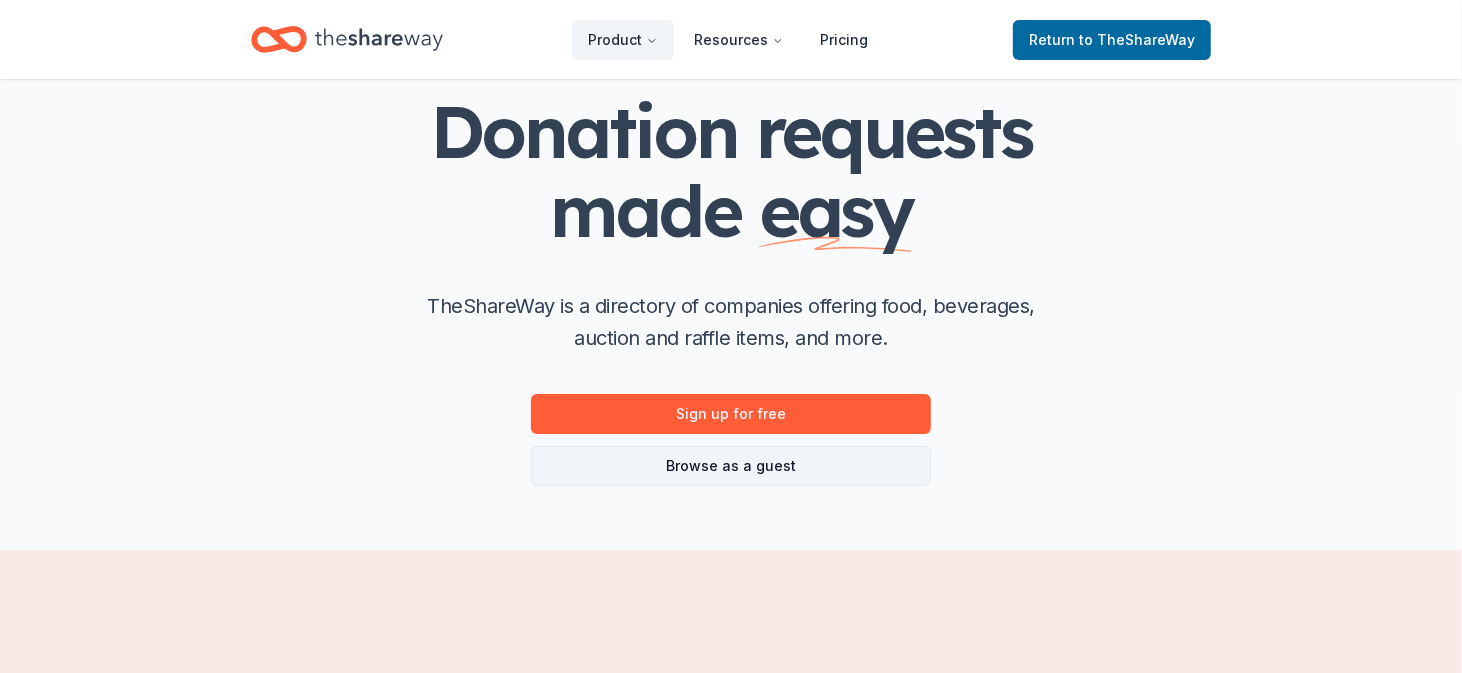 click on "Browse as a guest" at bounding box center [731, 466] 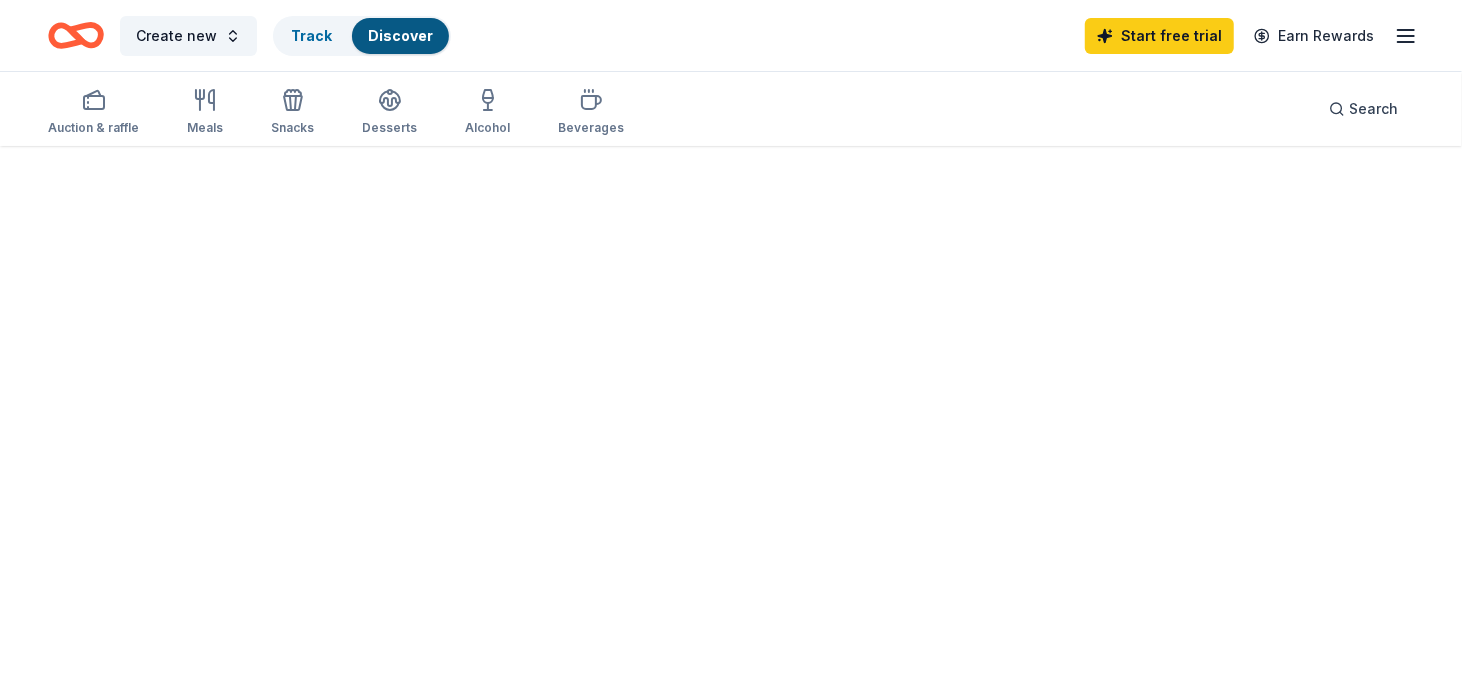 scroll, scrollTop: 0, scrollLeft: 0, axis: both 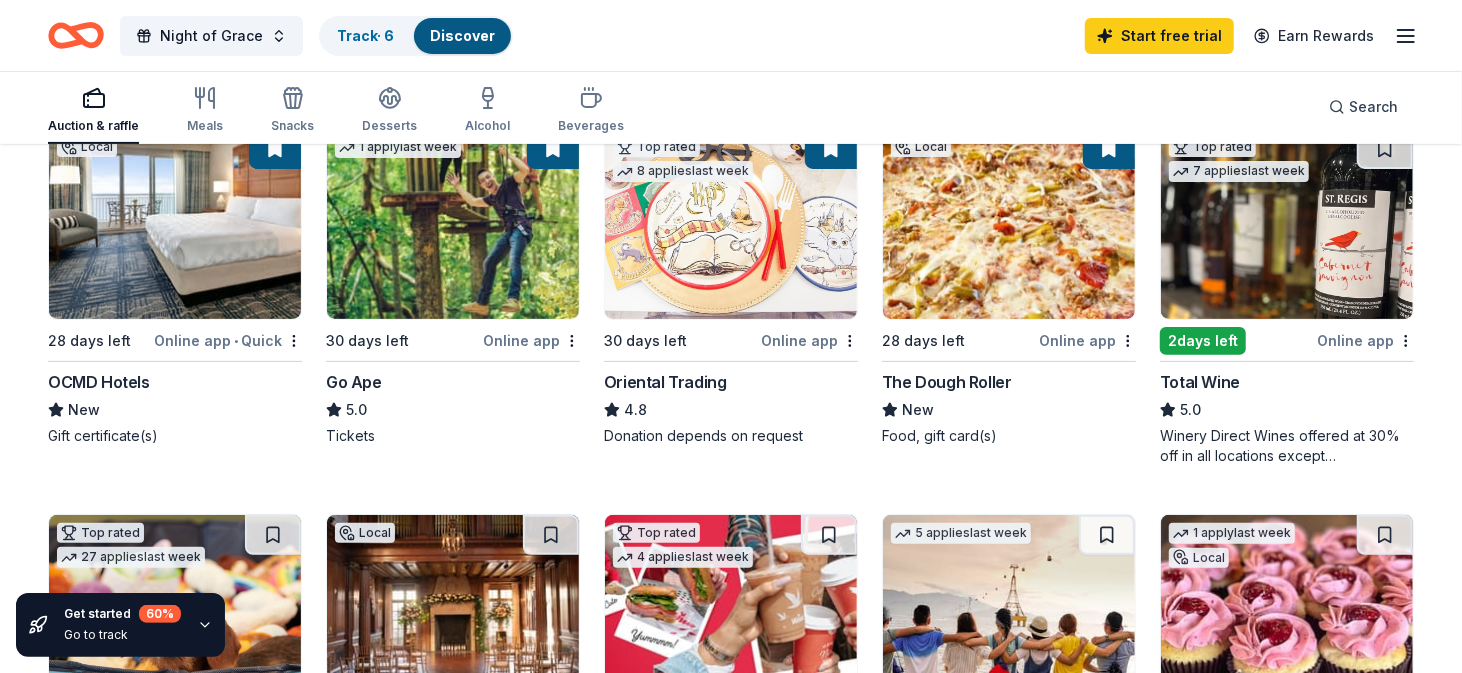 click on "Online app" at bounding box center [1087, 340] 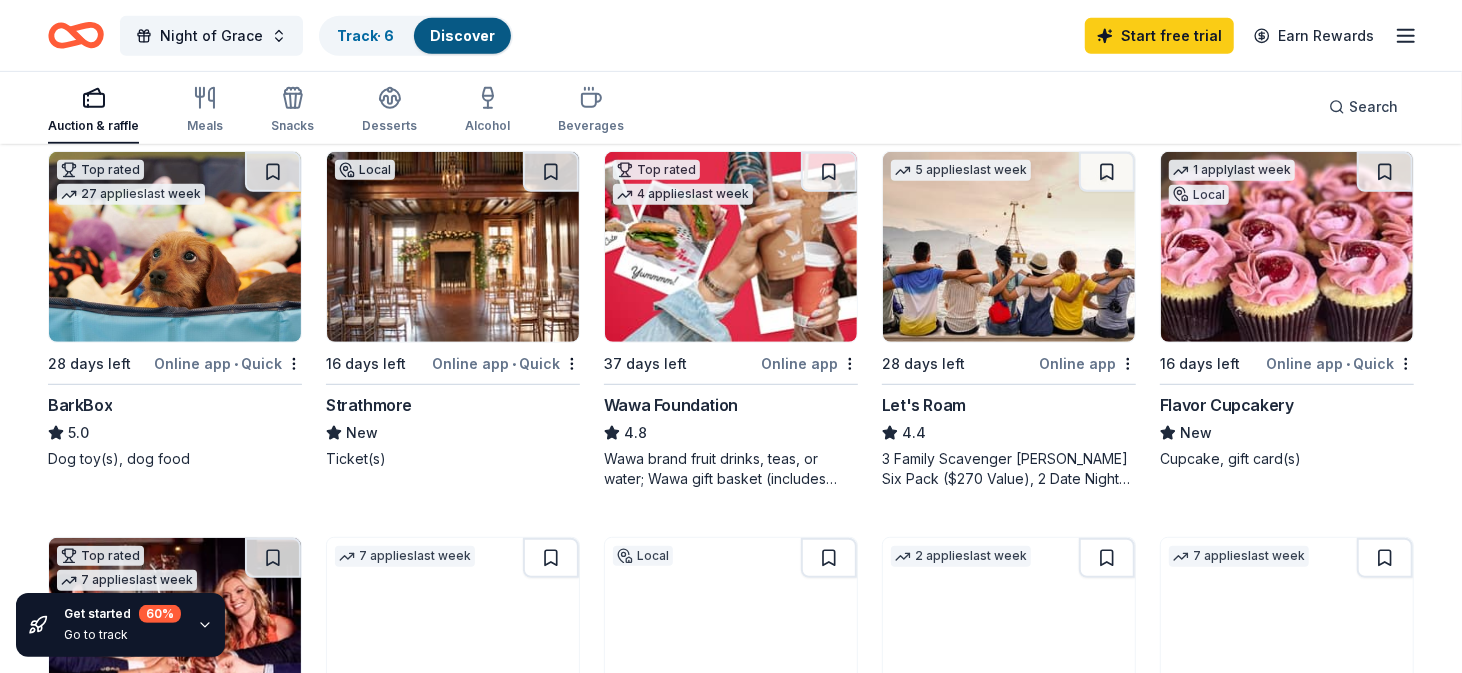 scroll, scrollTop: 606, scrollLeft: 0, axis: vertical 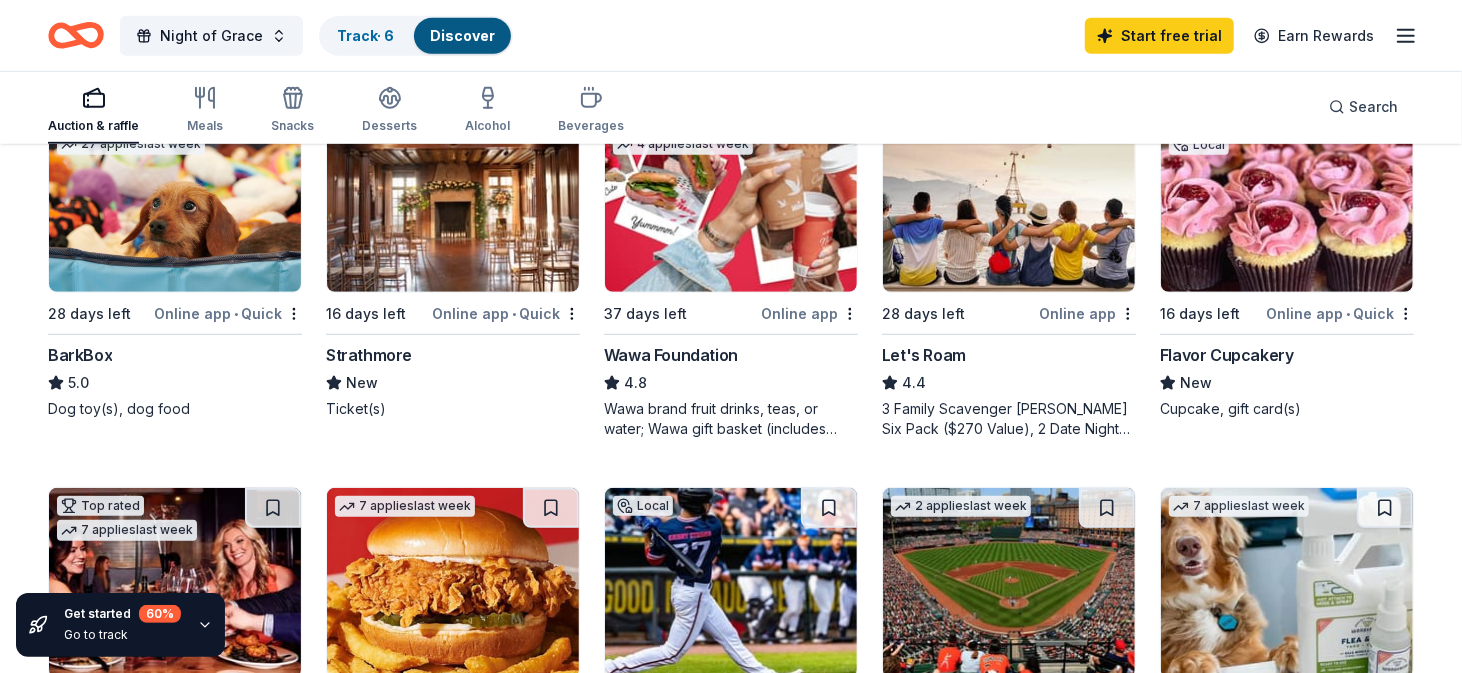click on "Online app" at bounding box center [809, 313] 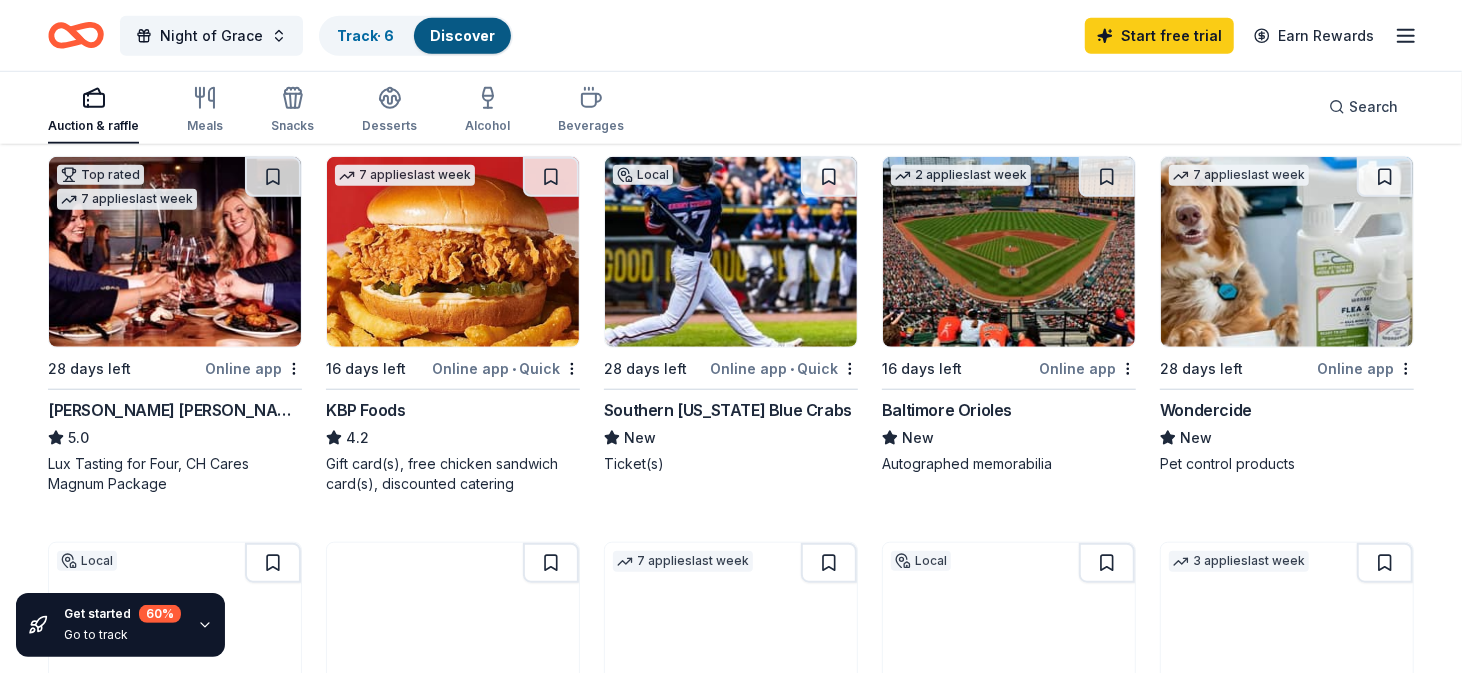 scroll, scrollTop: 981, scrollLeft: 0, axis: vertical 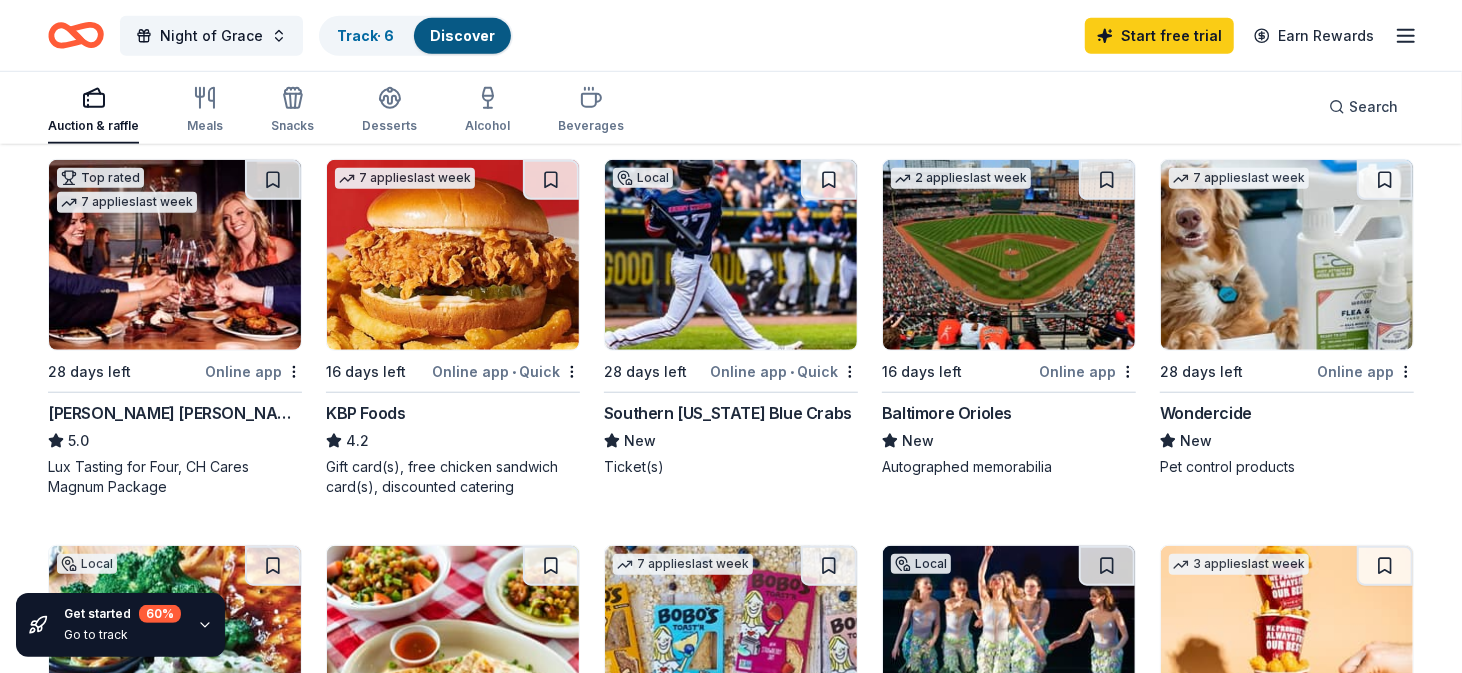 click on "Online app • Quick" at bounding box center (784, 371) 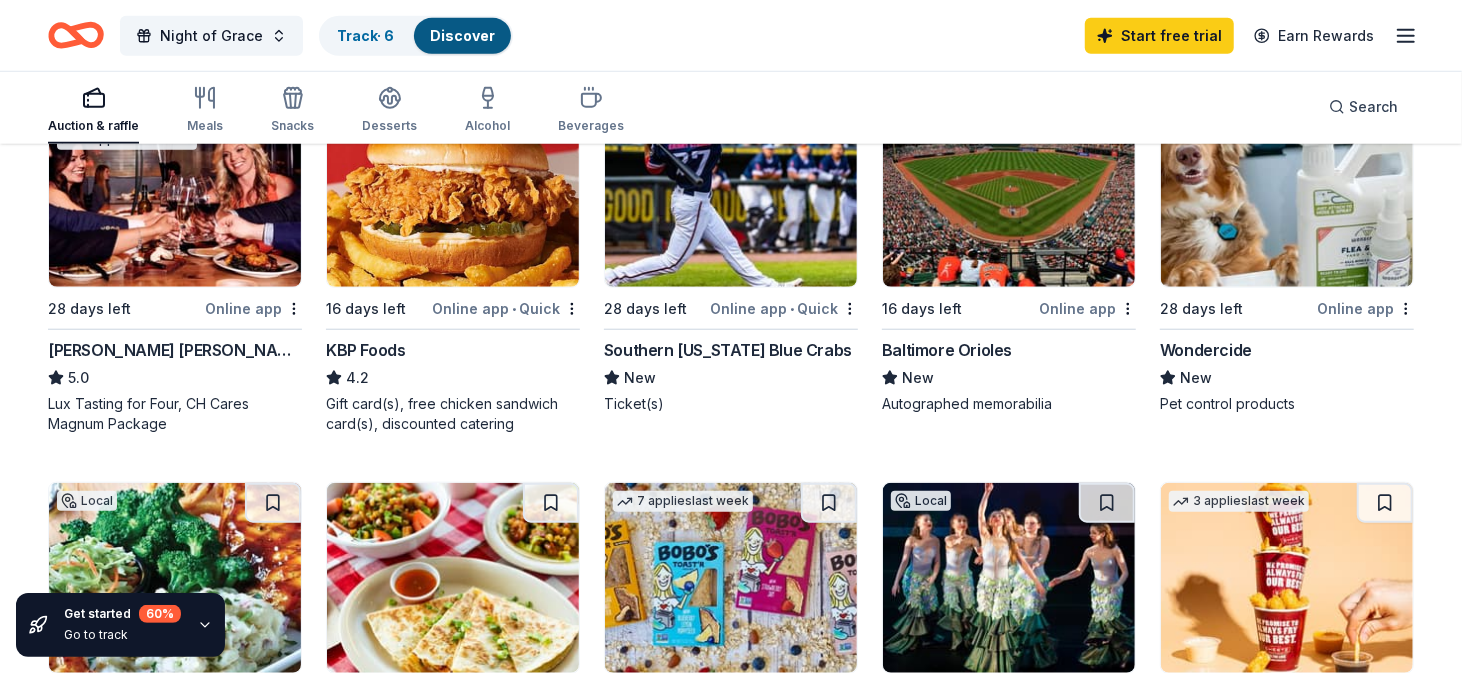 scroll, scrollTop: 1047, scrollLeft: 0, axis: vertical 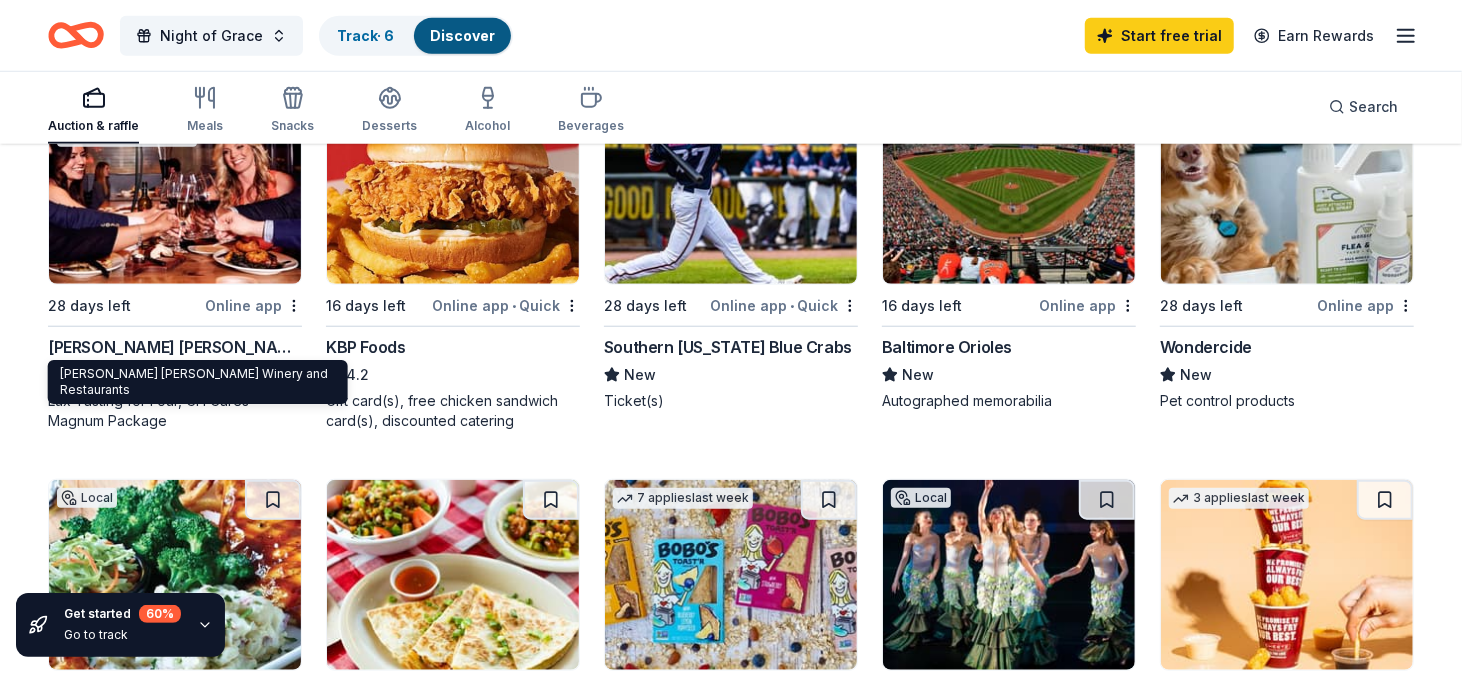 click on "Cooper's Hawk Winery and Restaurants" at bounding box center (175, 347) 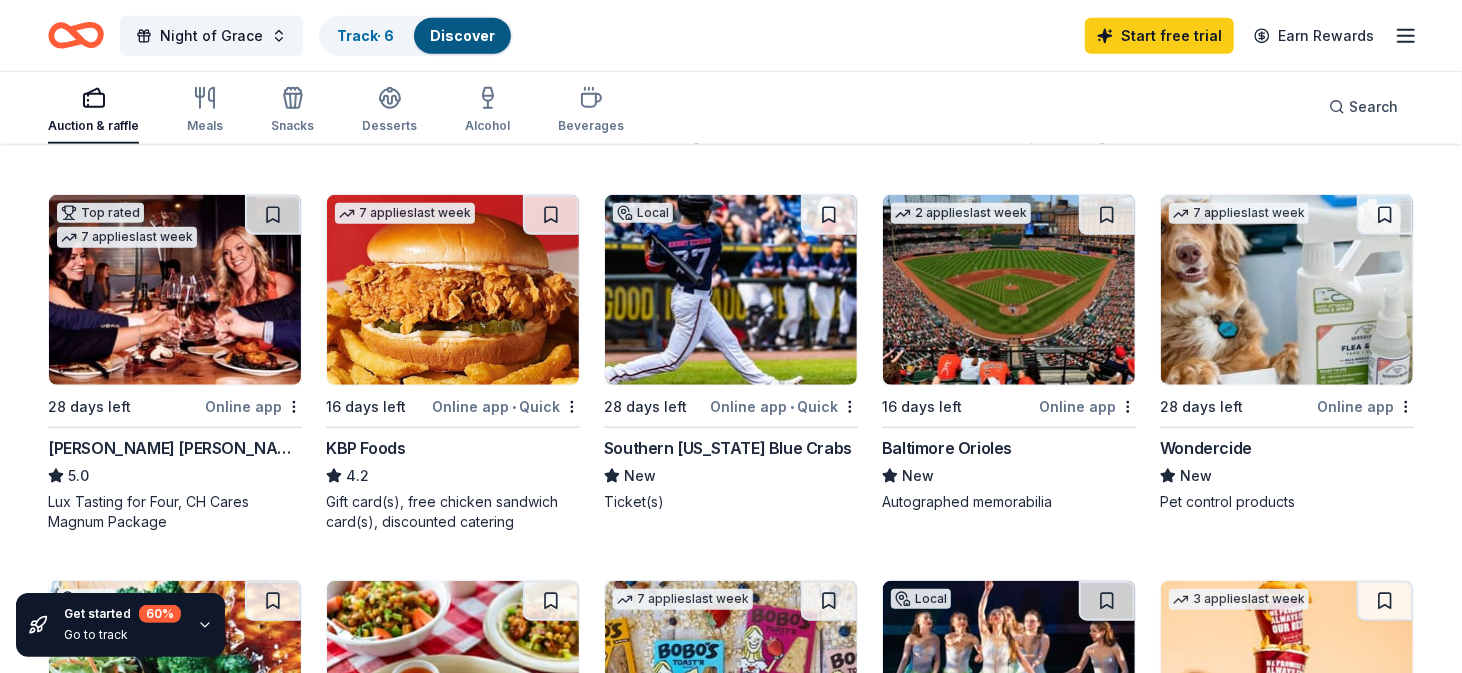 scroll, scrollTop: 943, scrollLeft: 0, axis: vertical 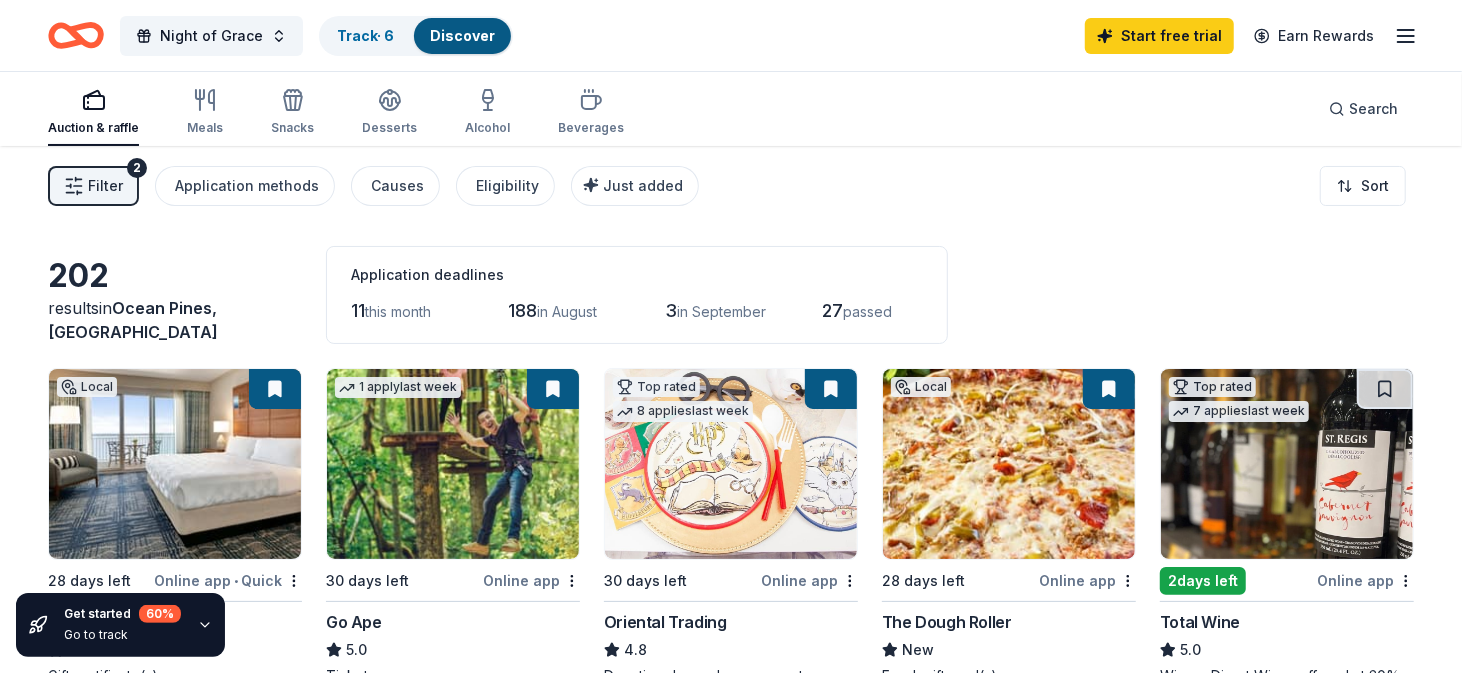 click 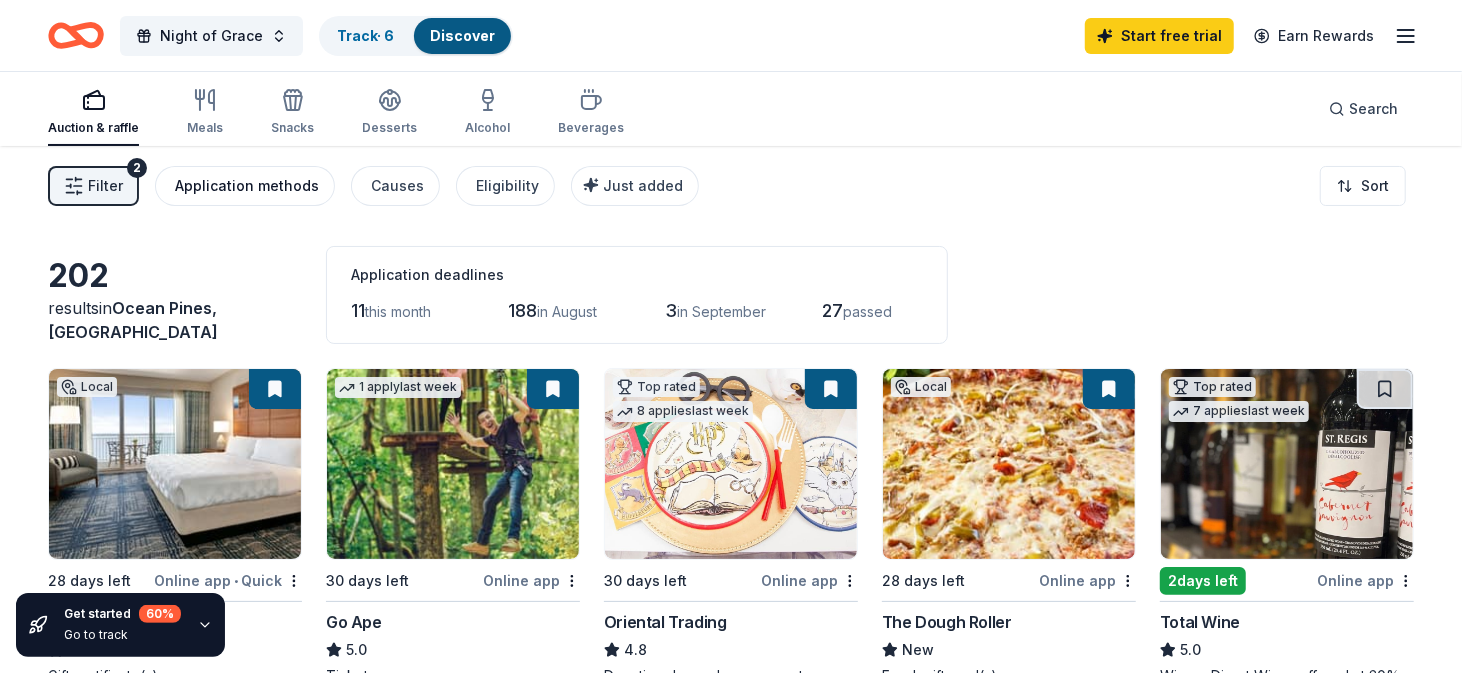 click on "Application methods" at bounding box center [247, 186] 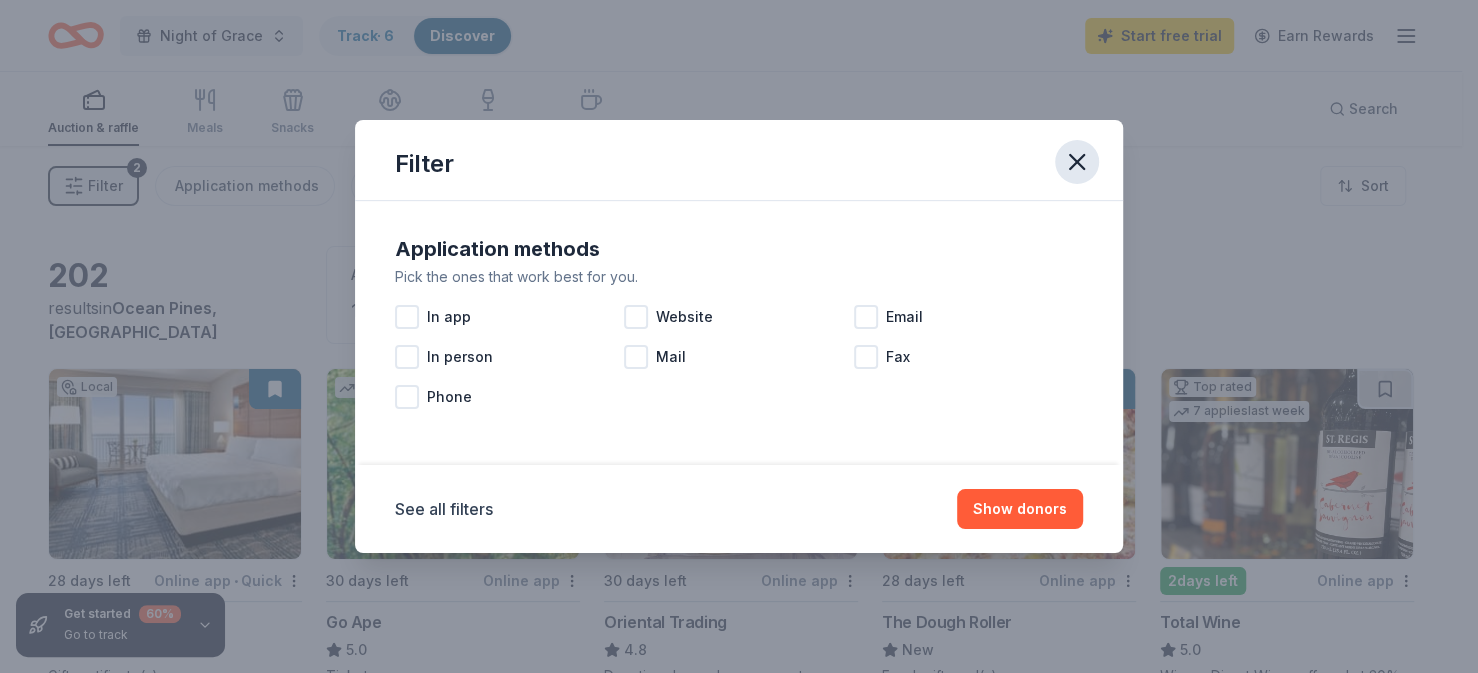 click 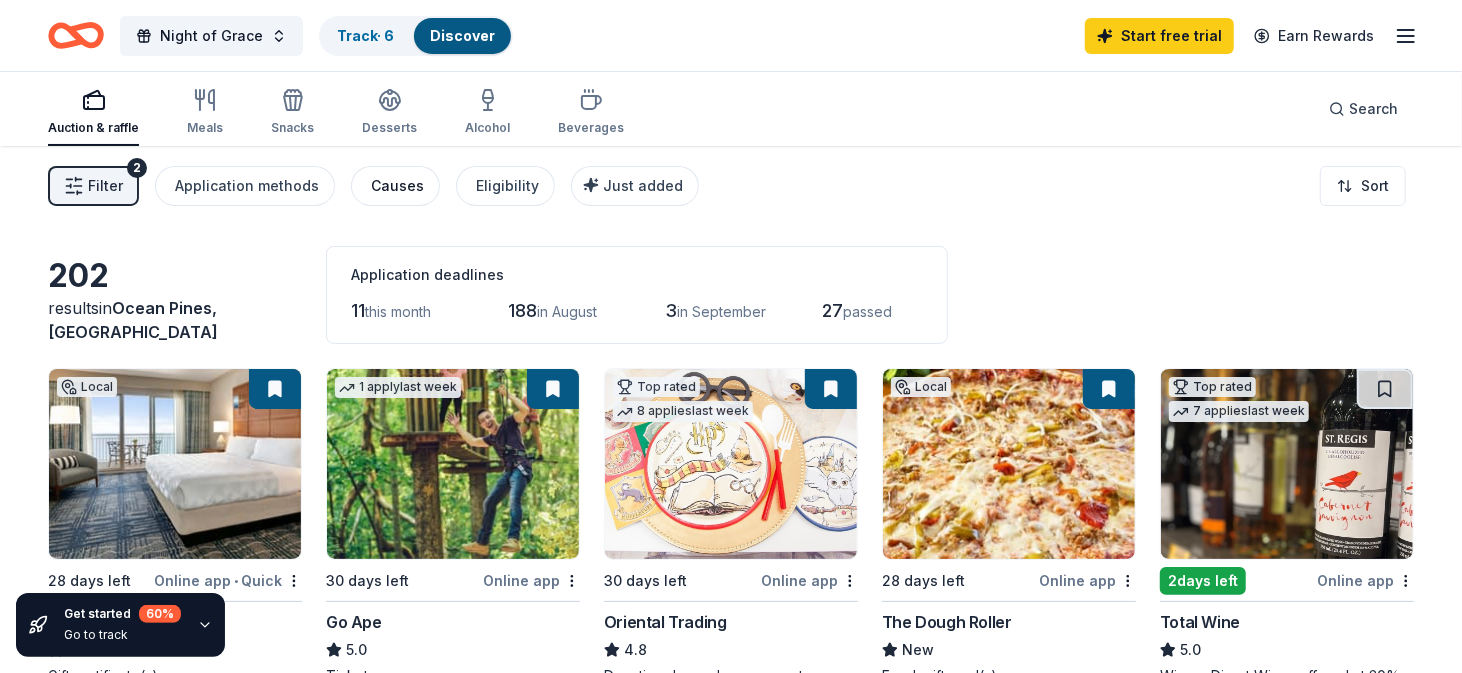 click on "Causes" at bounding box center (397, 186) 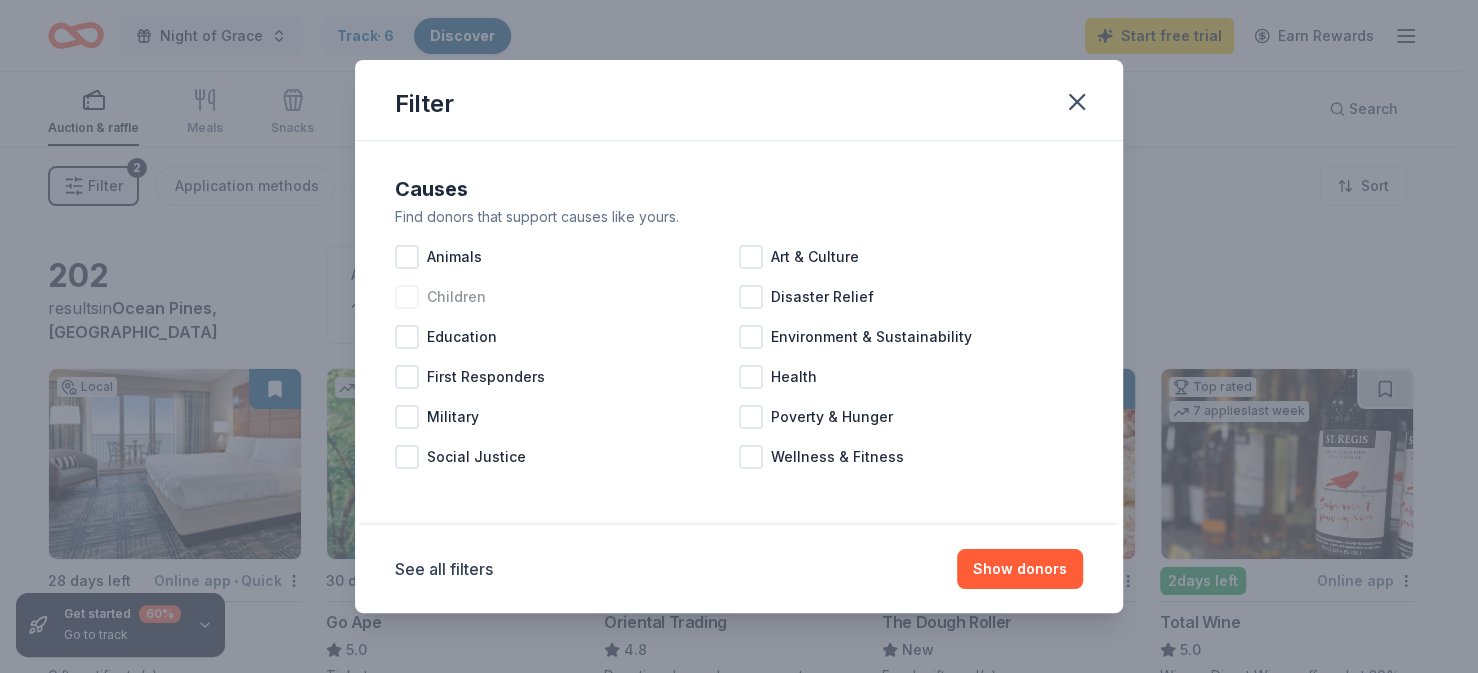 click at bounding box center [407, 297] 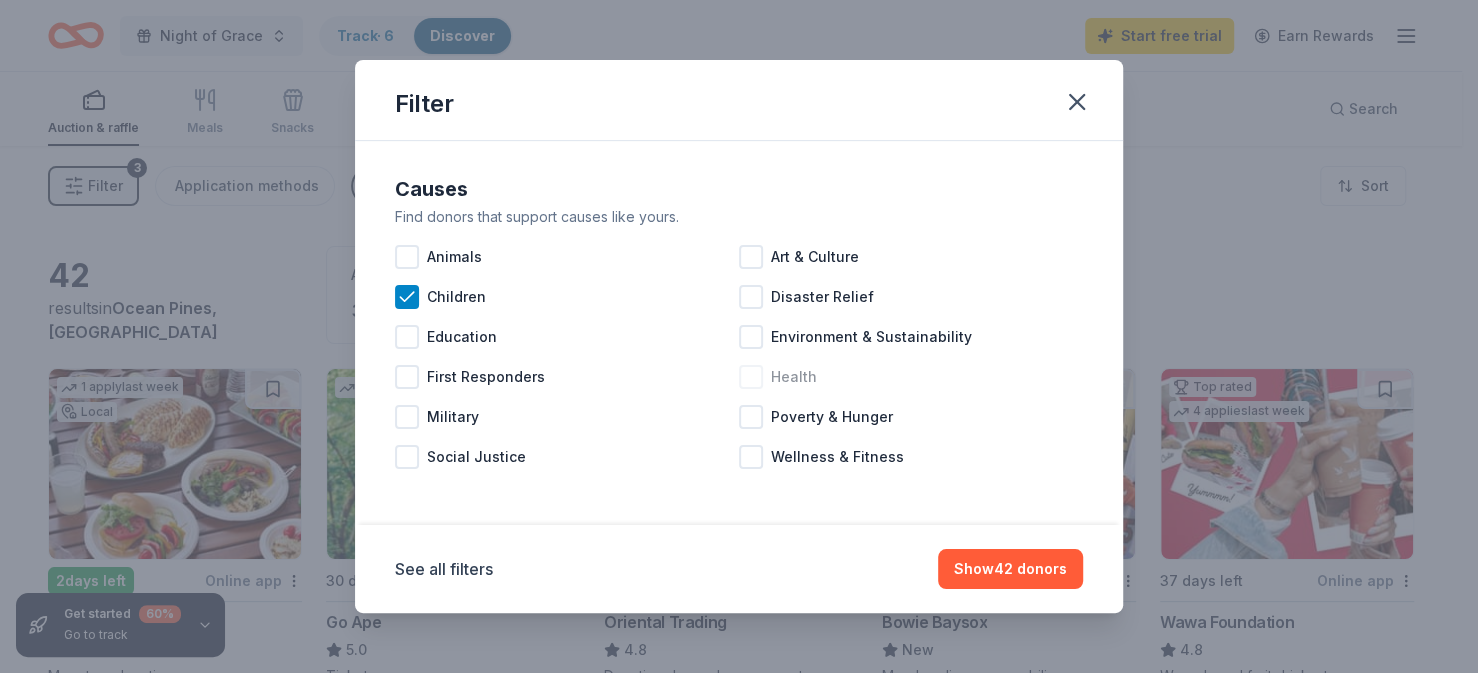 click at bounding box center (751, 377) 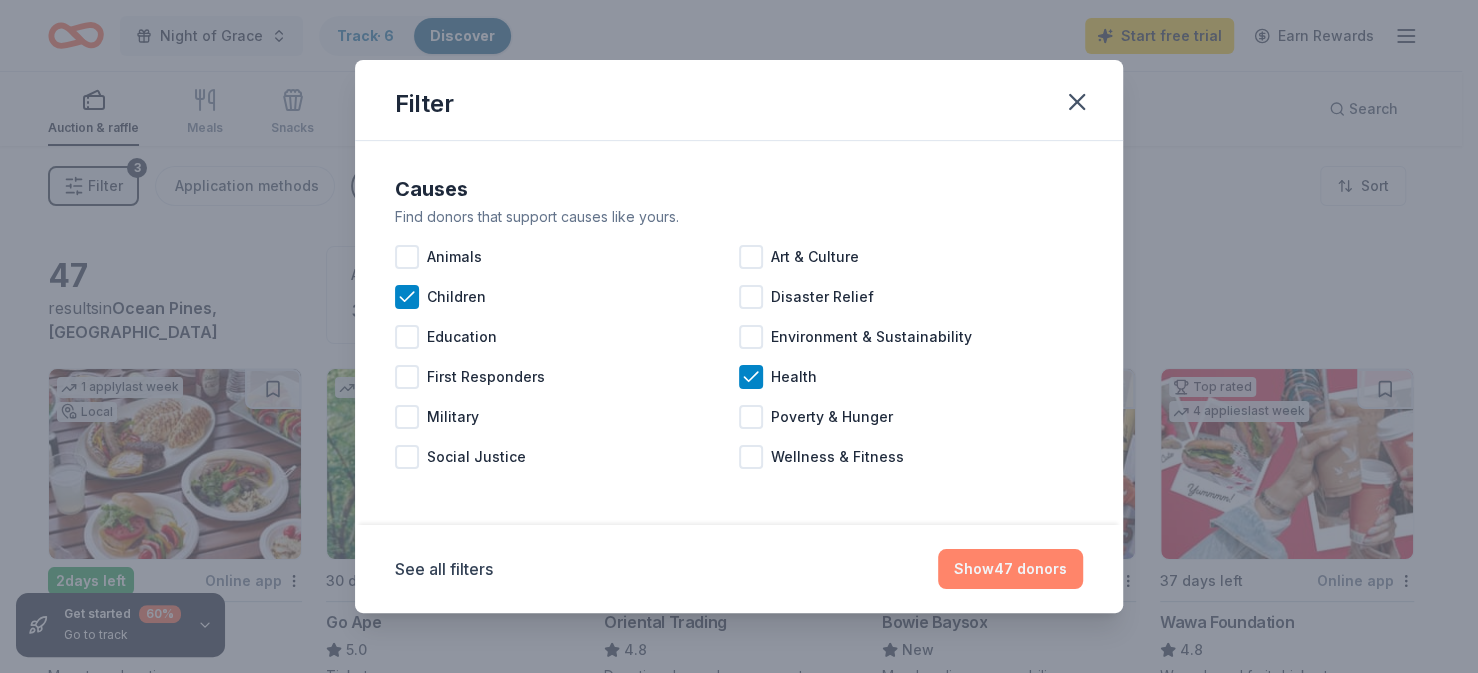 click on "Show  47   donors" at bounding box center (1010, 569) 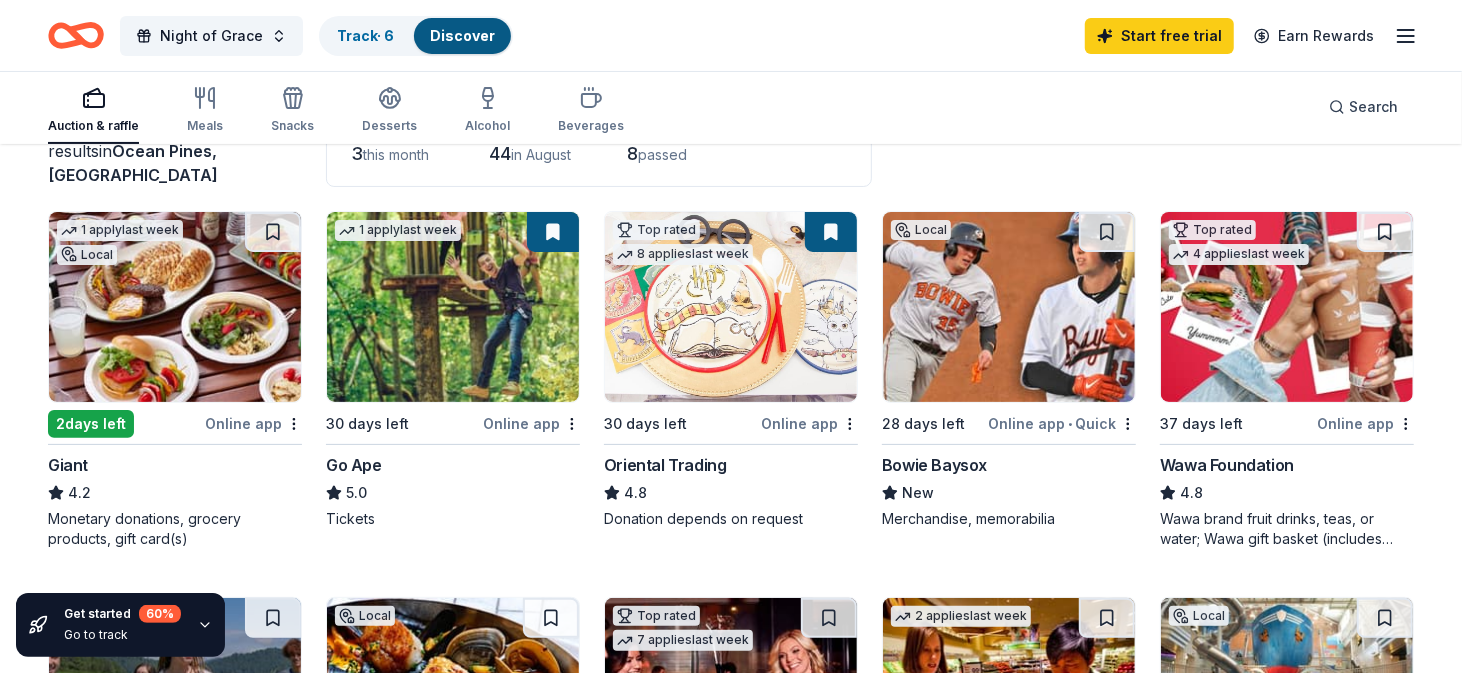 scroll, scrollTop: 220, scrollLeft: 0, axis: vertical 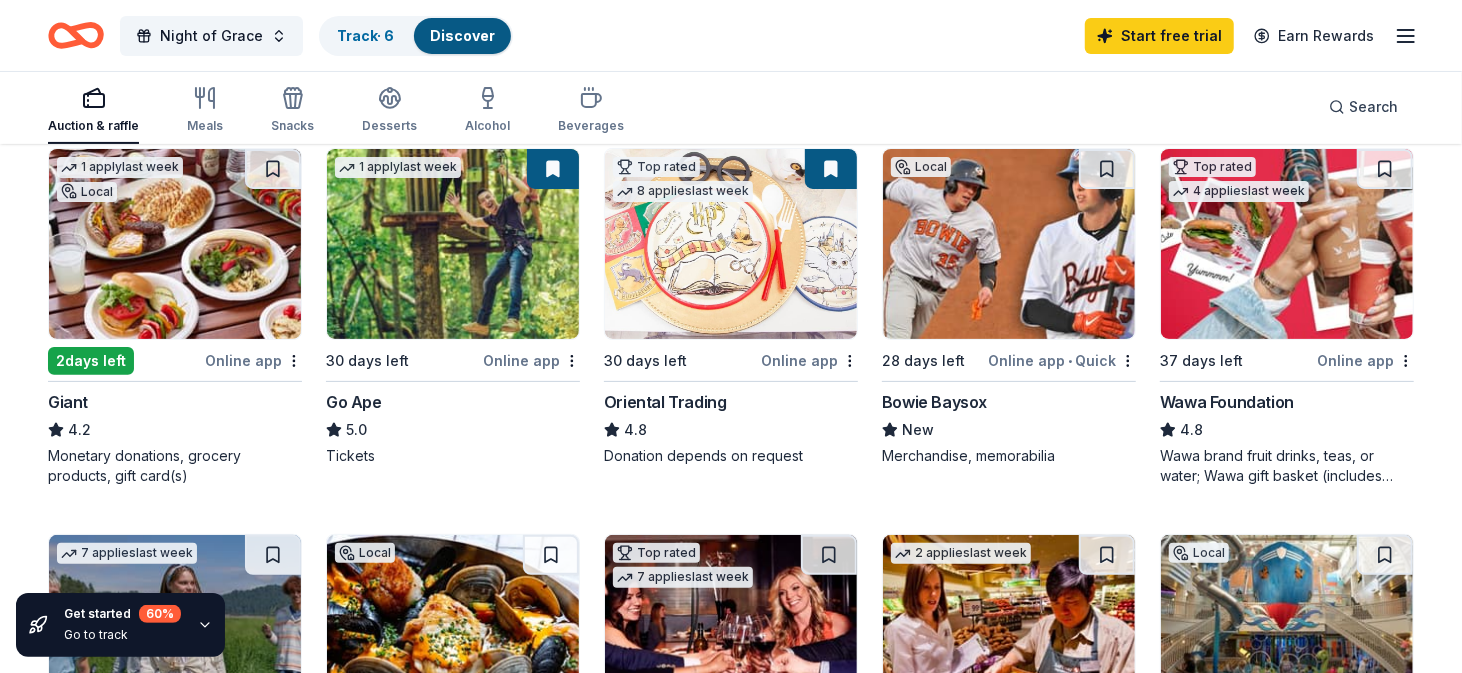 click on "Online app" at bounding box center (253, 360) 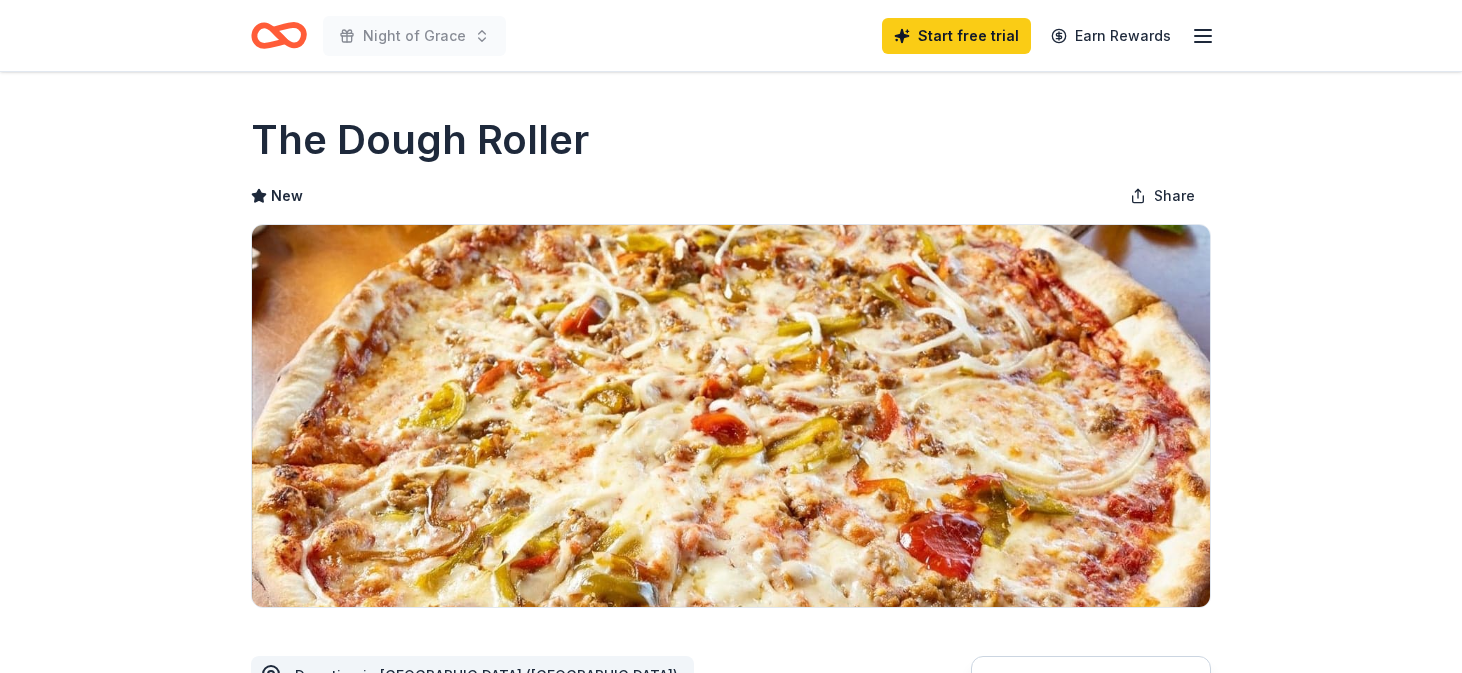 scroll, scrollTop: 0, scrollLeft: 0, axis: both 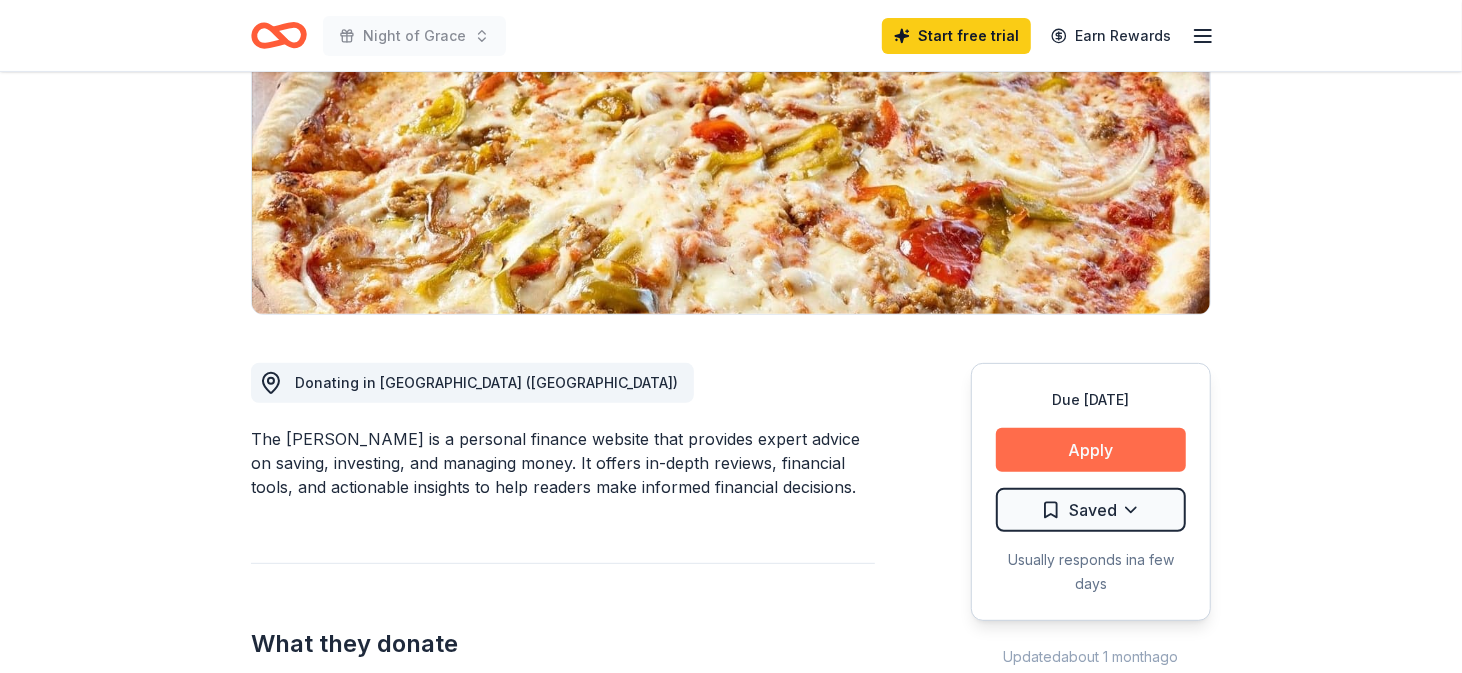 click on "Apply" at bounding box center (1091, 450) 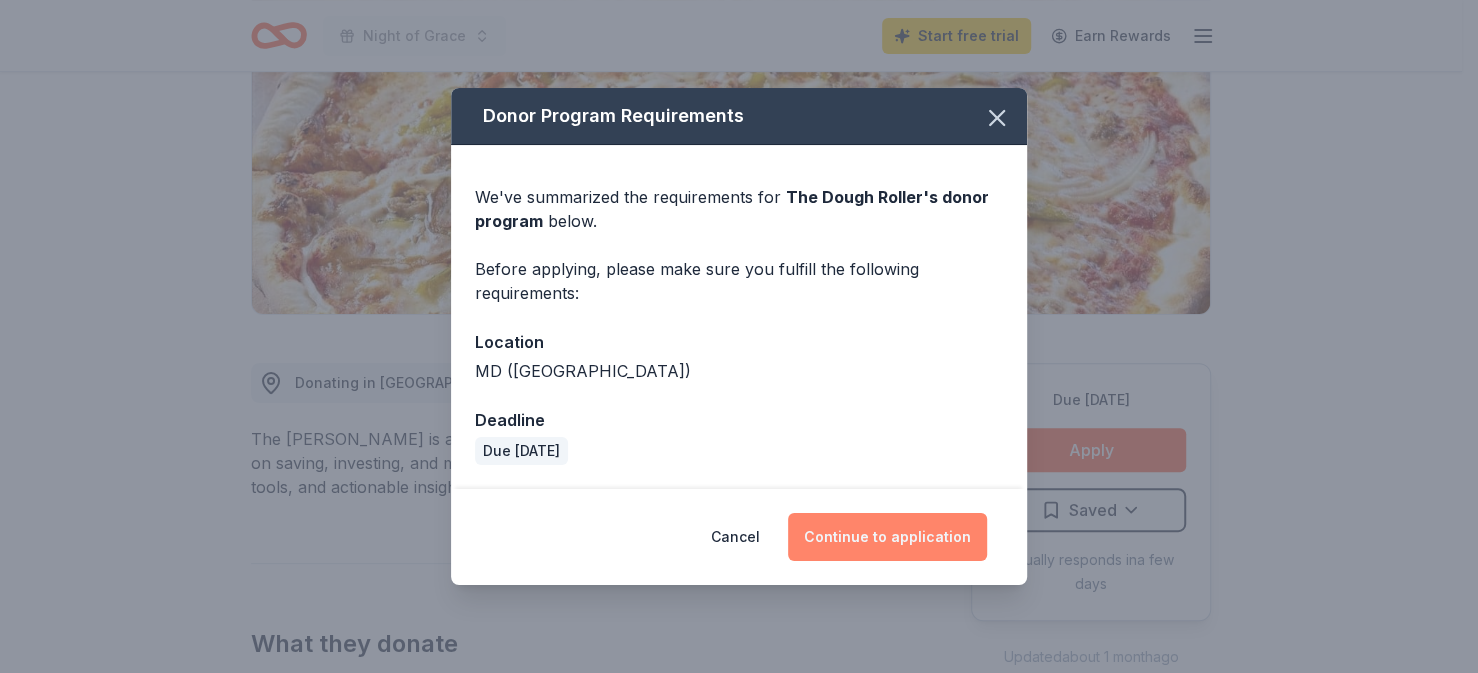 click on "Continue to application" at bounding box center [887, 537] 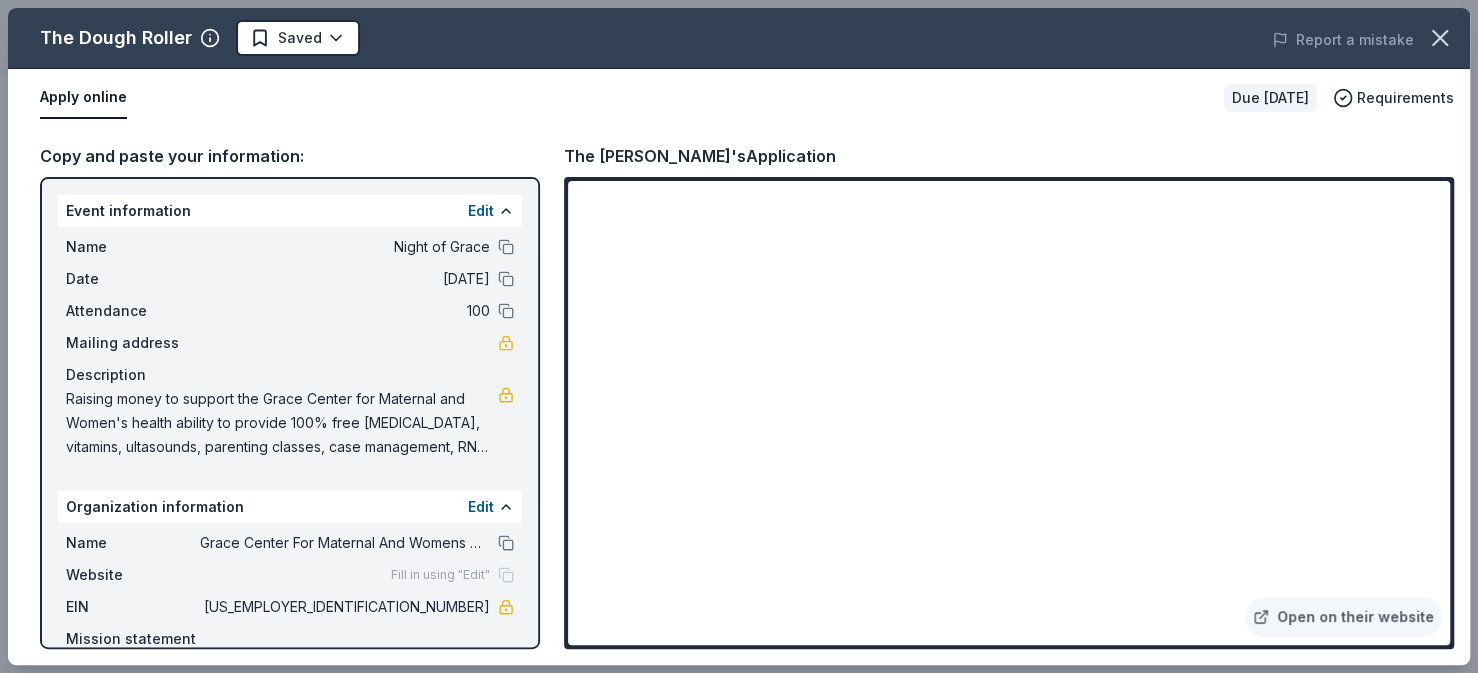 click on "Open on their website" at bounding box center (1009, 413) 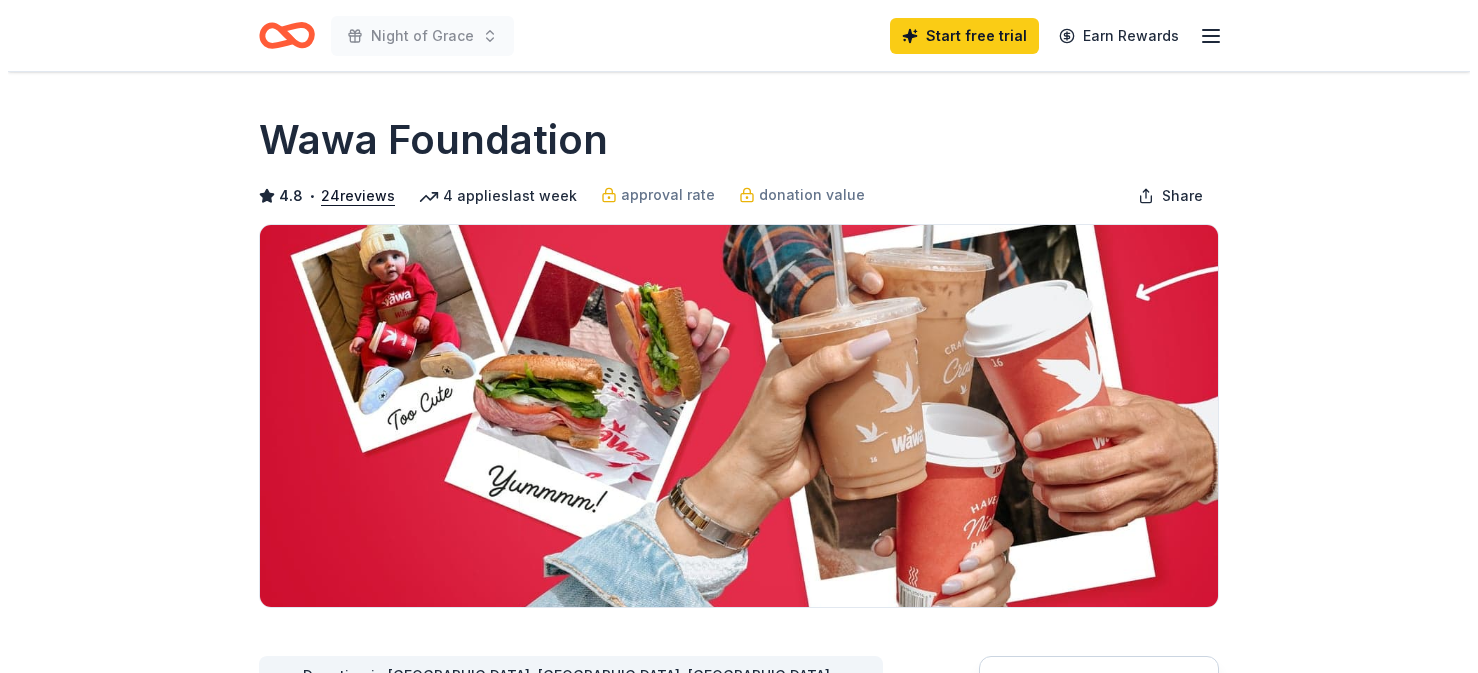 scroll, scrollTop: 0, scrollLeft: 0, axis: both 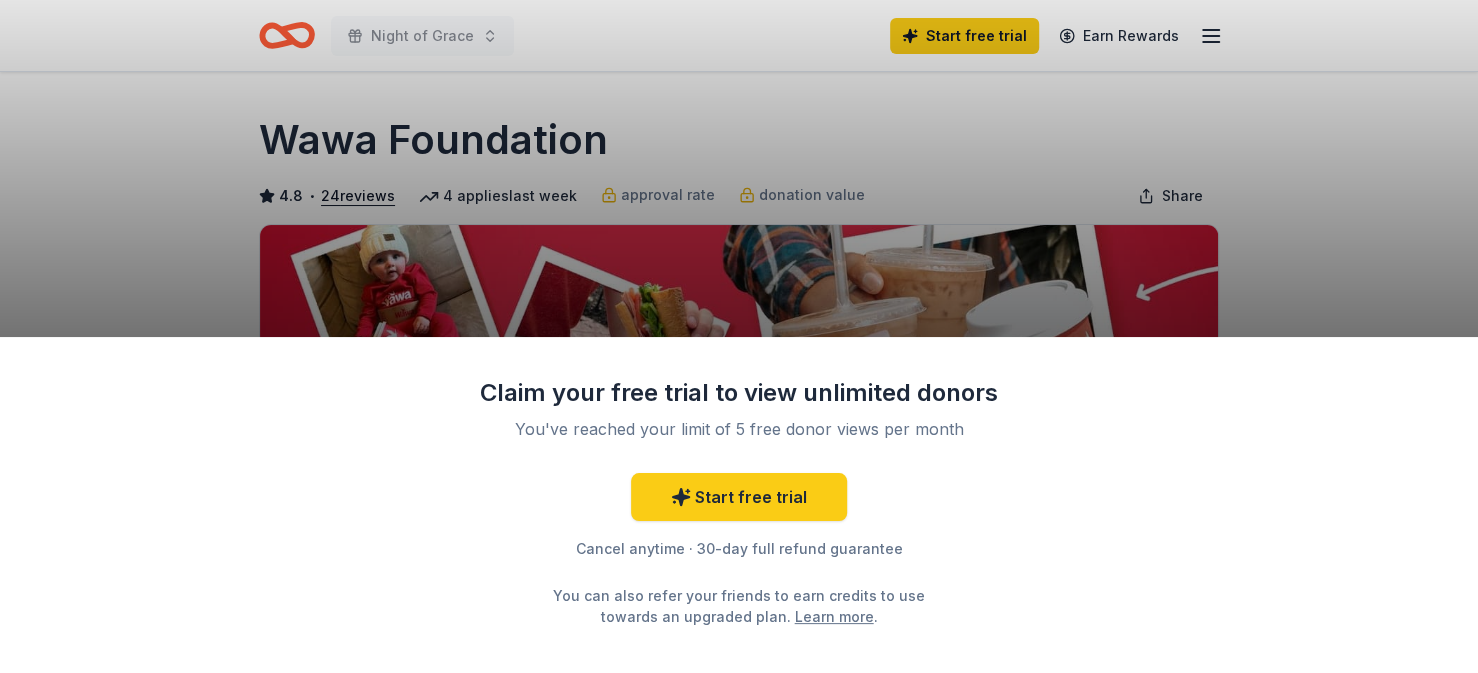 click on "Claim your free trial to view unlimited donors You've reached your limit of 5 free donor views per month Start free  trial Cancel anytime · 30-day full refund guarantee You can also refer your friends to earn credits to use towards an upgraded plan.   Learn more ." at bounding box center [739, 336] 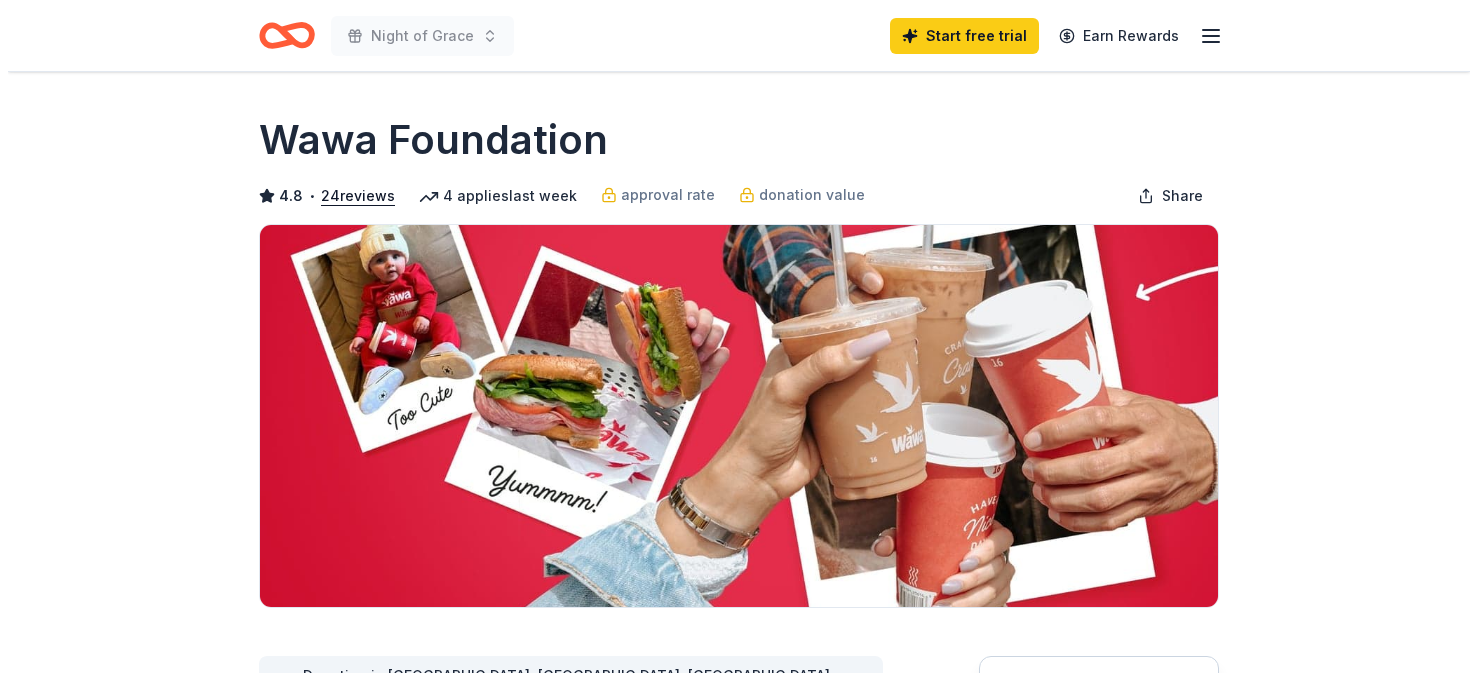 scroll, scrollTop: 0, scrollLeft: 0, axis: both 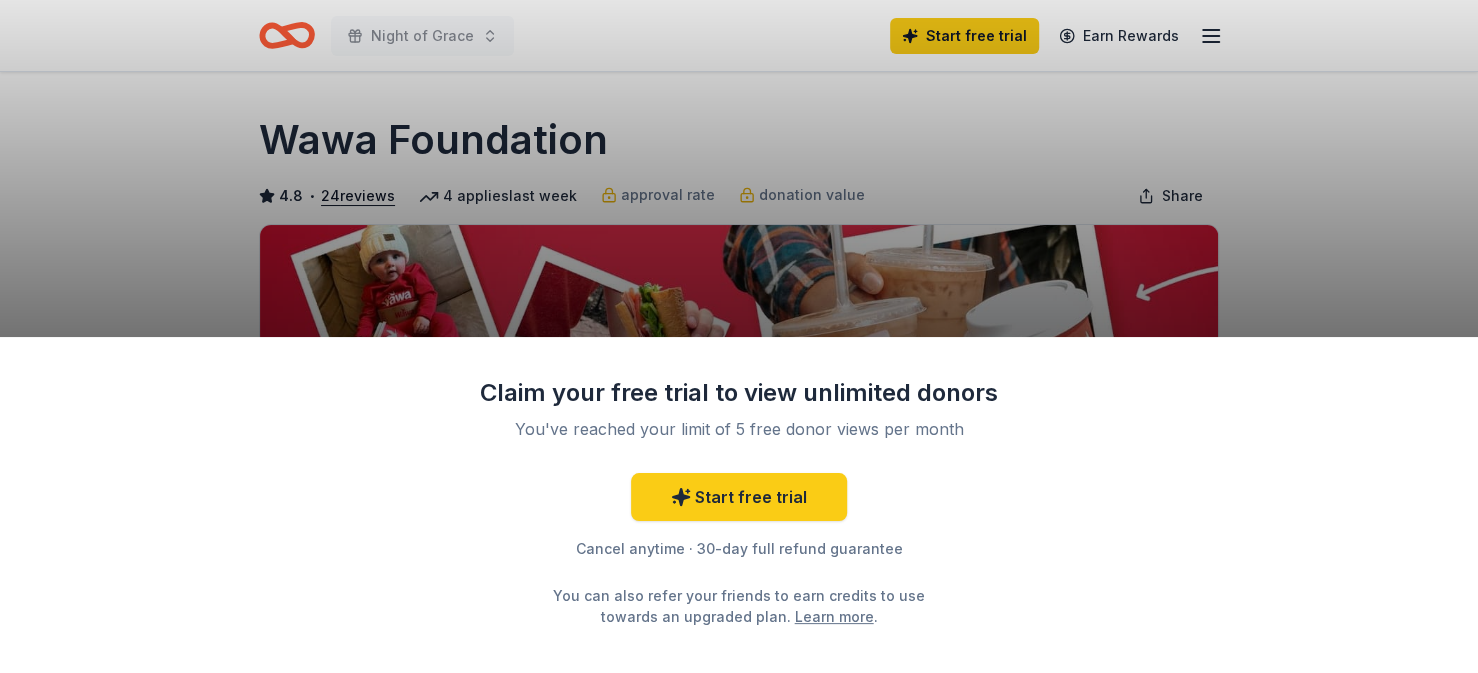 click on "Claim your free trial to view unlimited donors You've reached your limit of 5 free donor views per month Start free  trial Cancel anytime · 30-day full refund guarantee You can also refer your friends to earn credits to use towards an upgraded plan.   Learn more ." at bounding box center (739, 336) 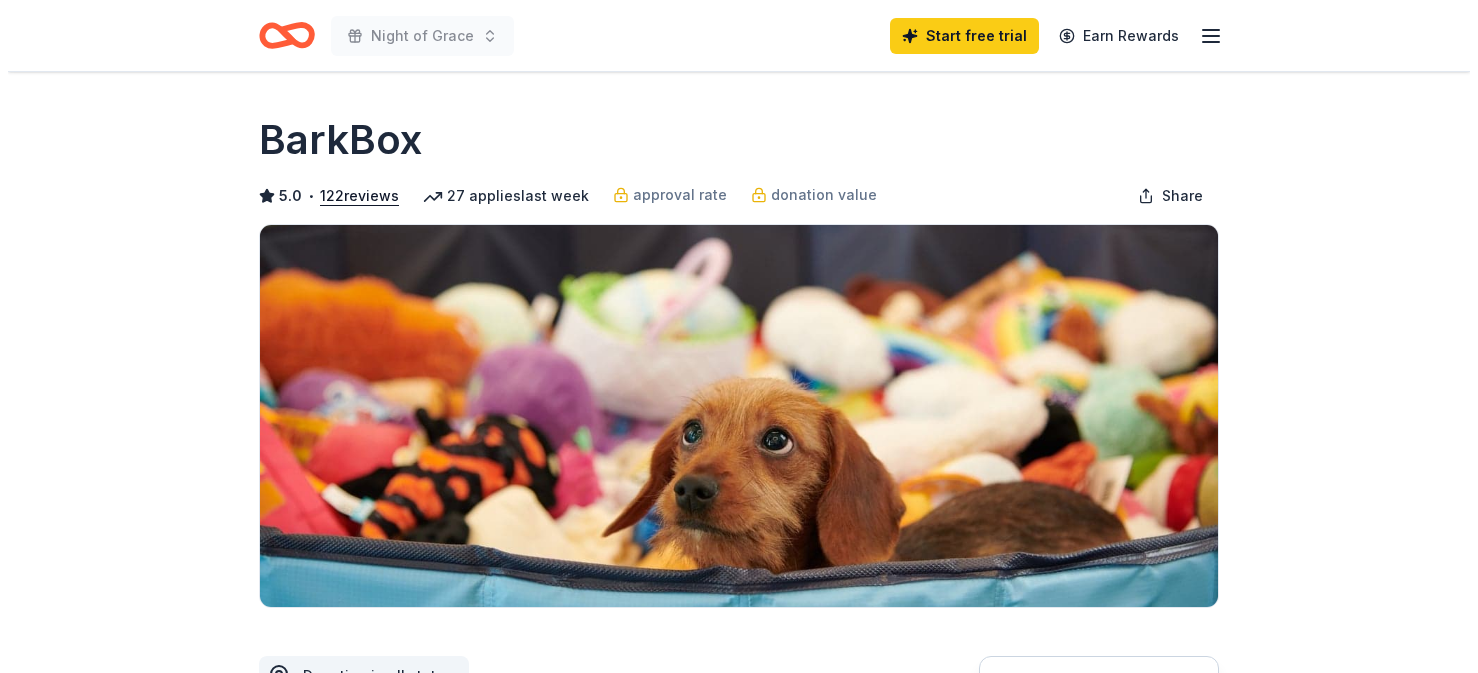 scroll, scrollTop: 0, scrollLeft: 0, axis: both 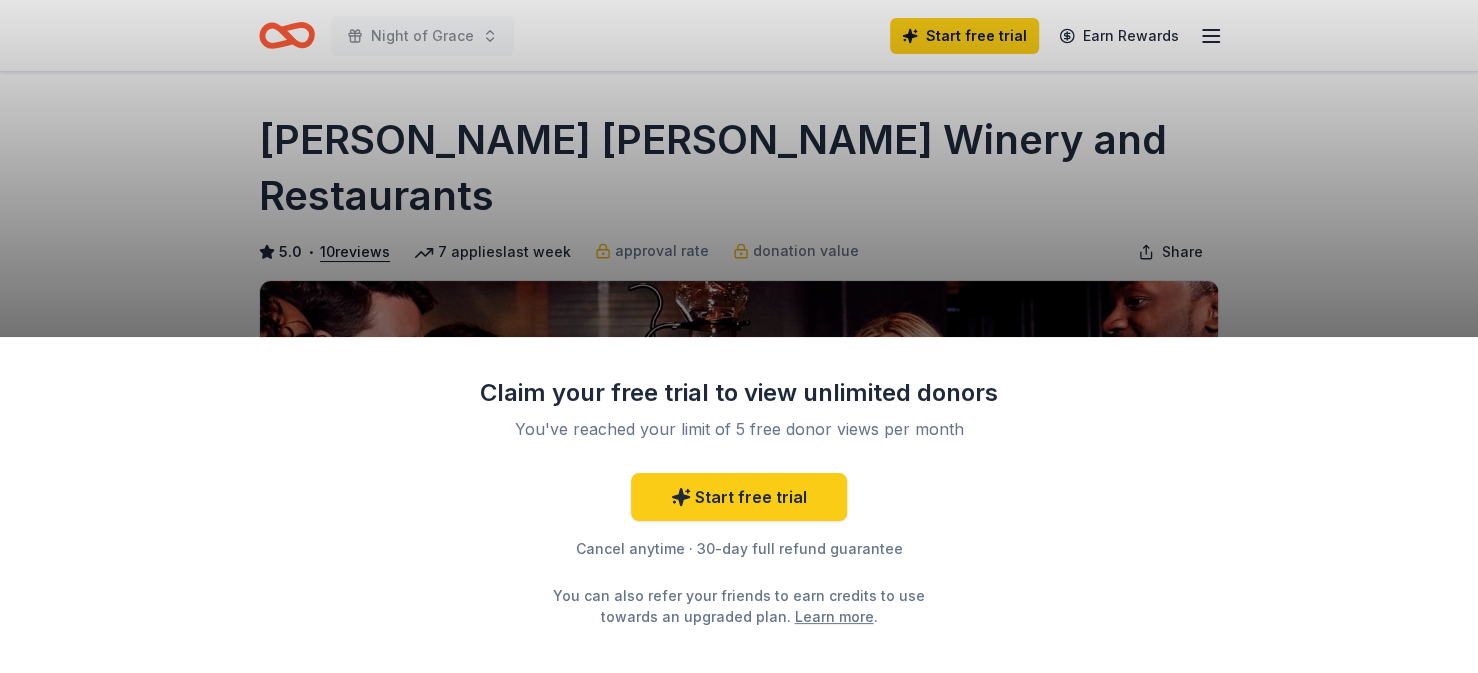click on "Claim your free trial to view unlimited donors You've reached your limit of 5 free donor views per month Start free  trial Cancel anytime · 30-day full refund guarantee You can also refer your friends to earn credits to use towards an upgraded plan.   Learn more ." at bounding box center [739, 336] 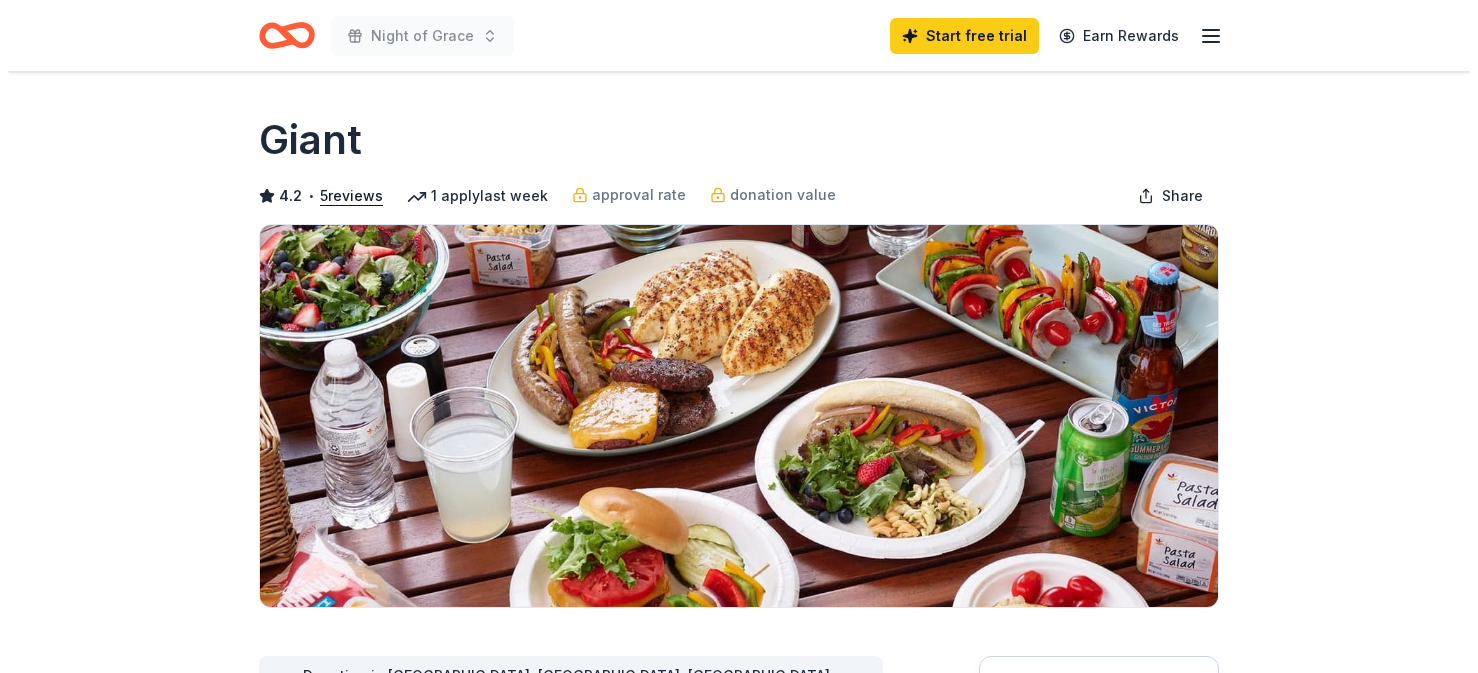 scroll, scrollTop: 0, scrollLeft: 0, axis: both 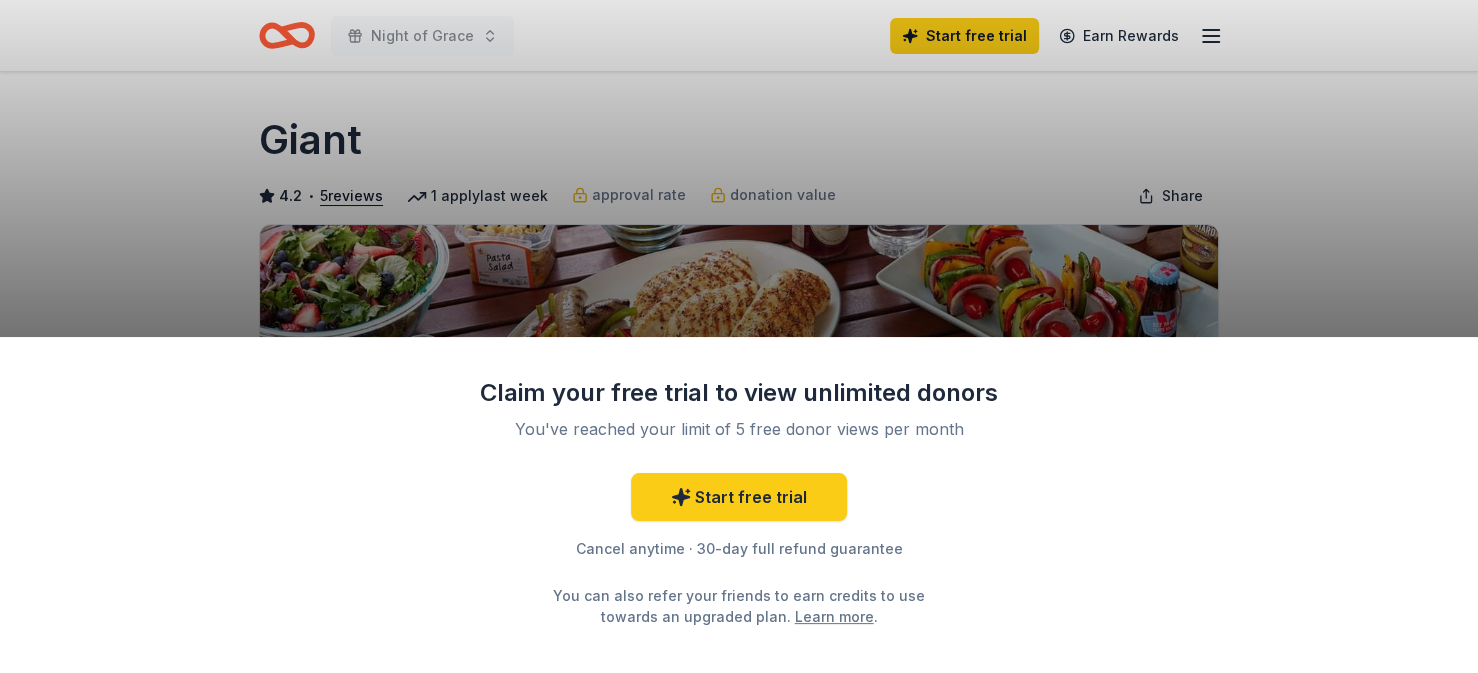 click on "Claim your free trial to view unlimited donors You've reached your limit of 5 free donor views per month Start free  trial Cancel anytime · 30-day full refund guarantee You can also refer your friends to earn credits to use towards an upgraded plan.   Learn more ." at bounding box center [739, 336] 